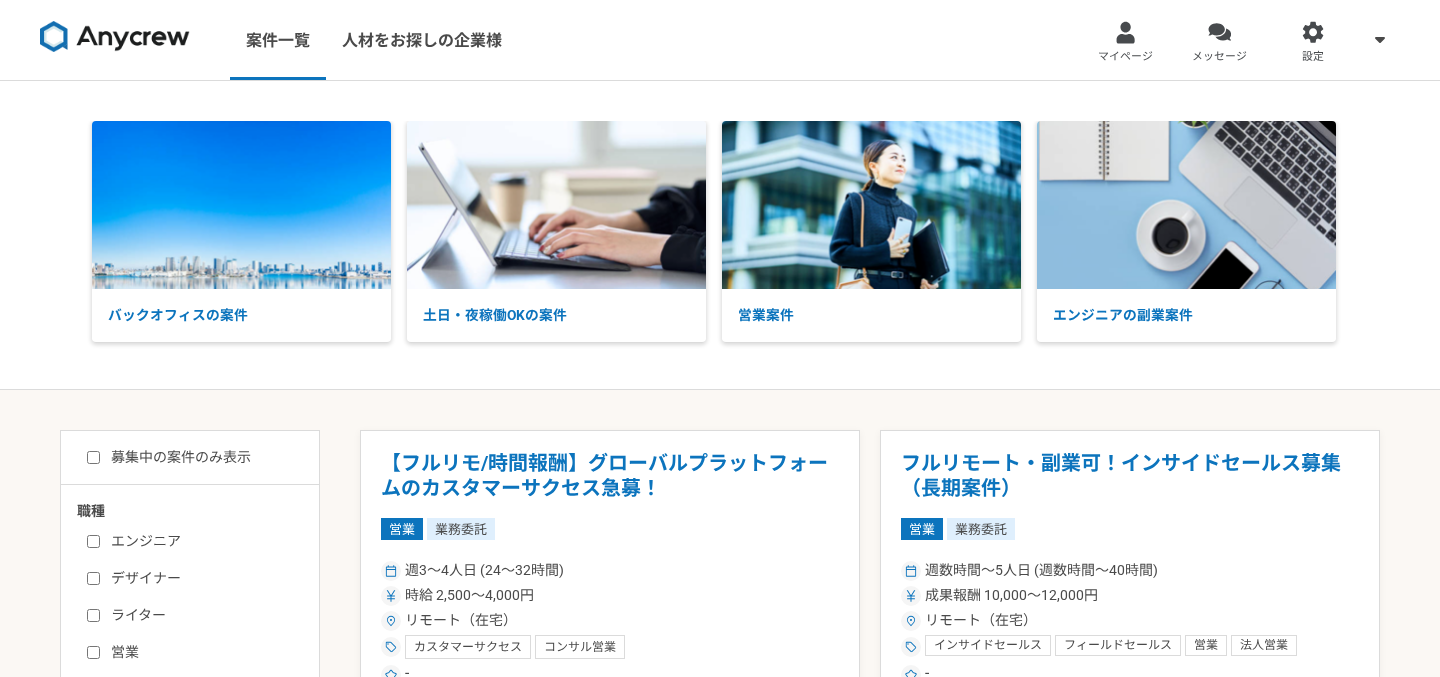 scroll, scrollTop: 1069, scrollLeft: 0, axis: vertical 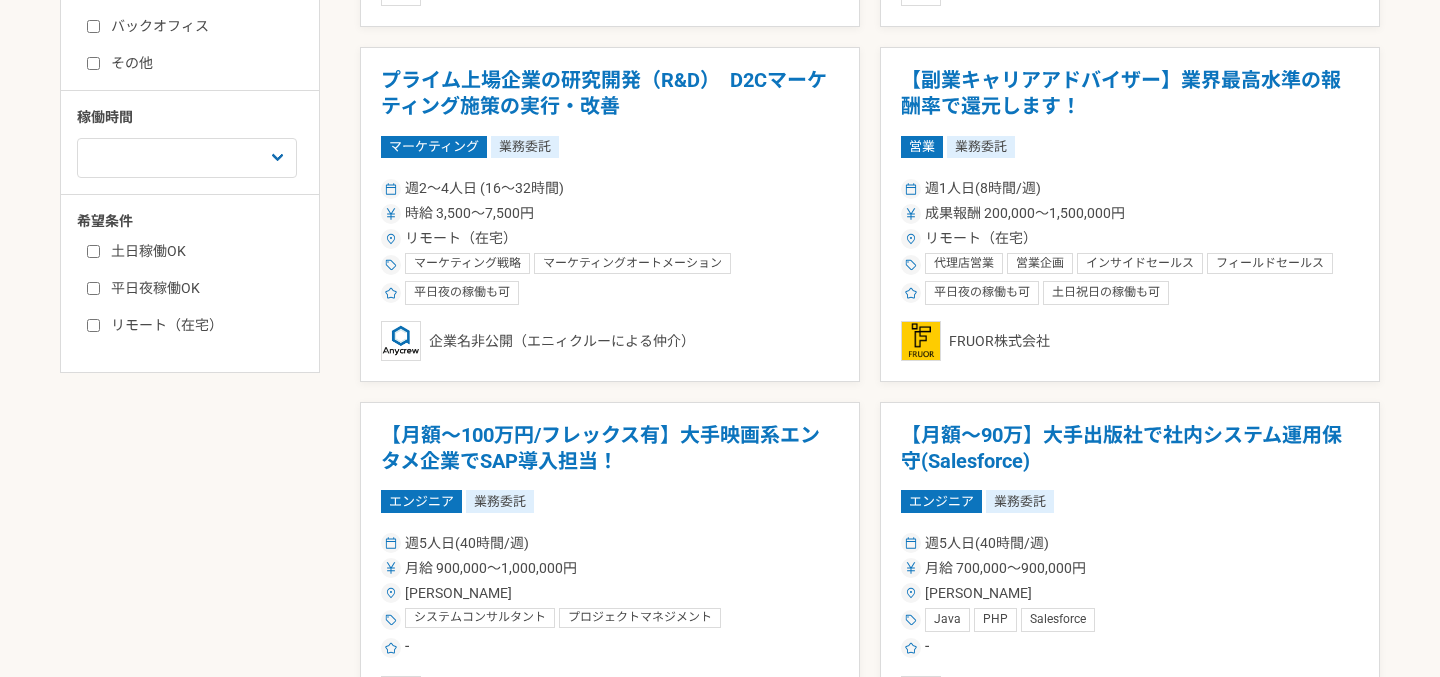 click on "土日稼働OK" at bounding box center (93, 251) 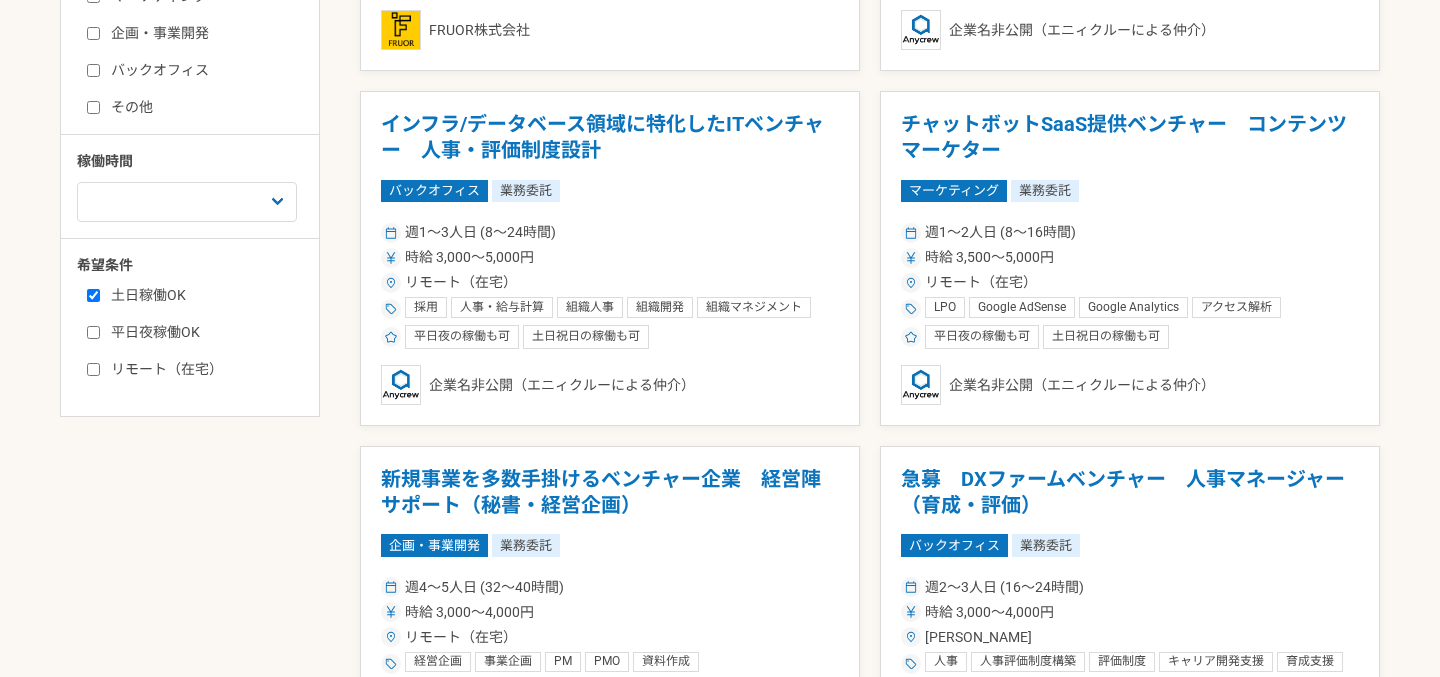 scroll, scrollTop: 697, scrollLeft: 0, axis: vertical 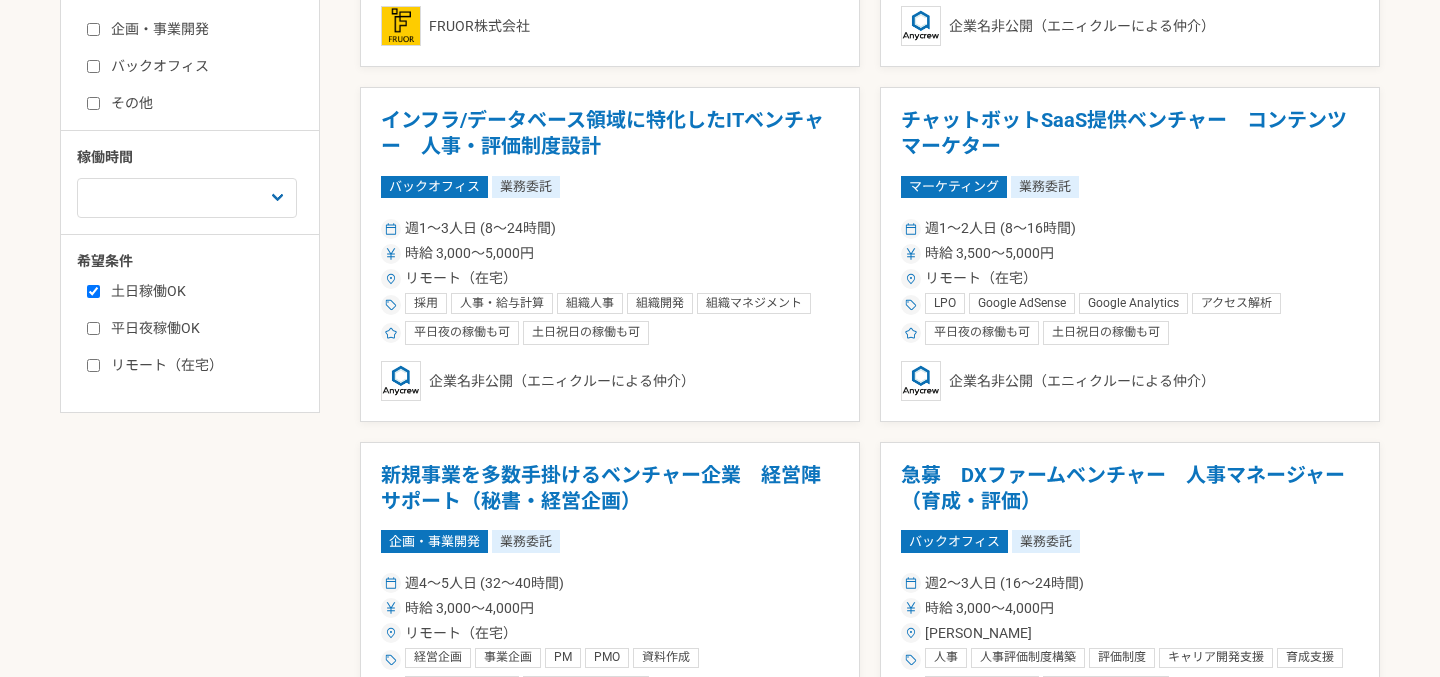 click on "土日稼働OK" at bounding box center [93, 291] 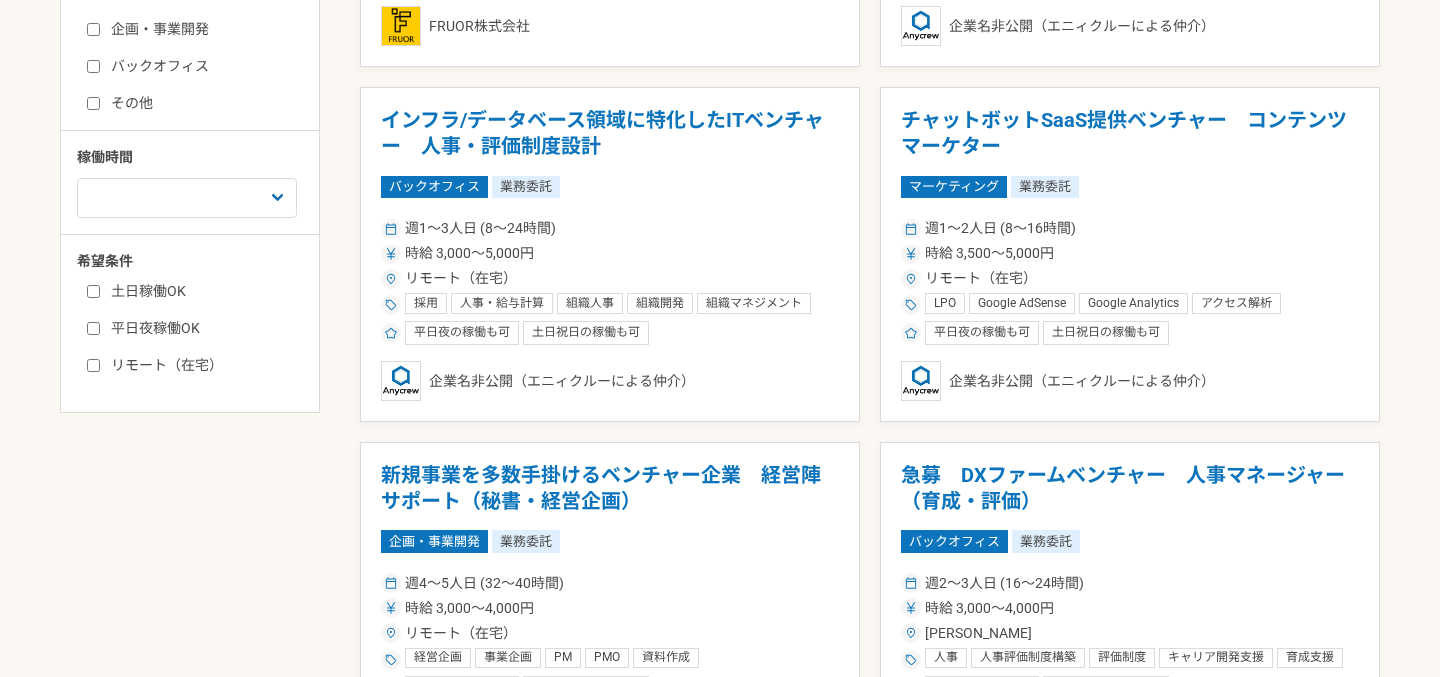 checkbox on "false" 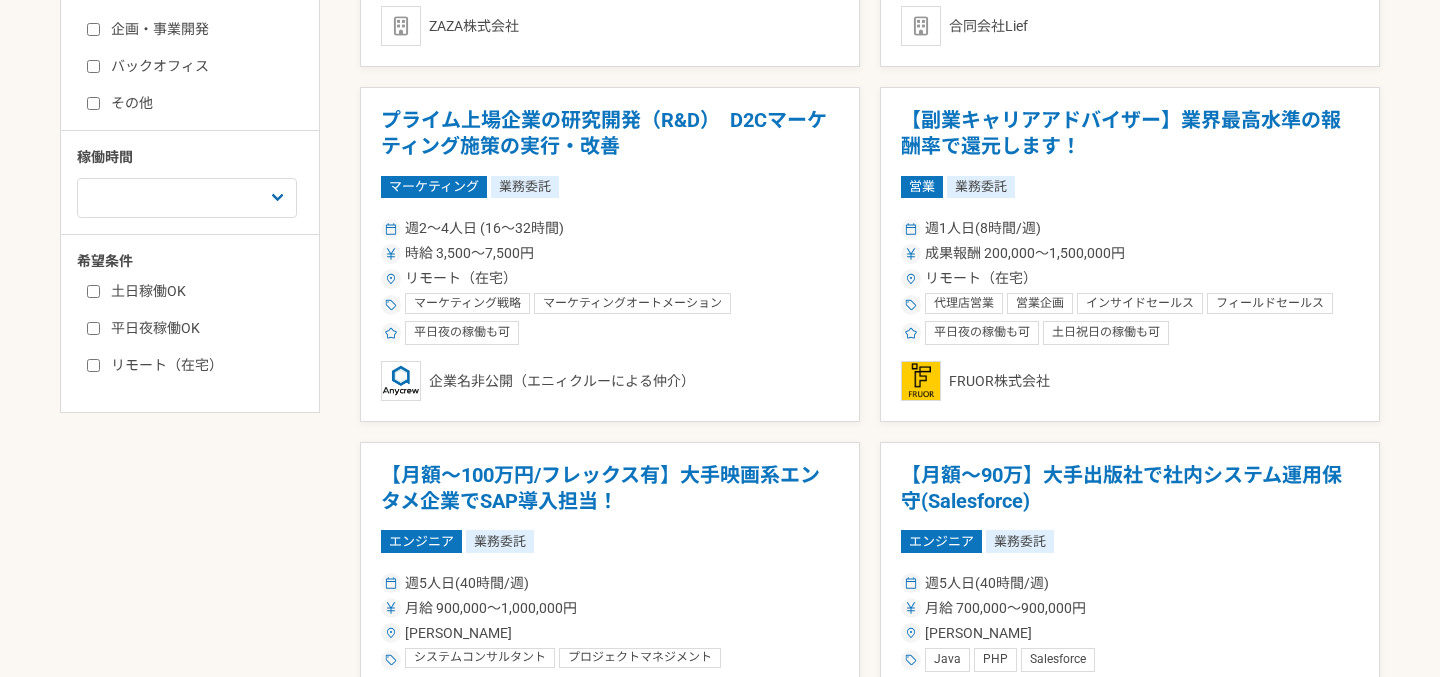click on "平日夜稼働OK" at bounding box center [93, 328] 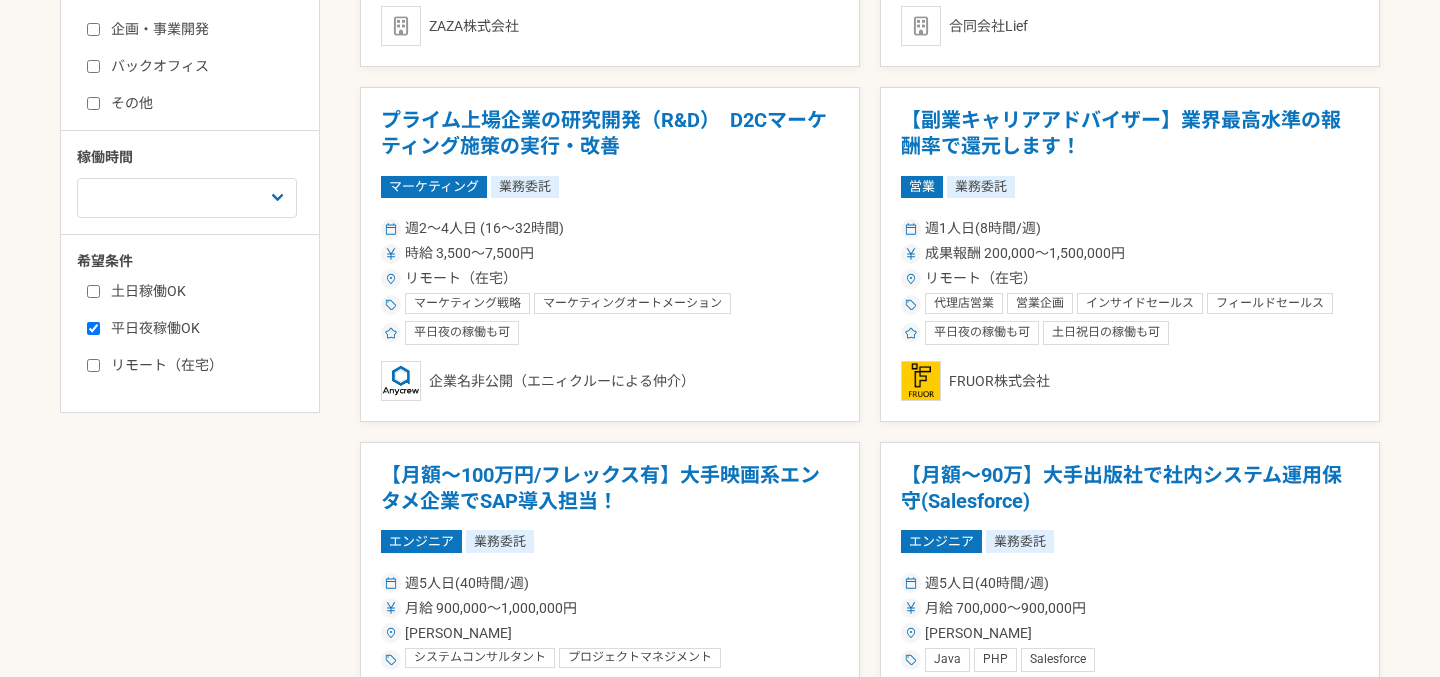 checkbox on "true" 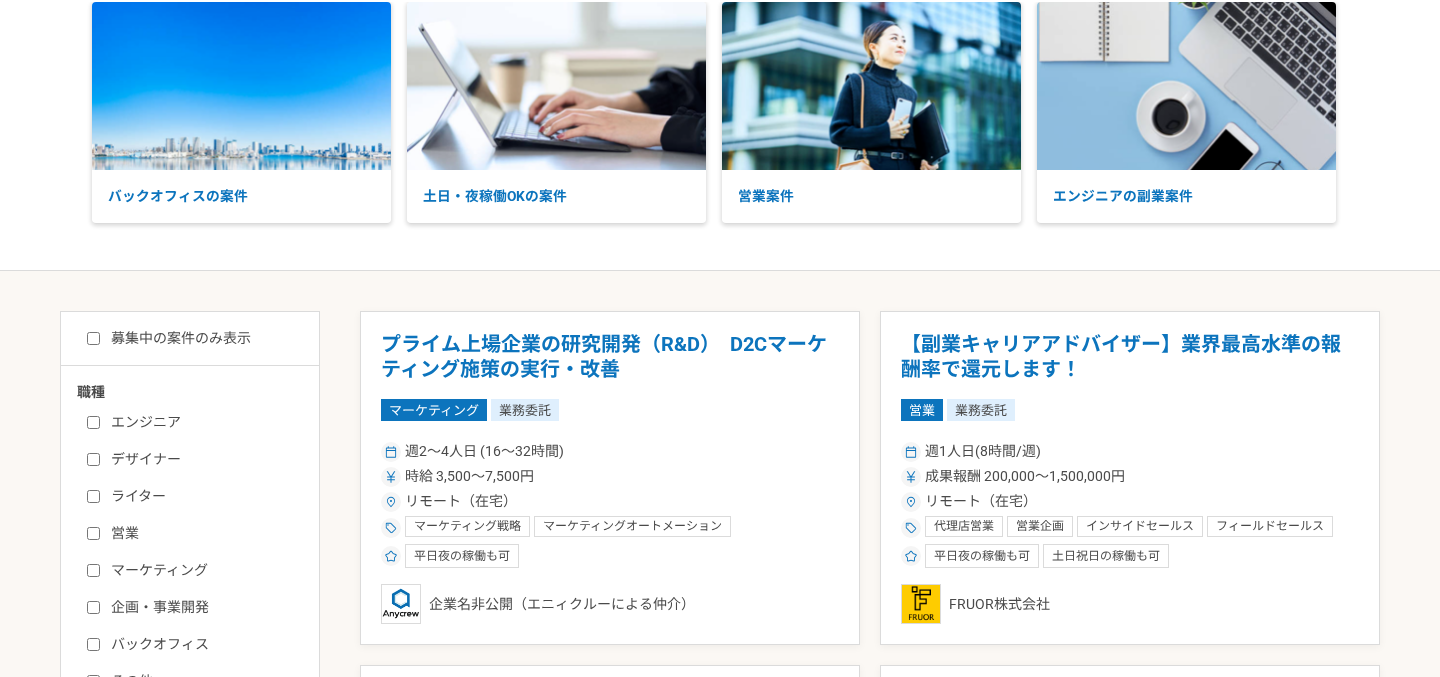 scroll, scrollTop: 140, scrollLeft: 0, axis: vertical 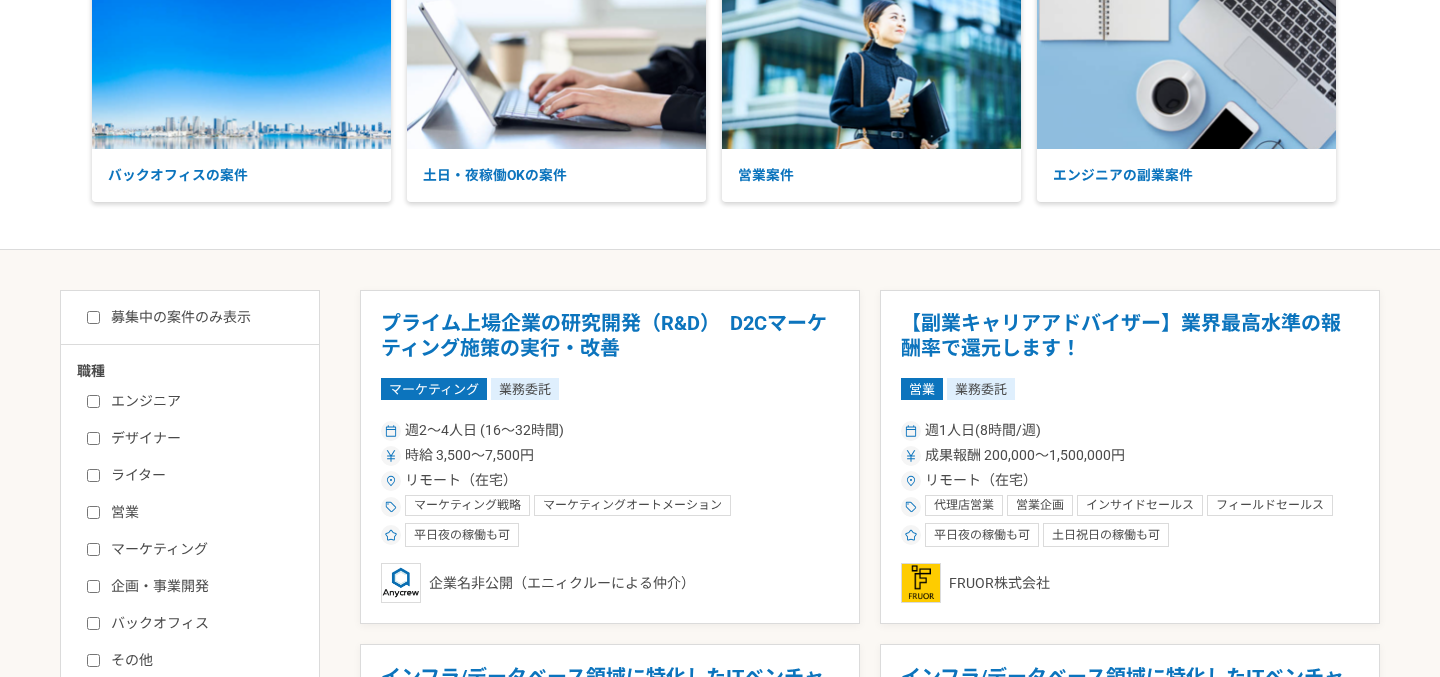 click on "エンジニア" at bounding box center (93, 401) 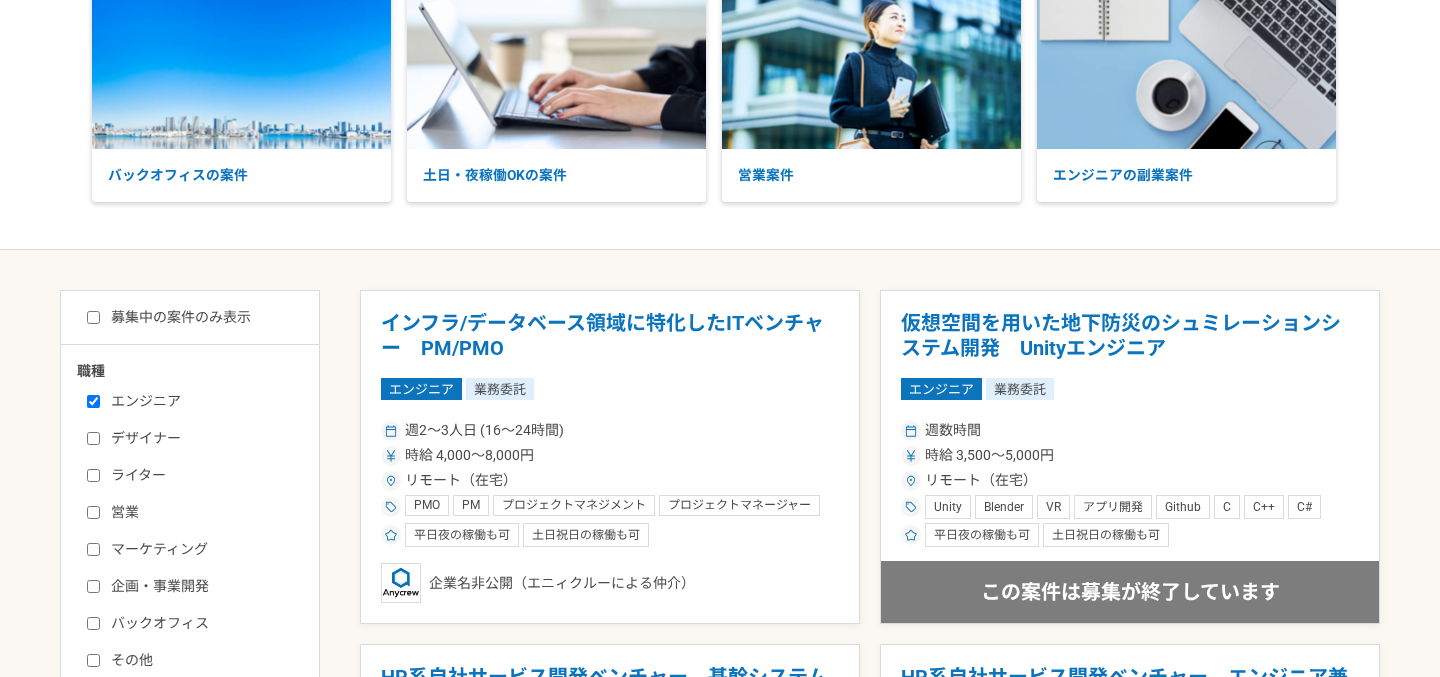 click on "エンジニア" at bounding box center [93, 401] 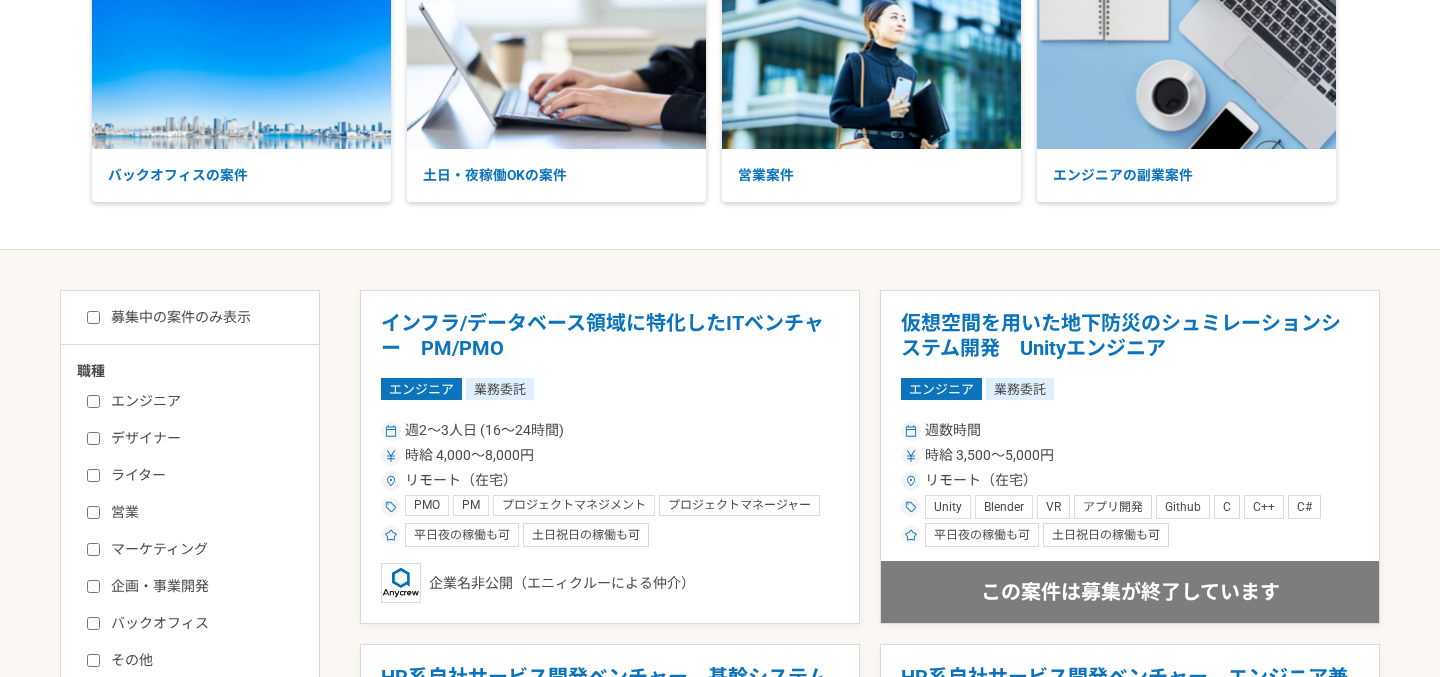 checkbox on "false" 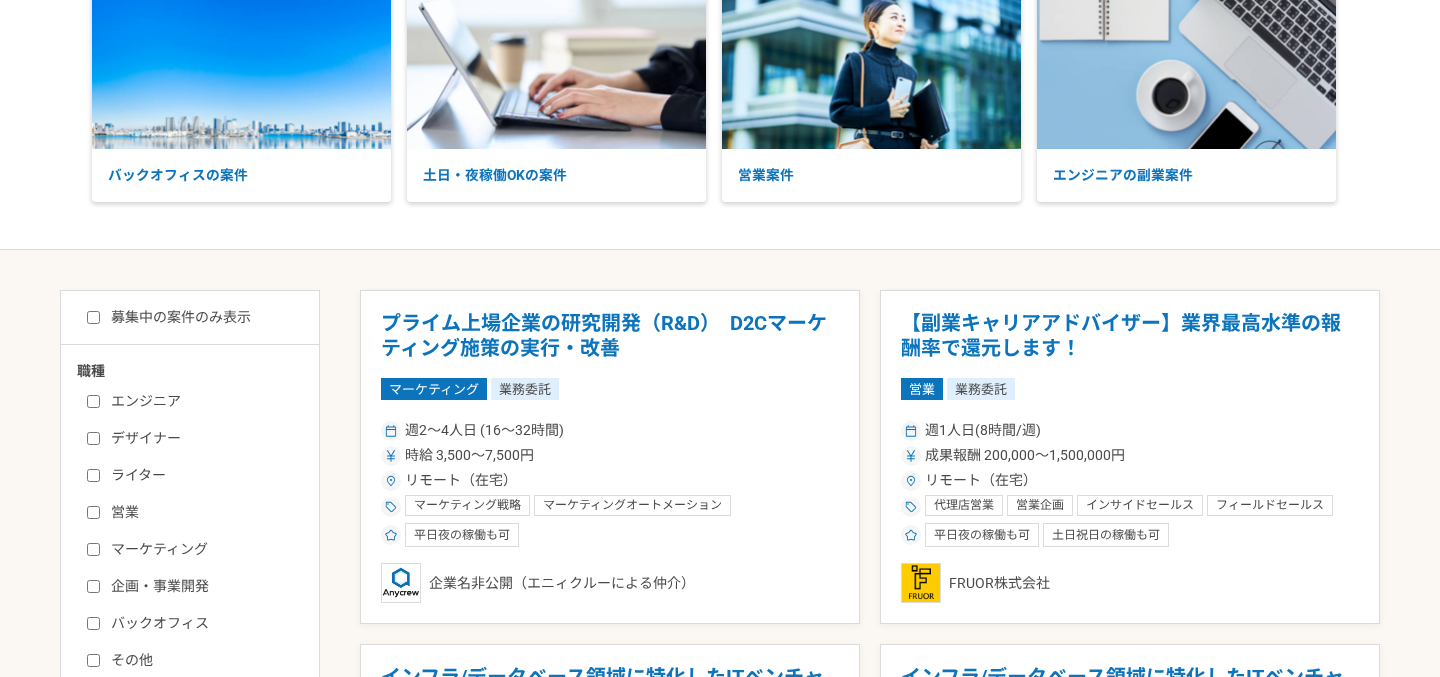 click on "デザイナー" at bounding box center (93, 438) 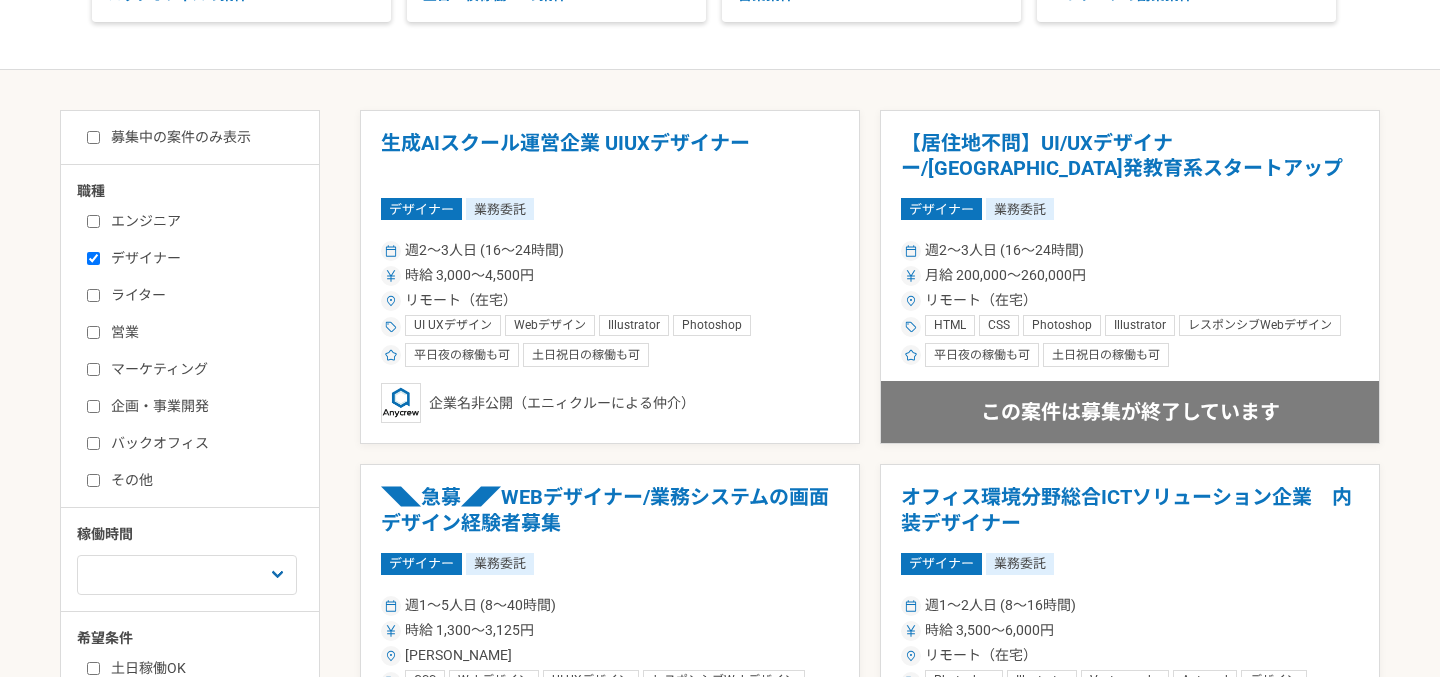 scroll, scrollTop: 322, scrollLeft: 0, axis: vertical 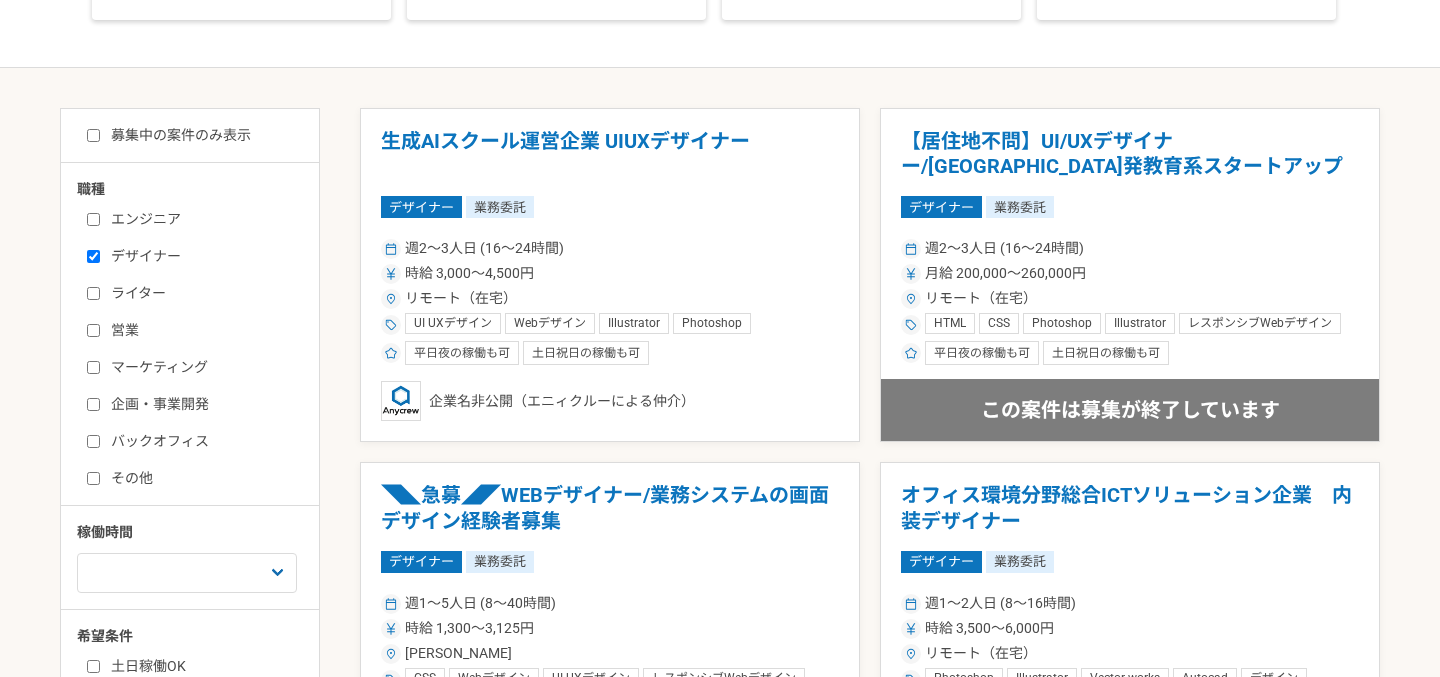 click on "デザイナー" at bounding box center [93, 256] 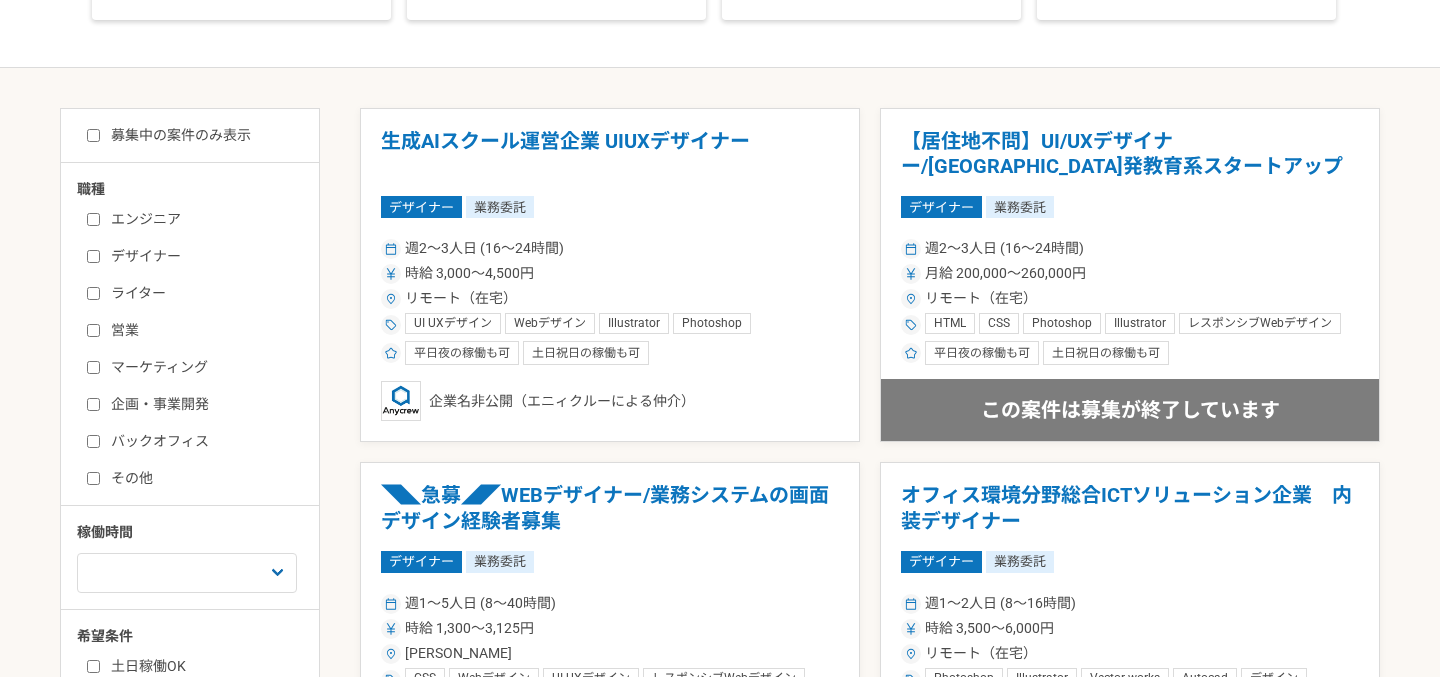 checkbox on "false" 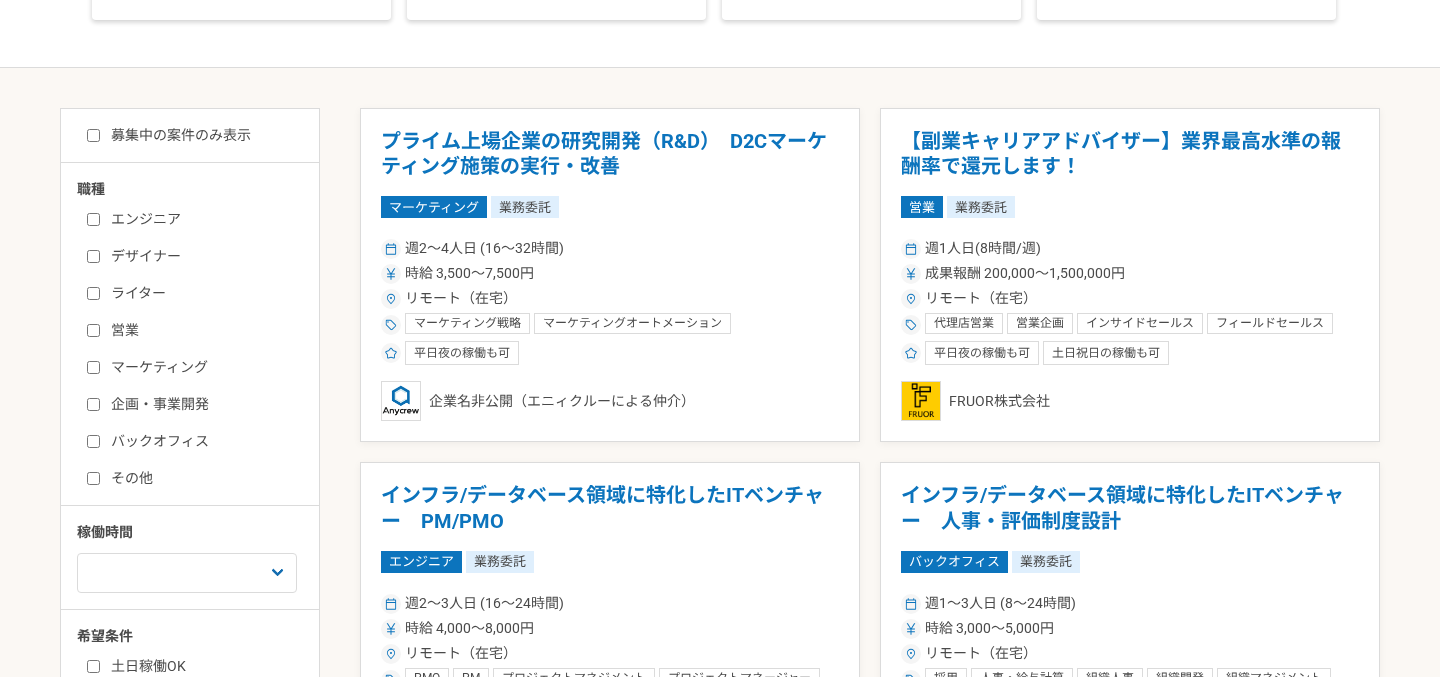 click on "ライター" at bounding box center (93, 293) 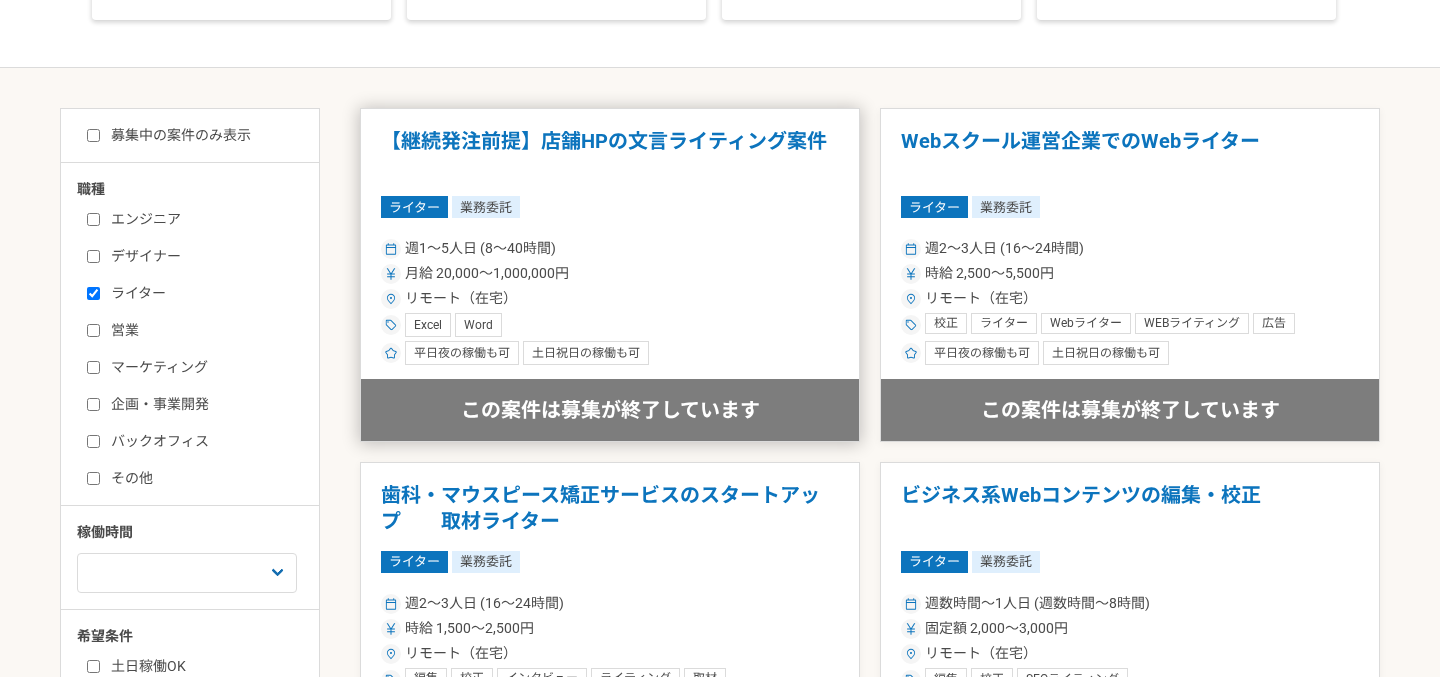 scroll, scrollTop: 555, scrollLeft: 0, axis: vertical 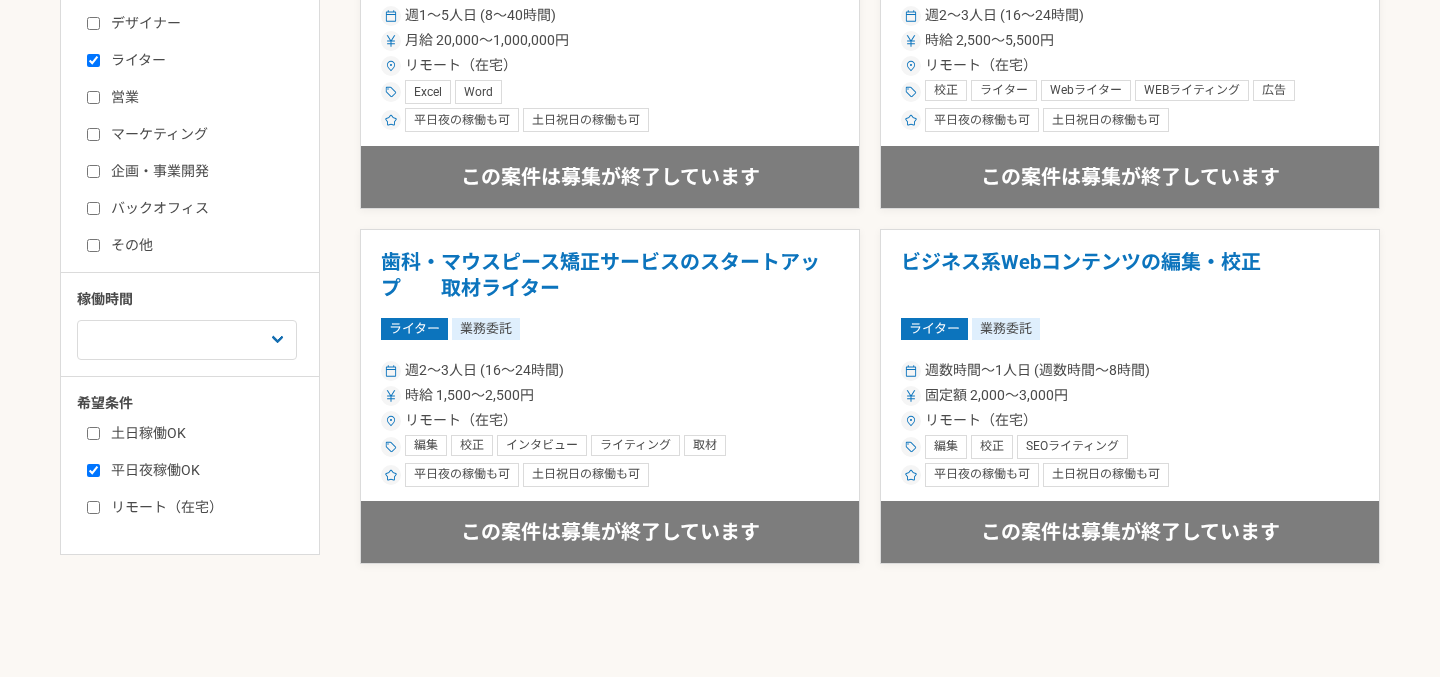 click on "ライター" at bounding box center (93, 60) 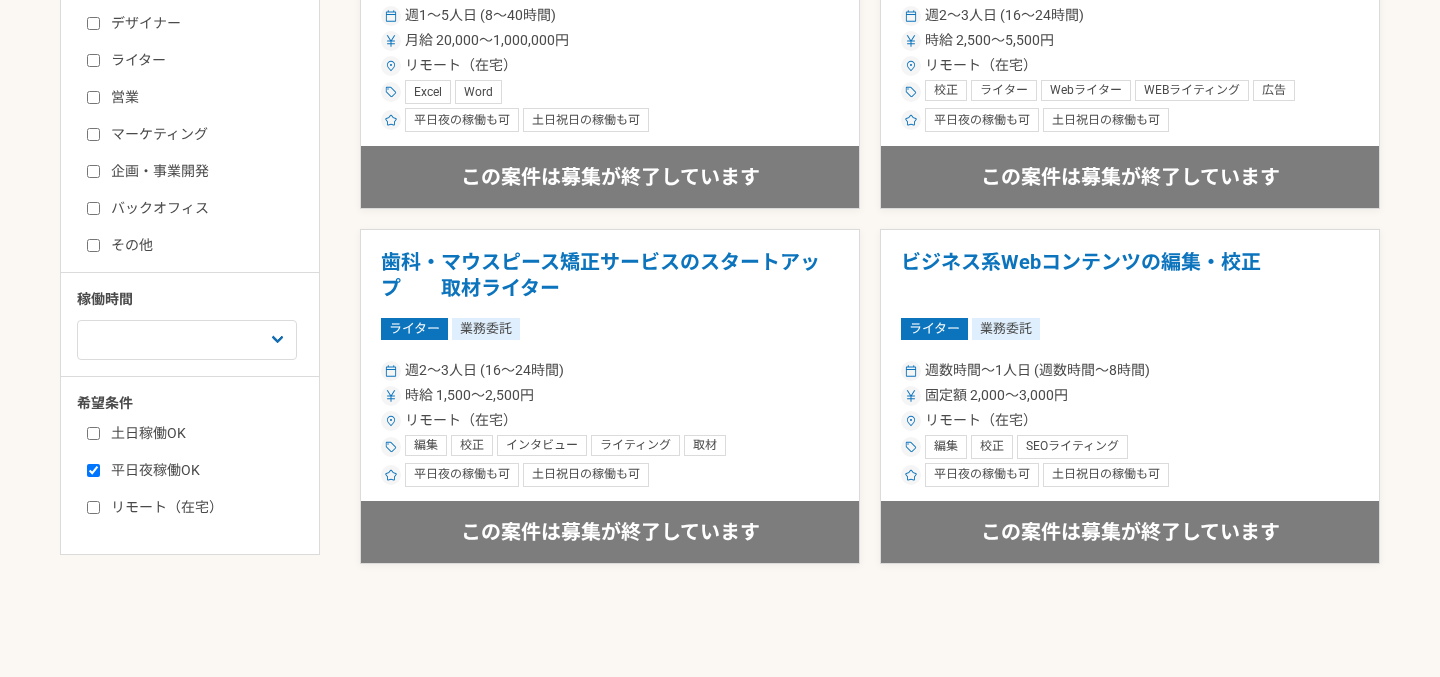 checkbox on "false" 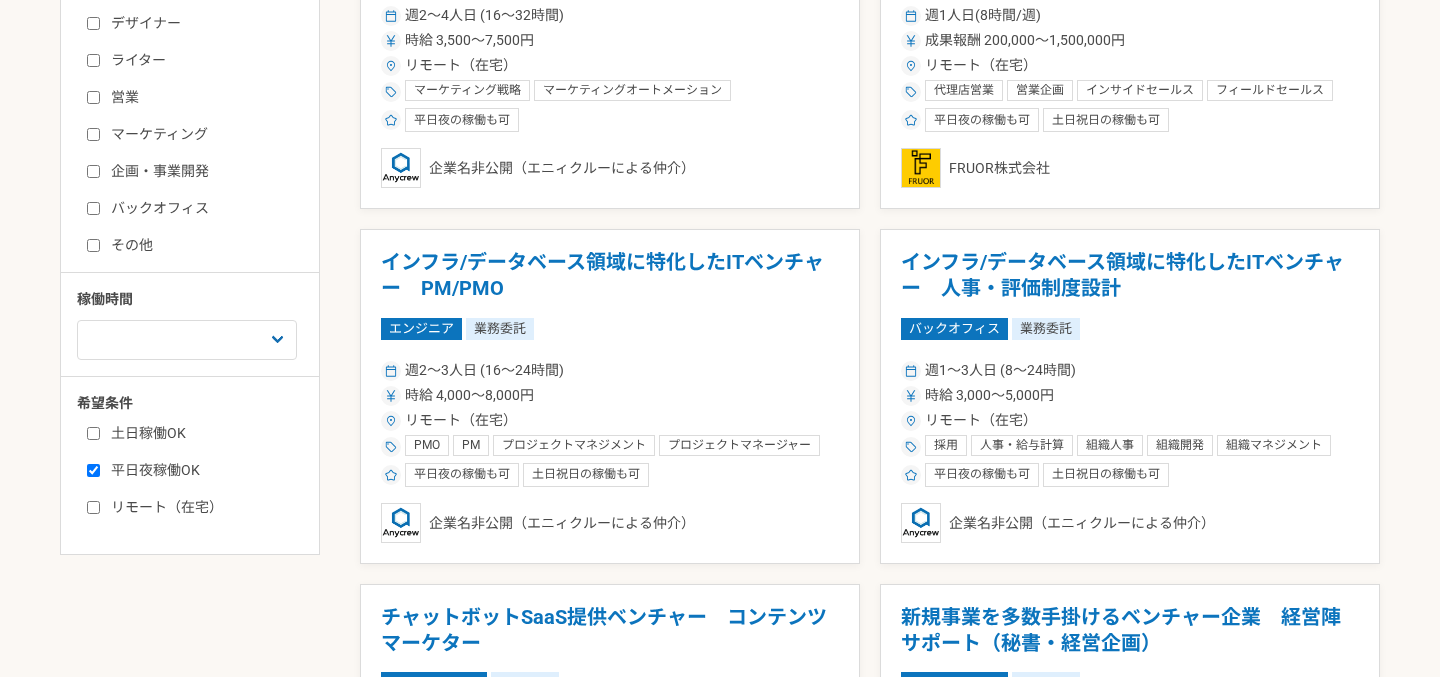 click on "営業" at bounding box center [93, 97] 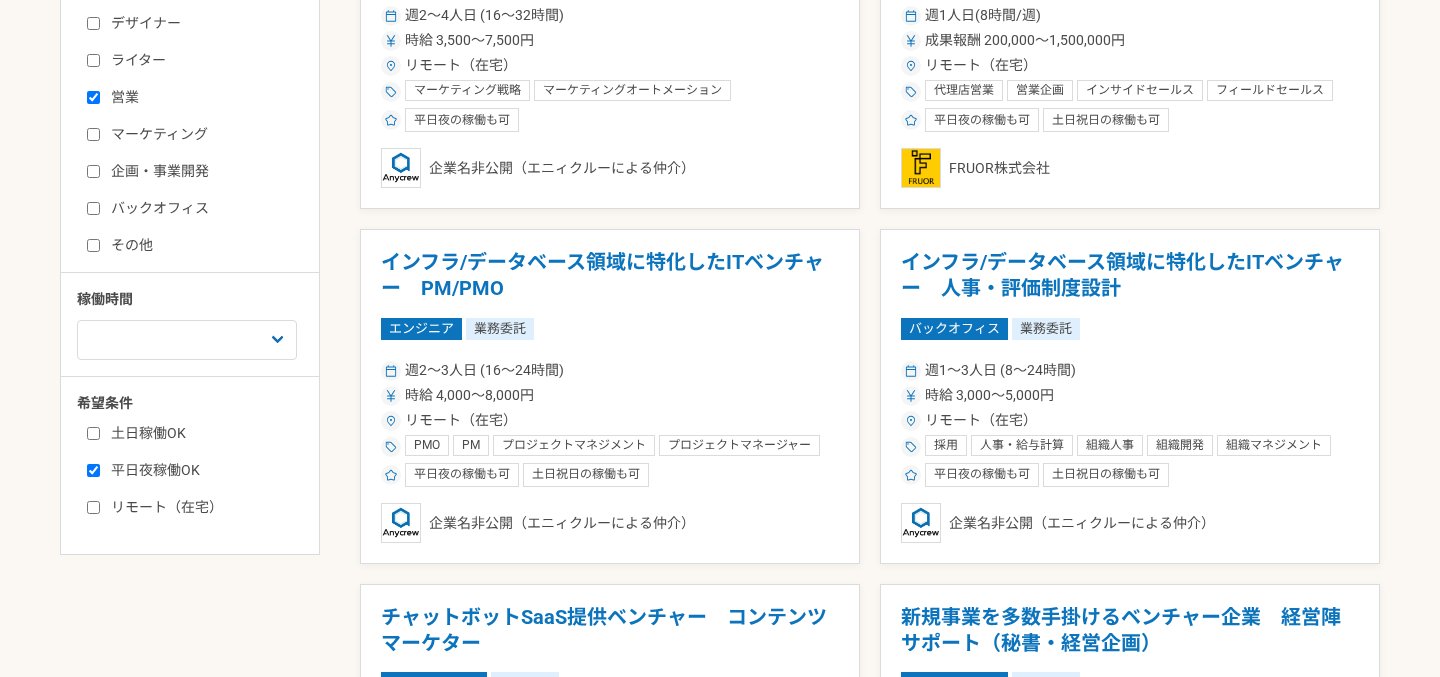 checkbox on "true" 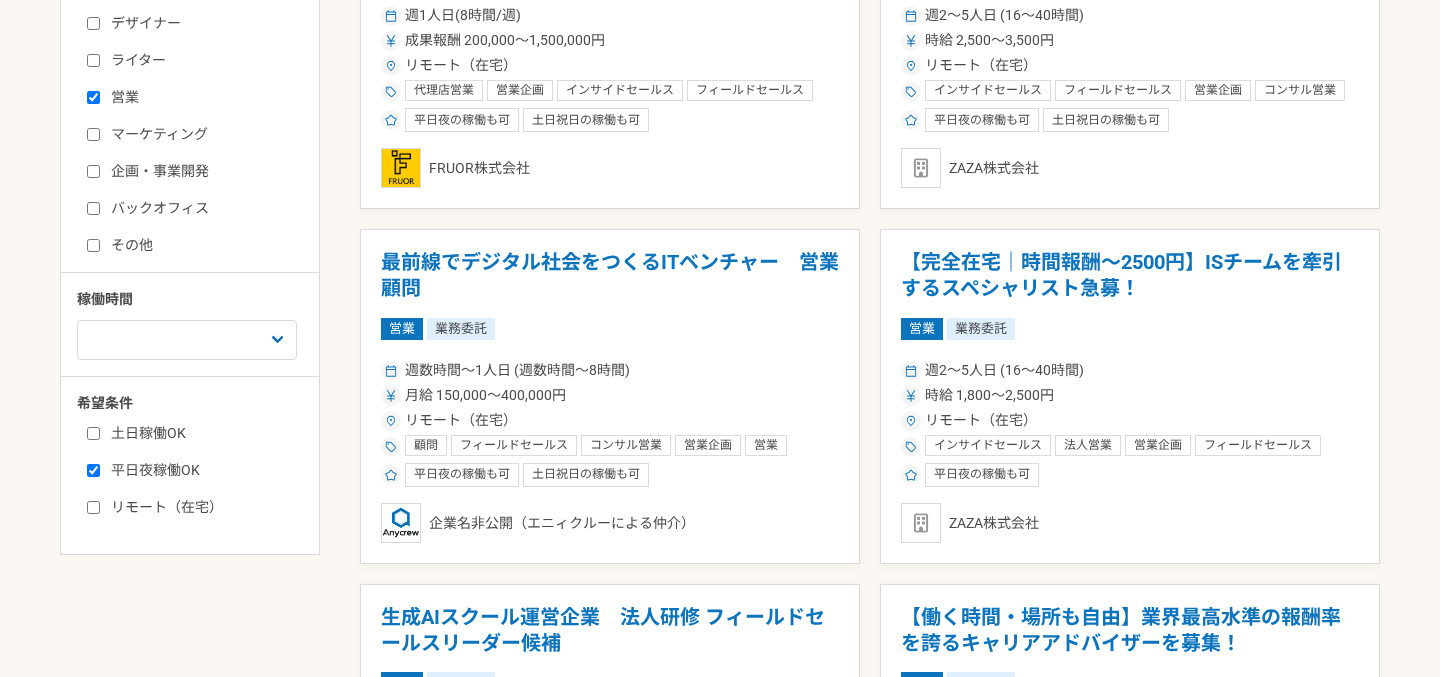 click on "ライター" at bounding box center (93, 60) 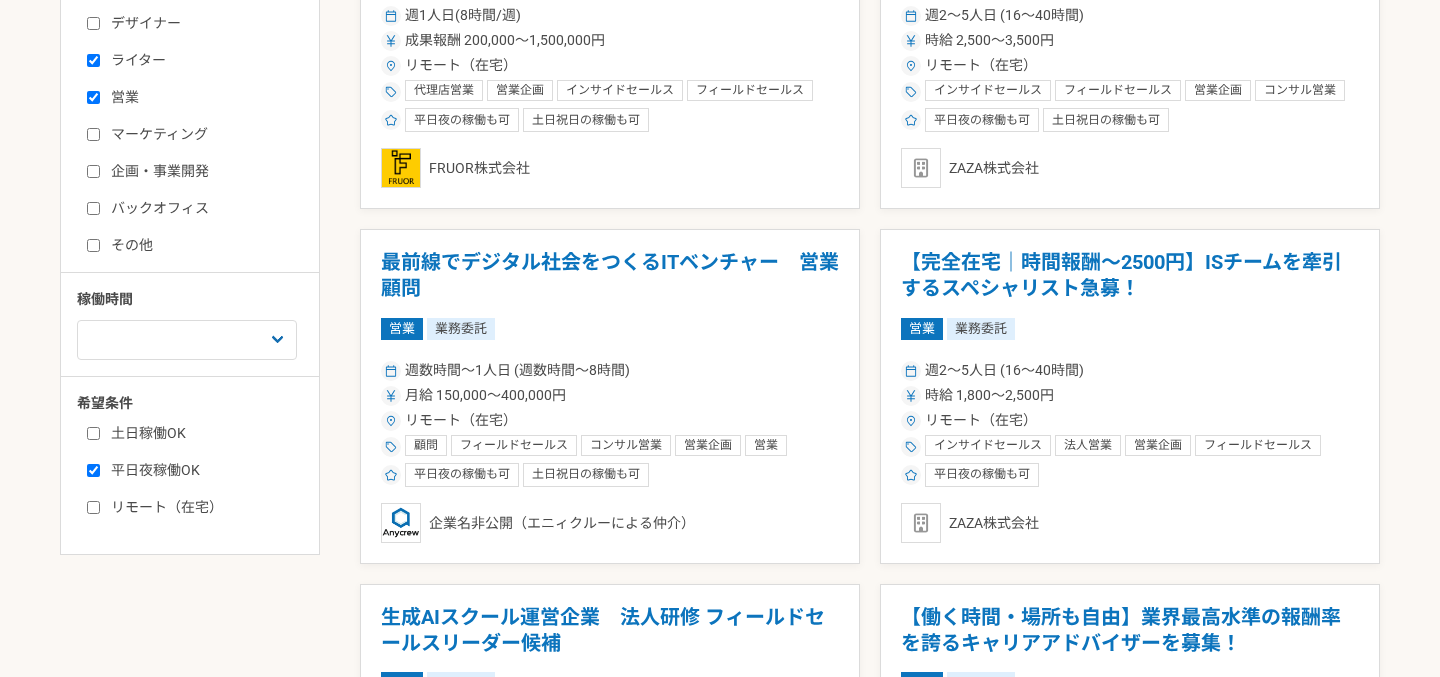 checkbox on "true" 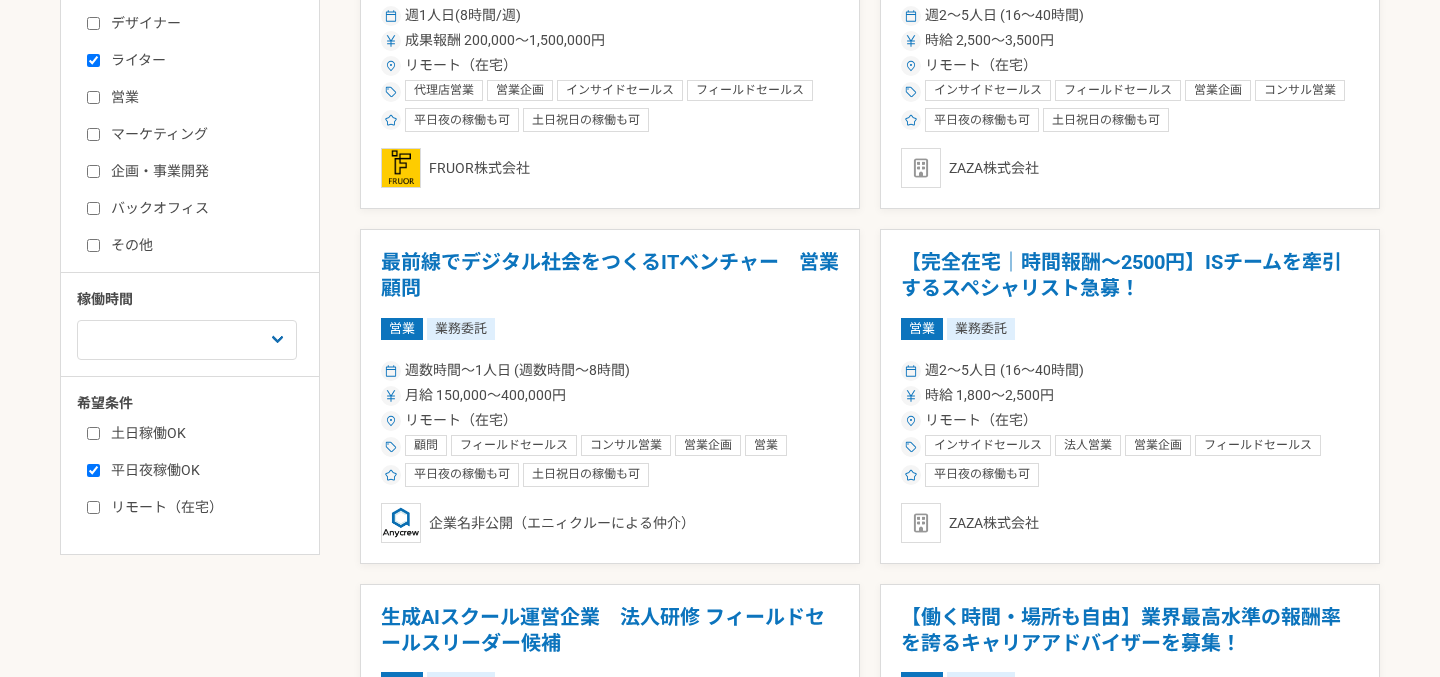 checkbox on "false" 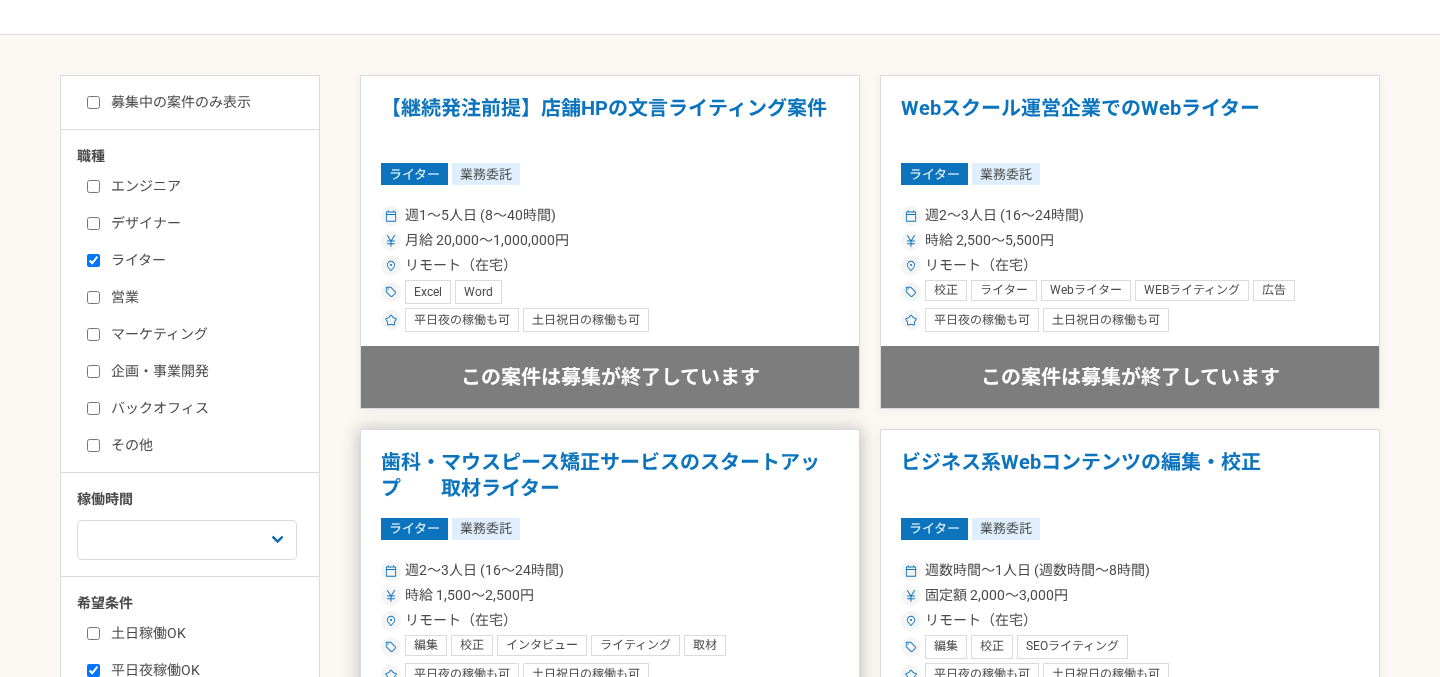 scroll, scrollTop: 356, scrollLeft: 0, axis: vertical 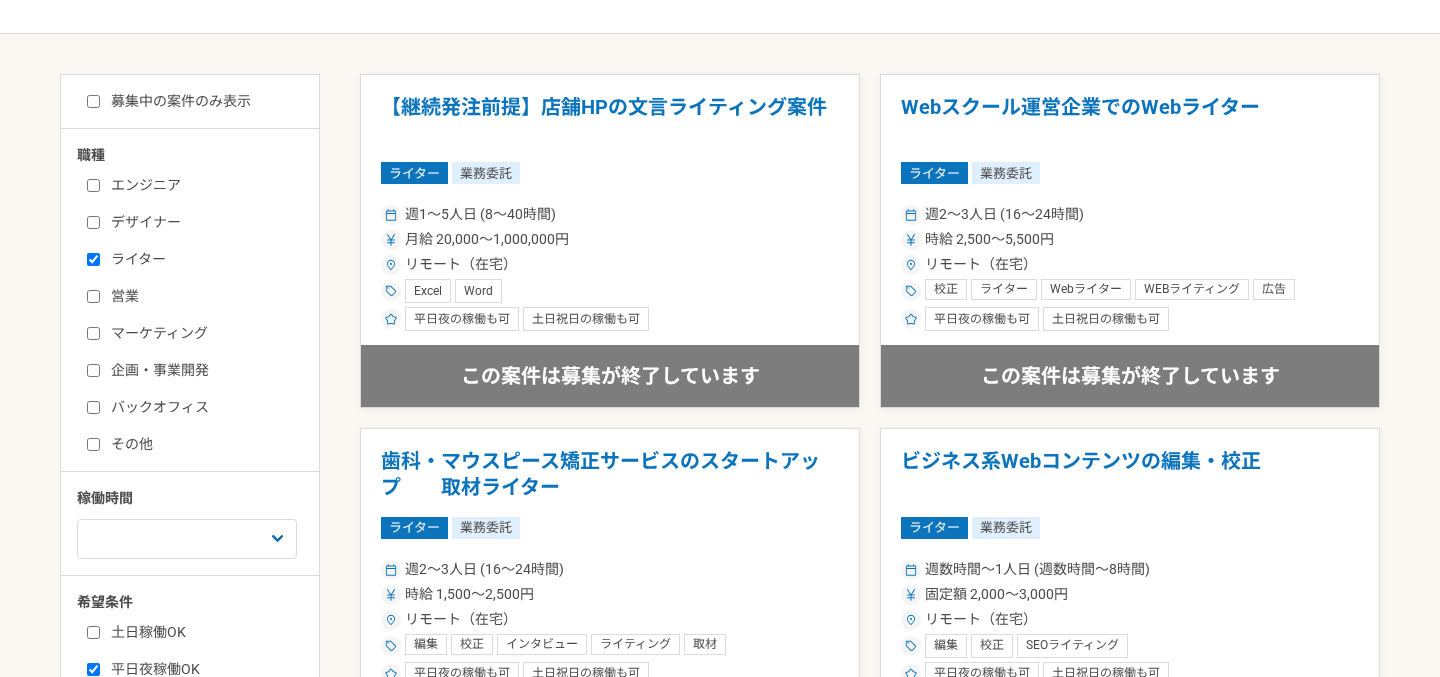 click on "ライター" at bounding box center (93, 259) 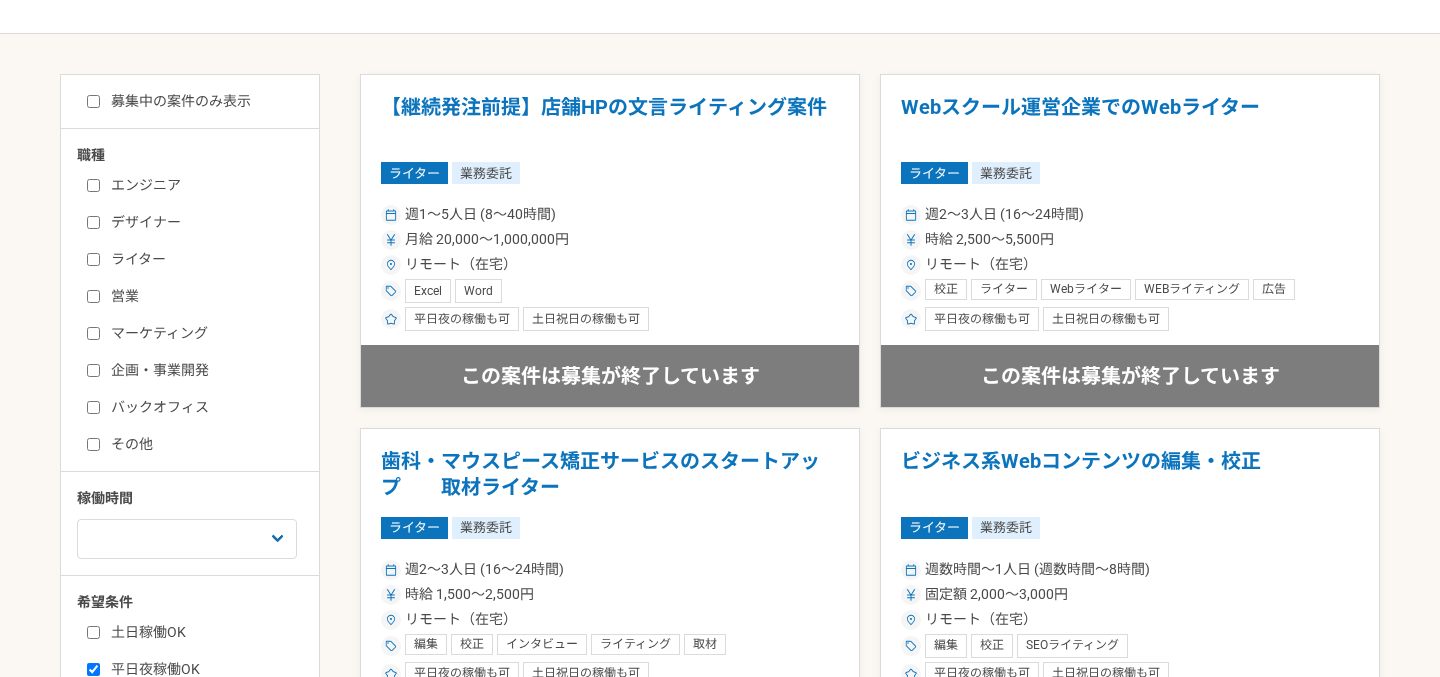 checkbox on "false" 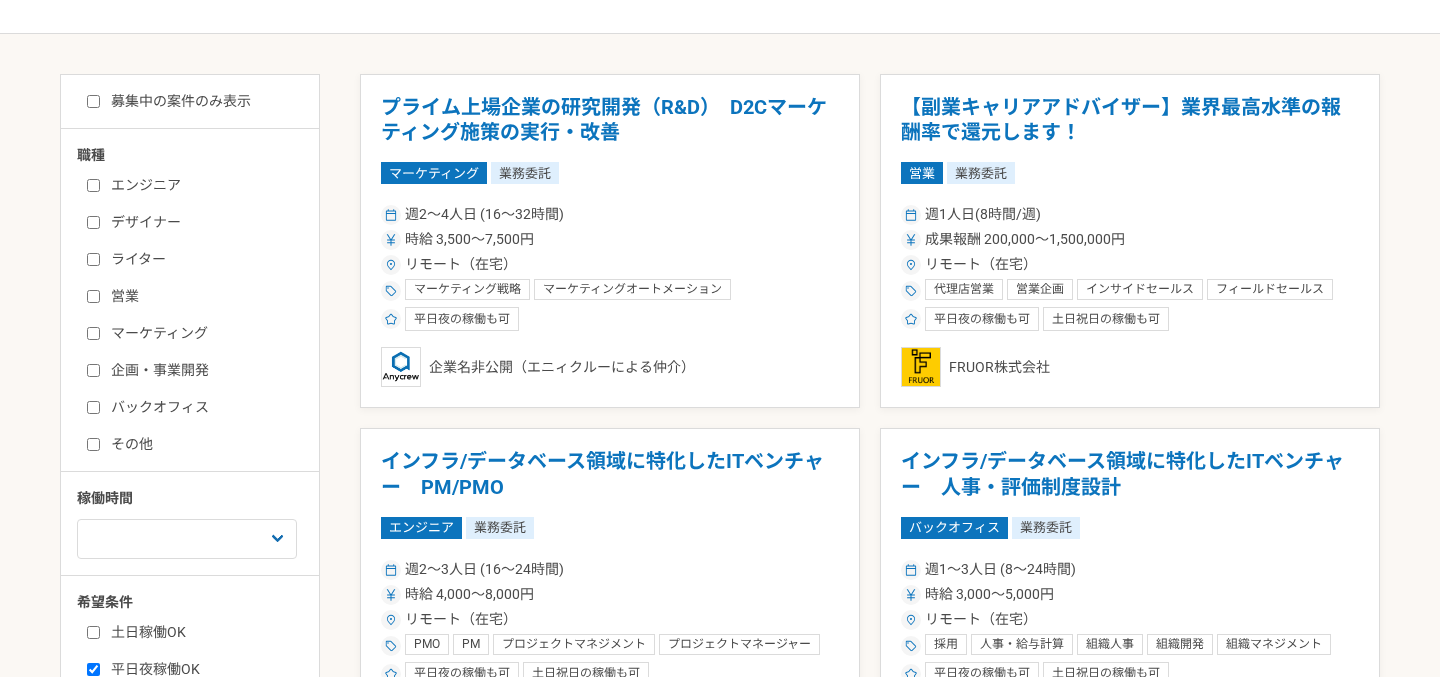 click on "営業" at bounding box center [93, 296] 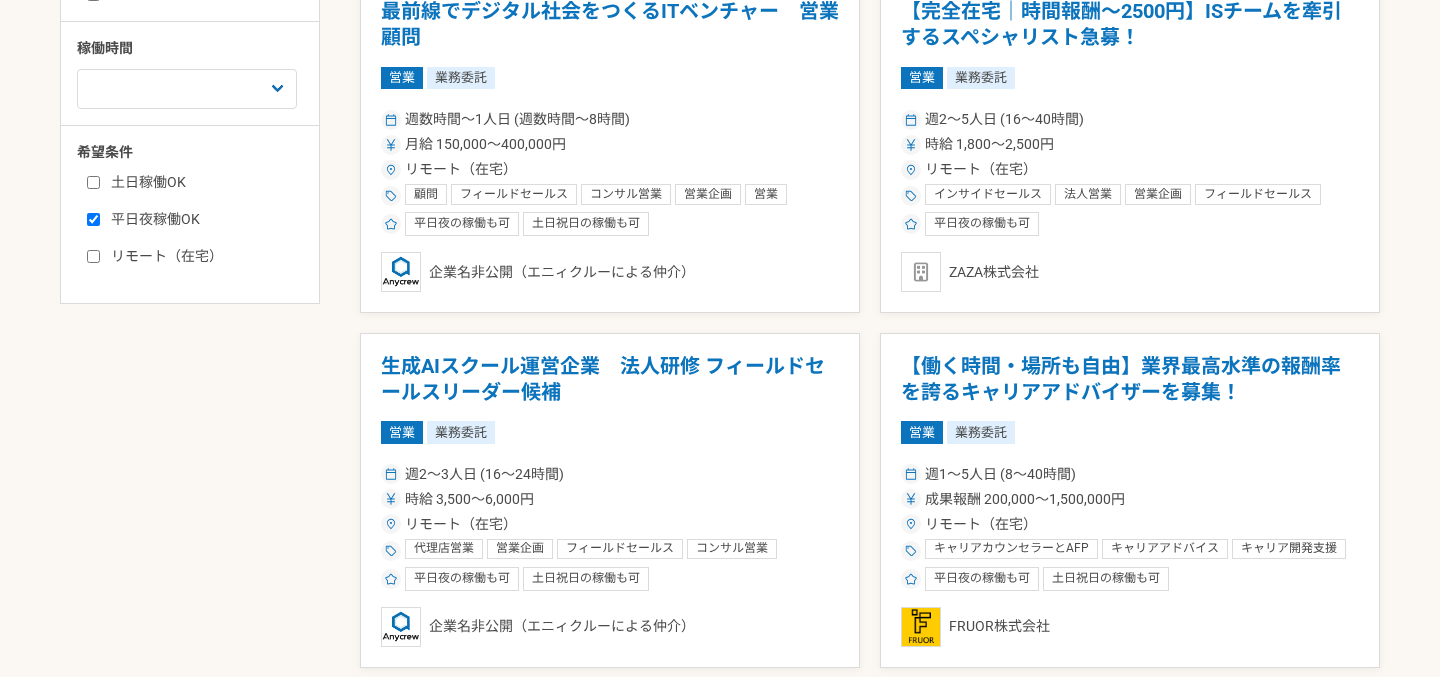 scroll, scrollTop: 606, scrollLeft: 0, axis: vertical 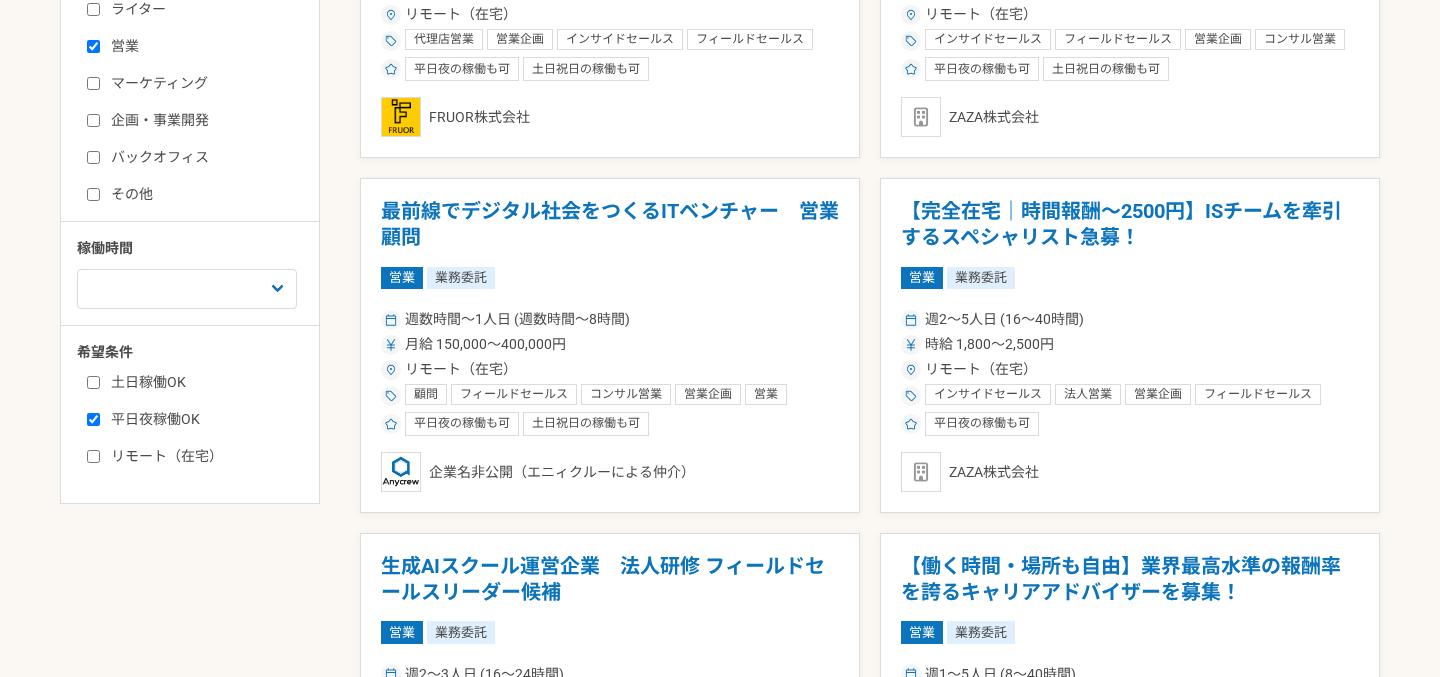 click on "営業" at bounding box center [93, 46] 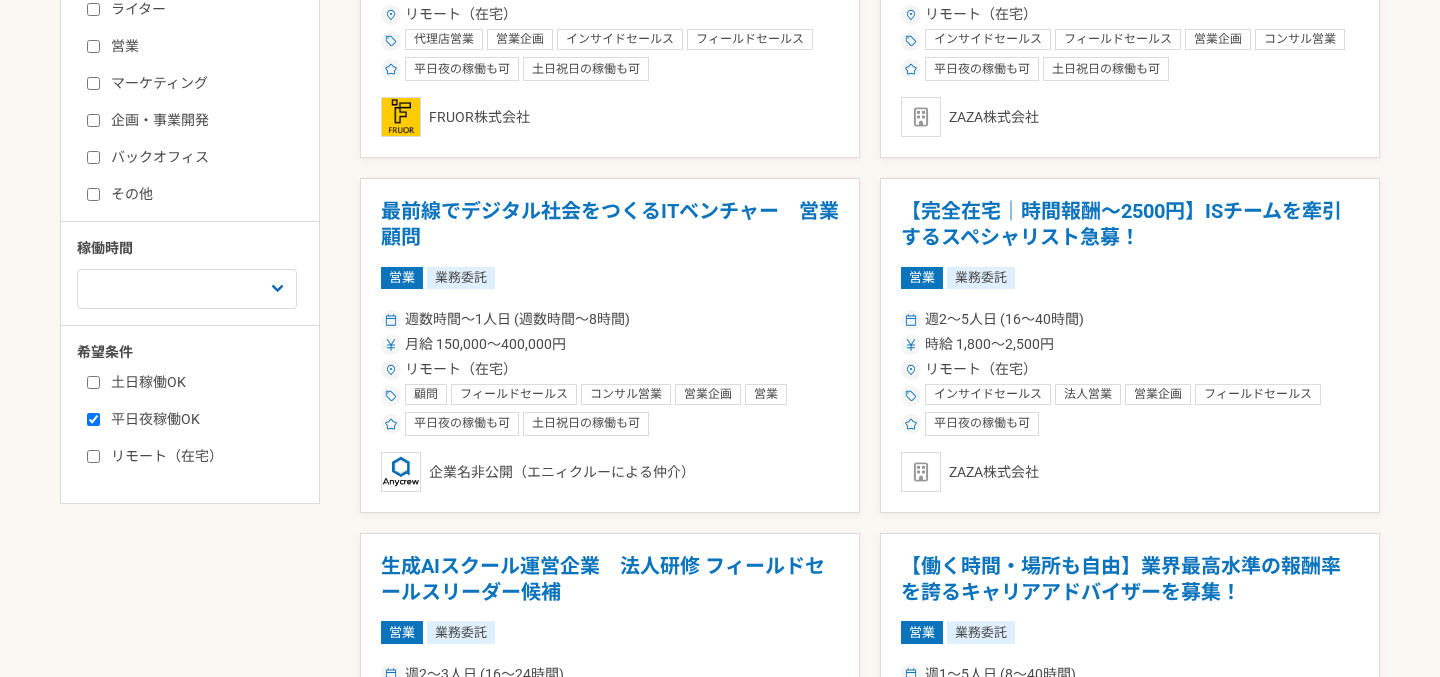 checkbox on "false" 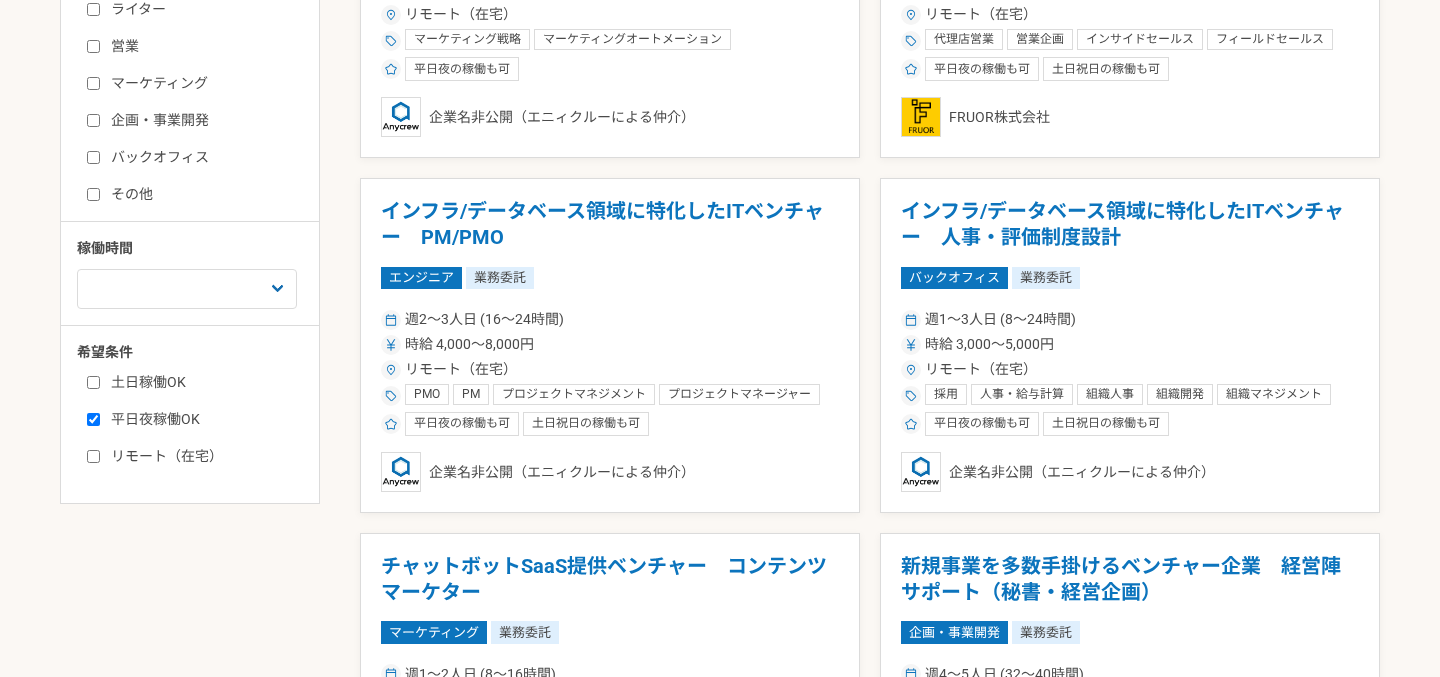 click on "マーケティング" at bounding box center (93, 83) 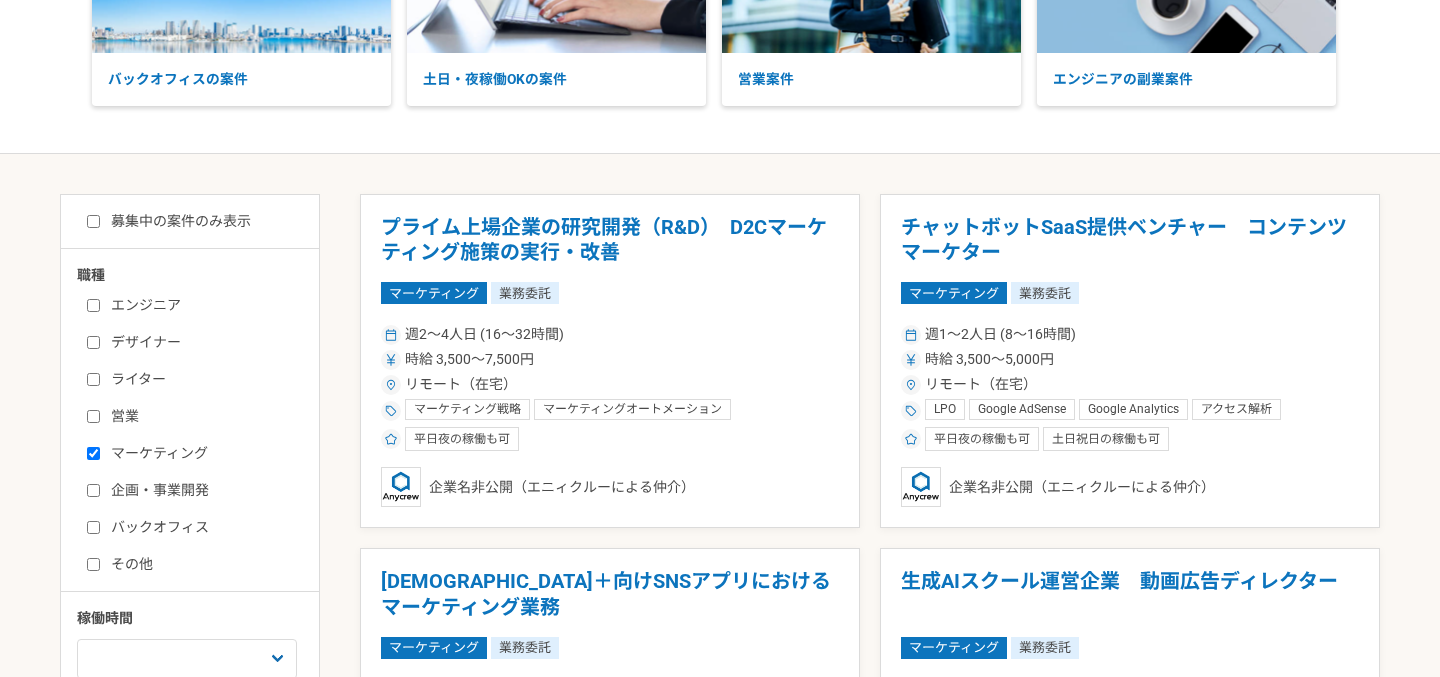 scroll, scrollTop: 230, scrollLeft: 0, axis: vertical 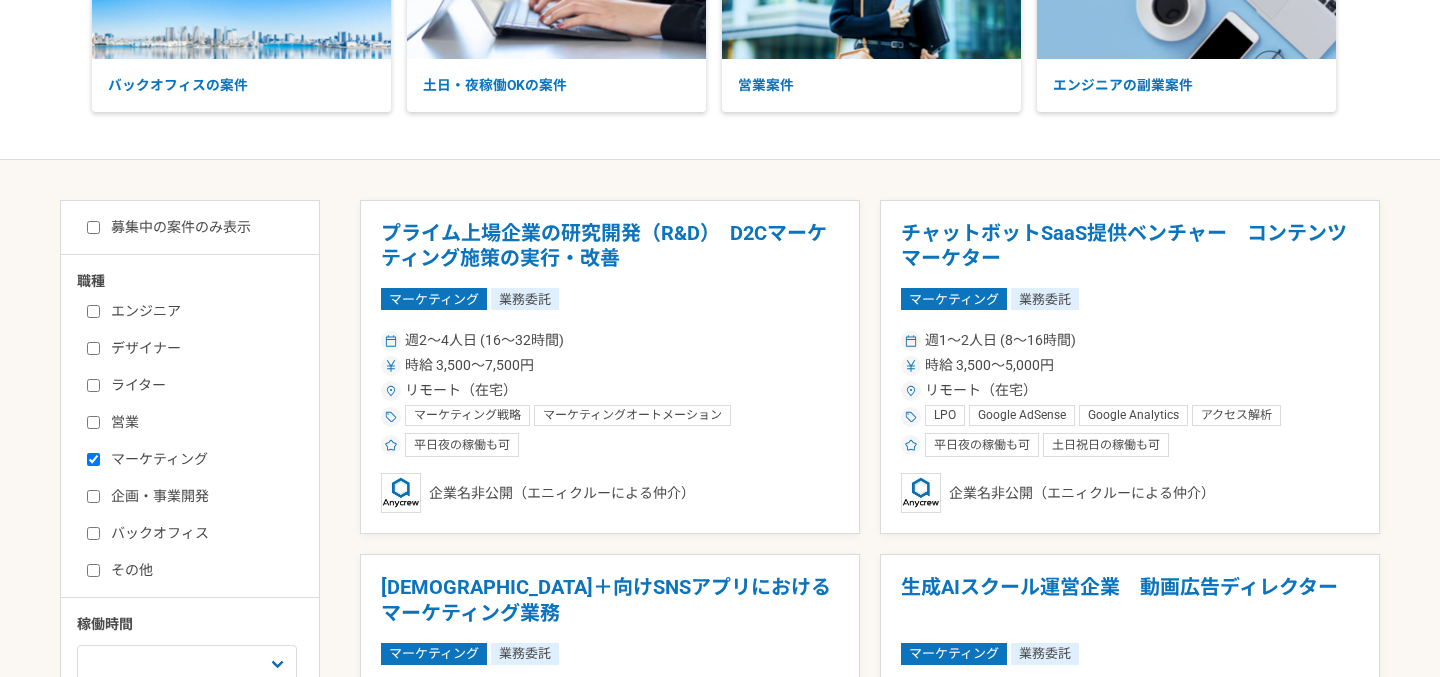 click on "マーケティング" at bounding box center (202, 459) 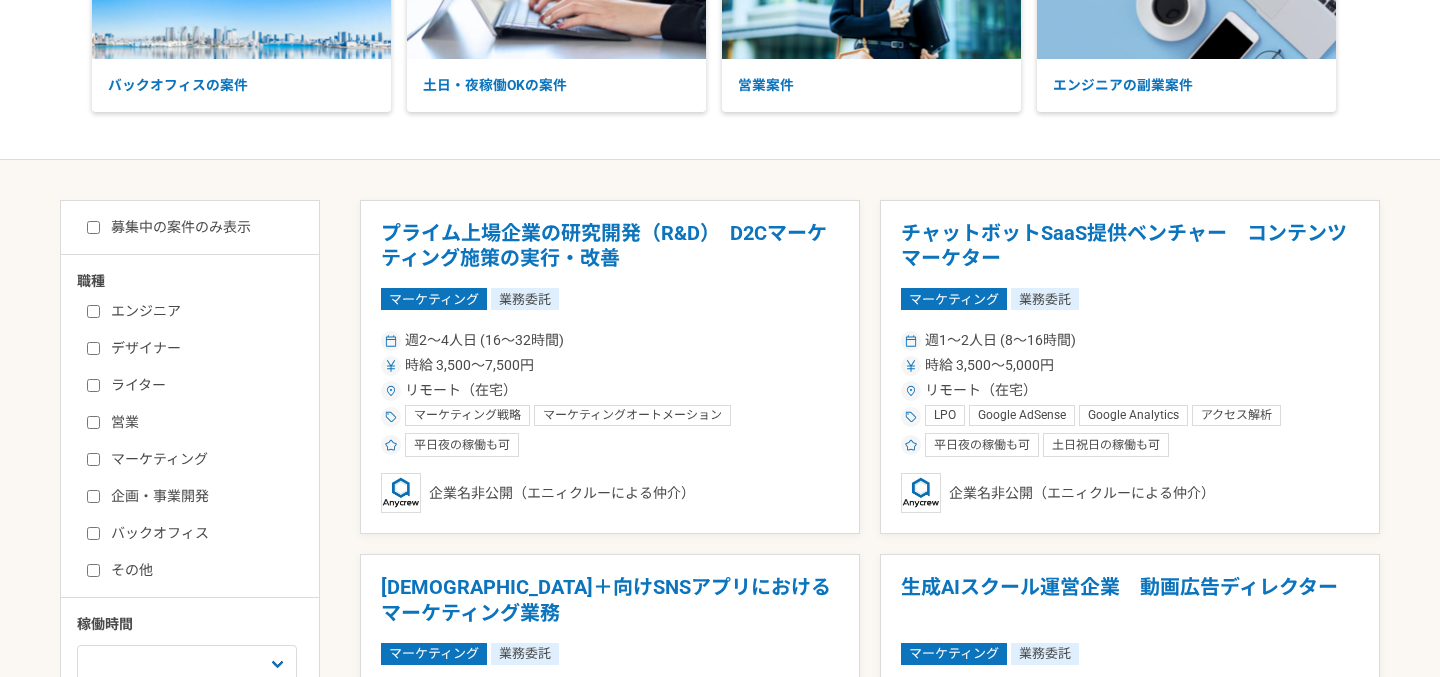 checkbox on "false" 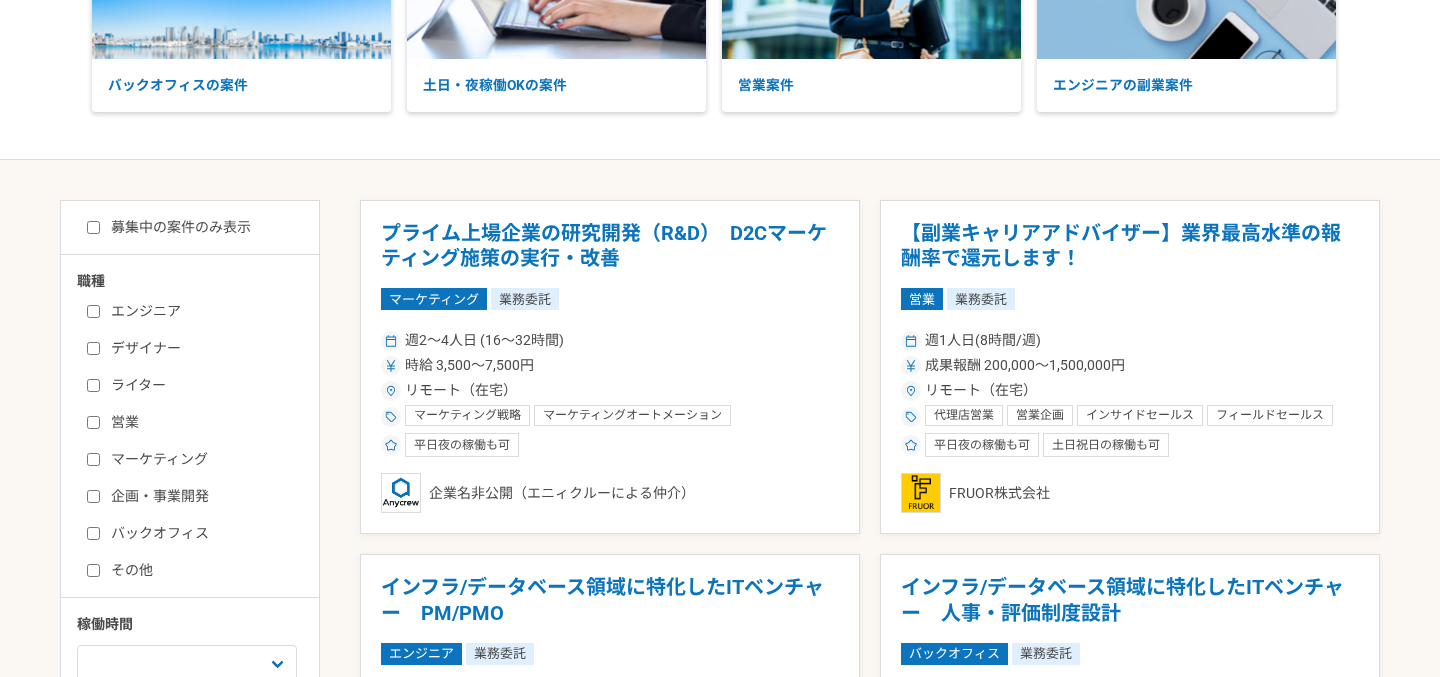 click on "企画・事業開発" at bounding box center (93, 496) 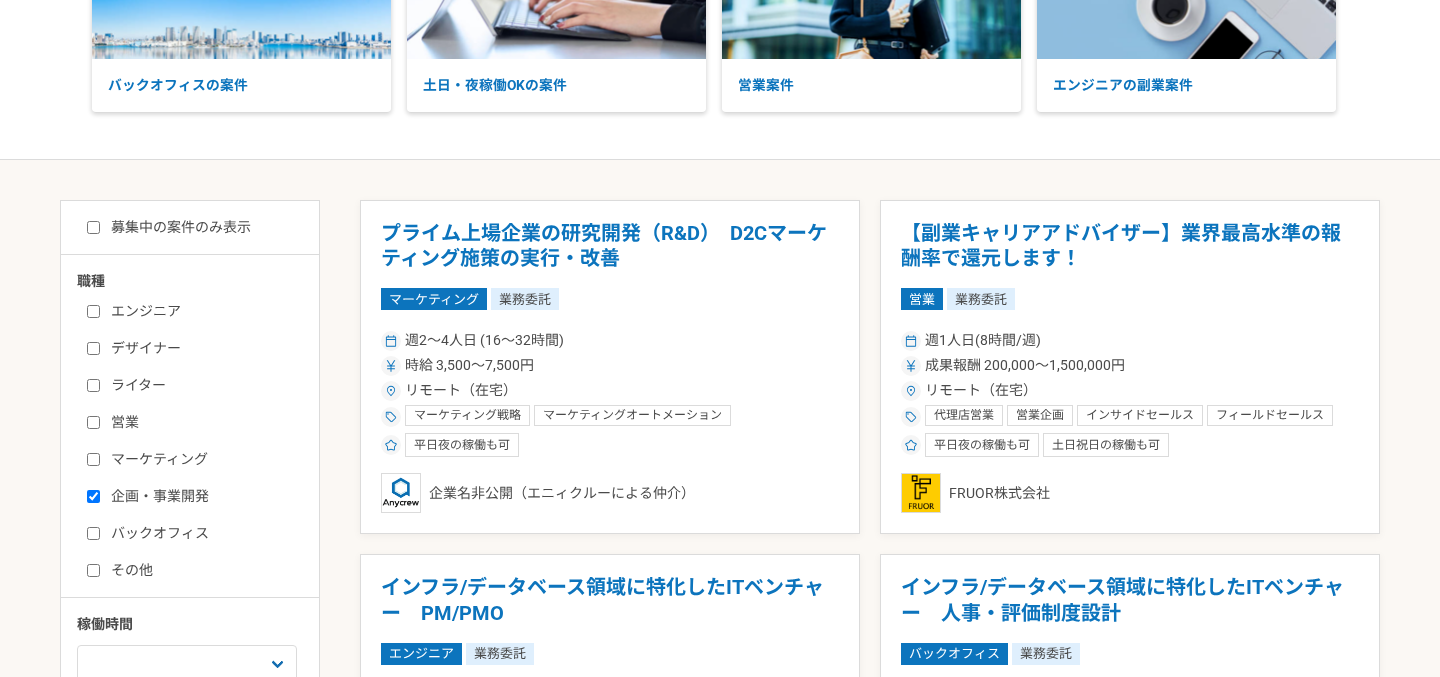 checkbox on "true" 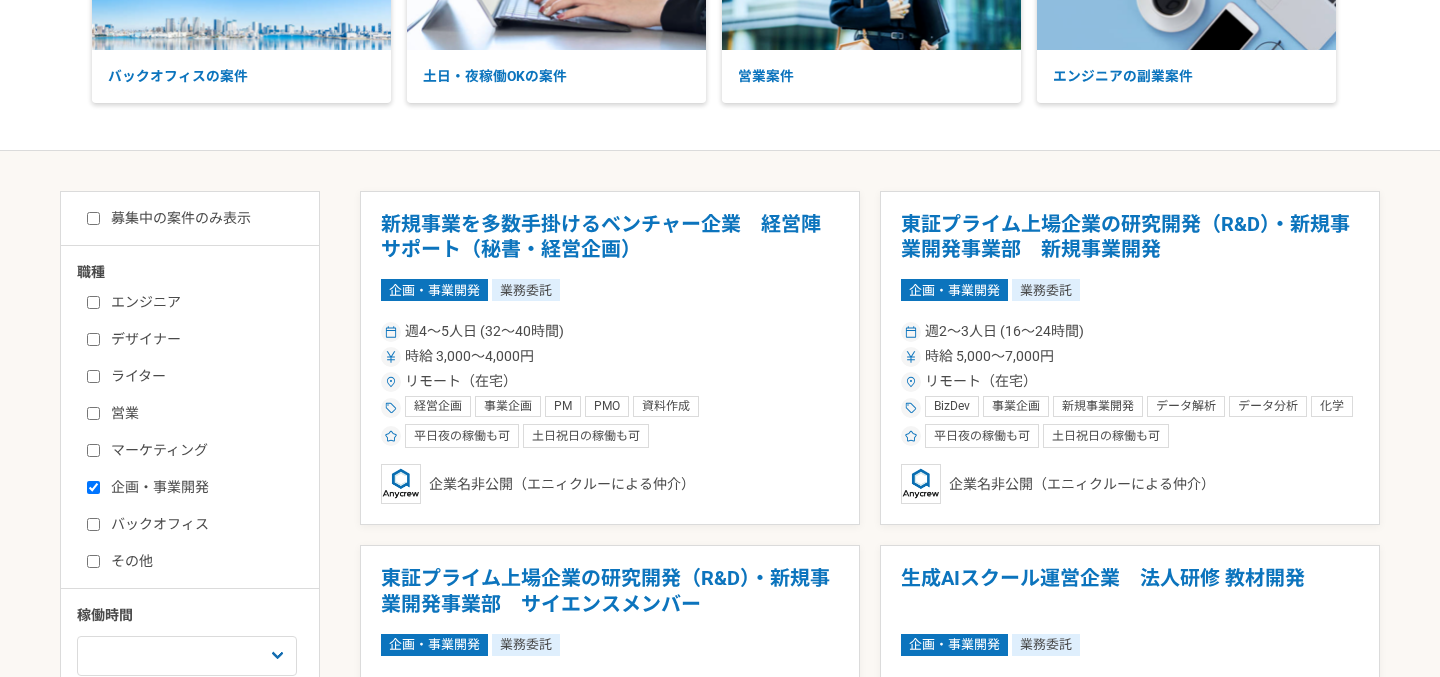 scroll, scrollTop: 297, scrollLeft: 0, axis: vertical 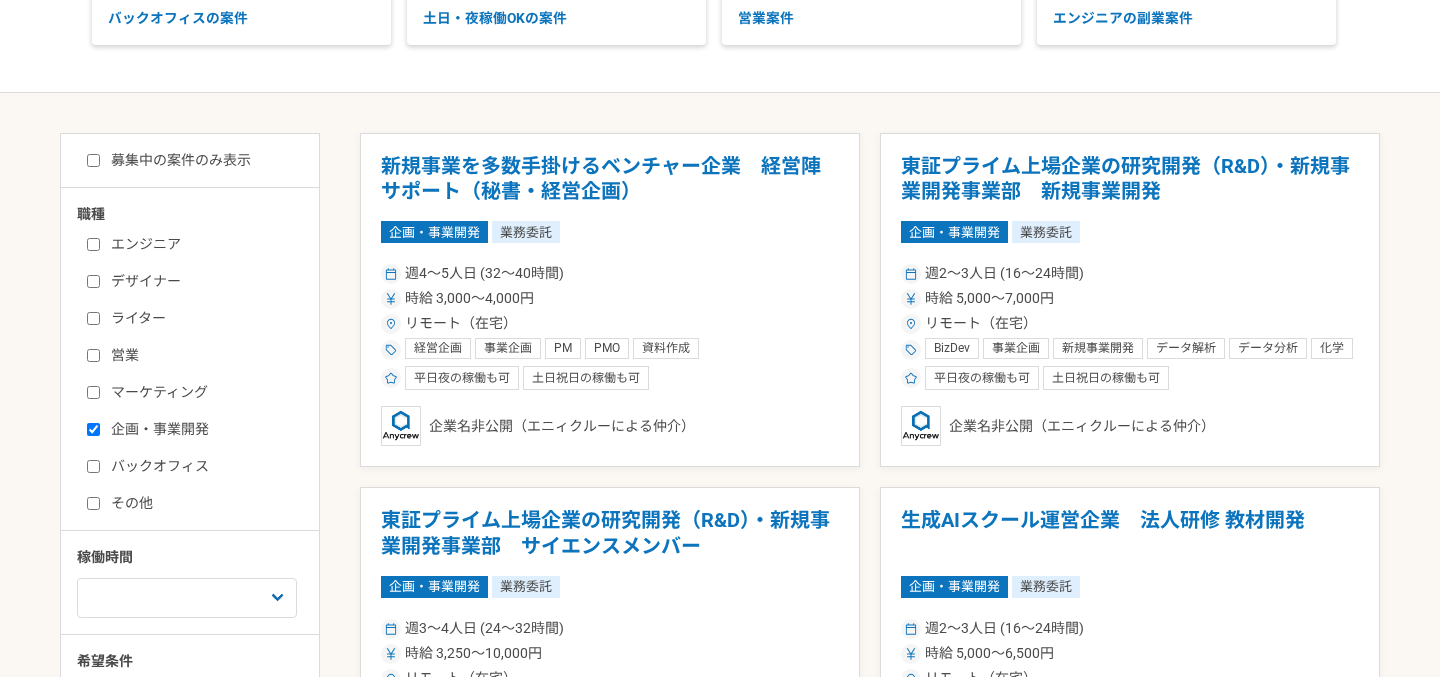 click on "バックオフィス" at bounding box center [93, 466] 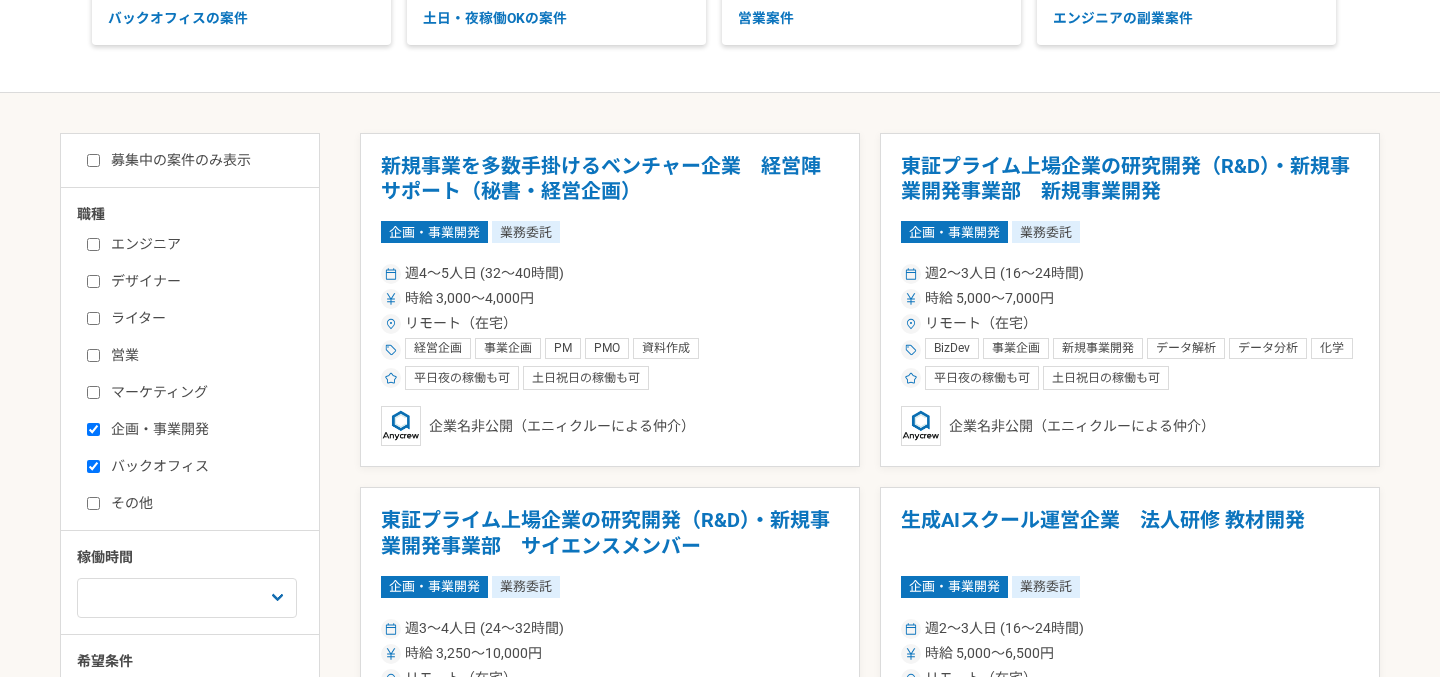 checkbox on "true" 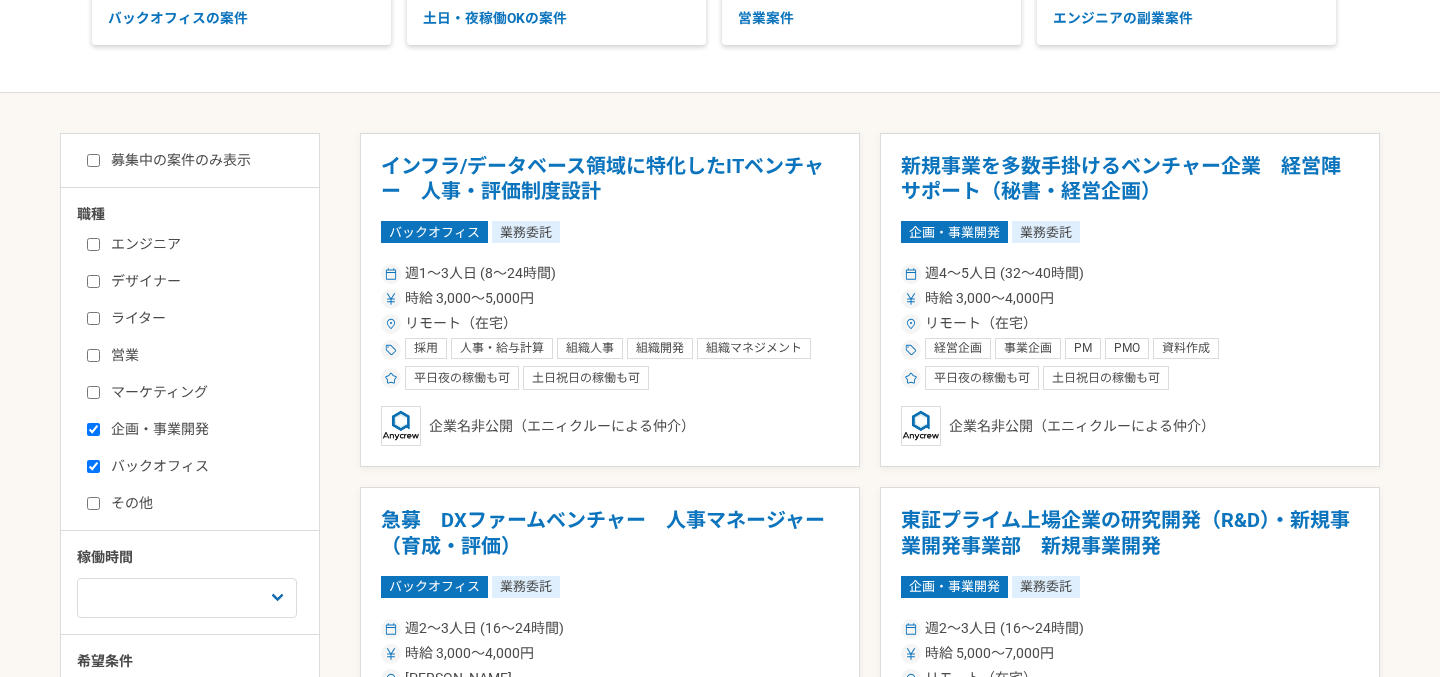 click on "企画・事業開発" at bounding box center [93, 429] 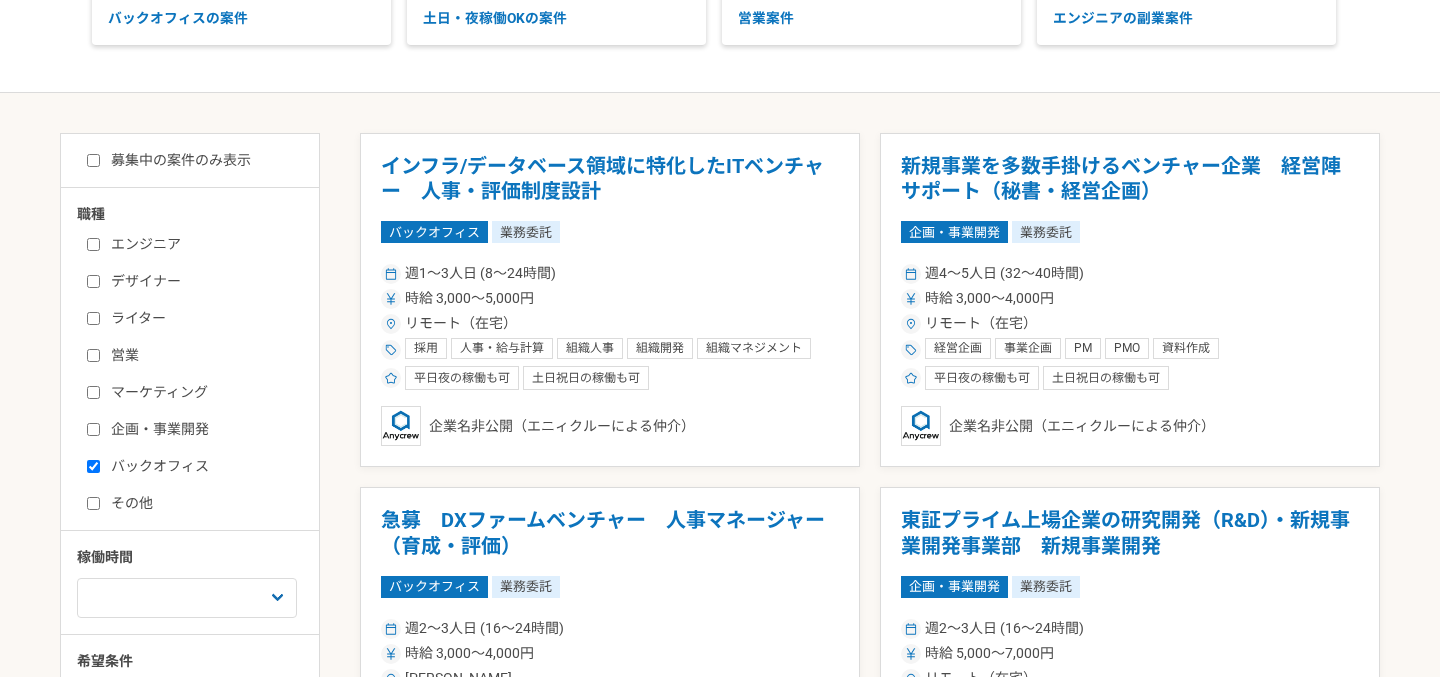 checkbox on "false" 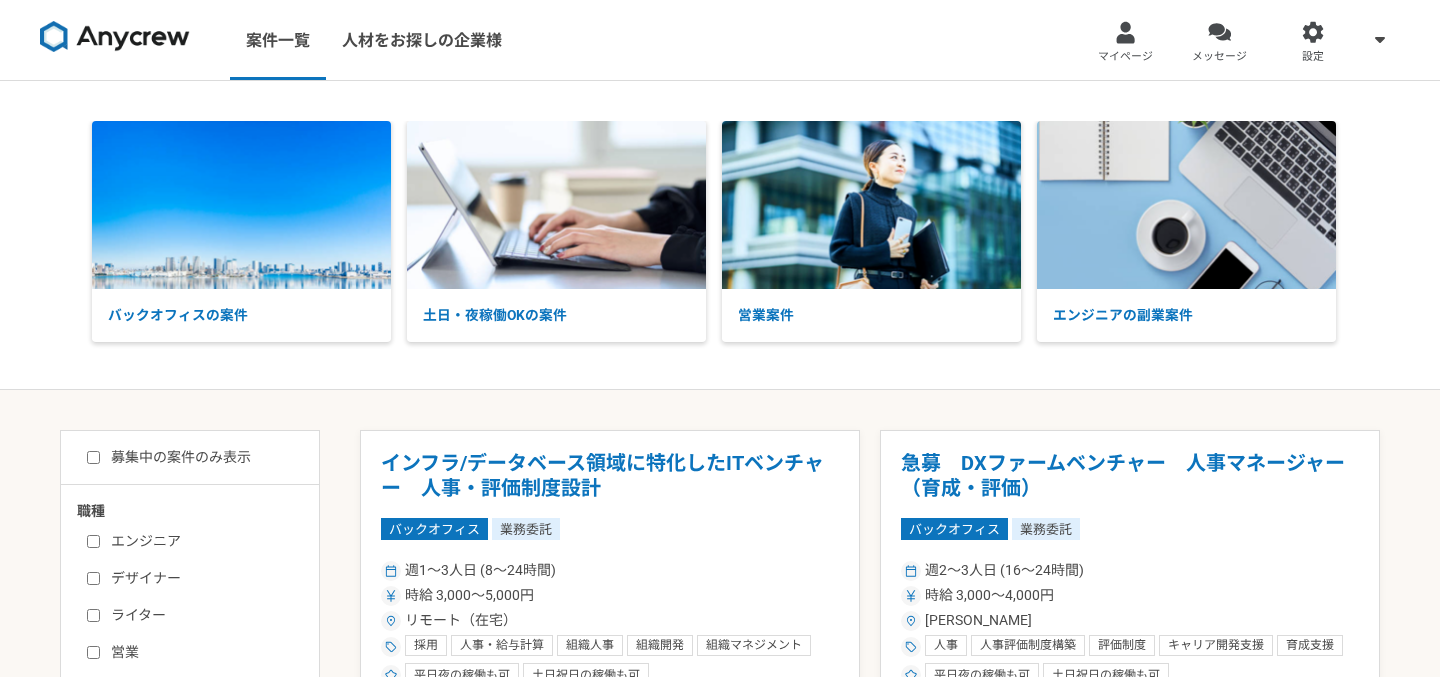 scroll, scrollTop: 368, scrollLeft: 0, axis: vertical 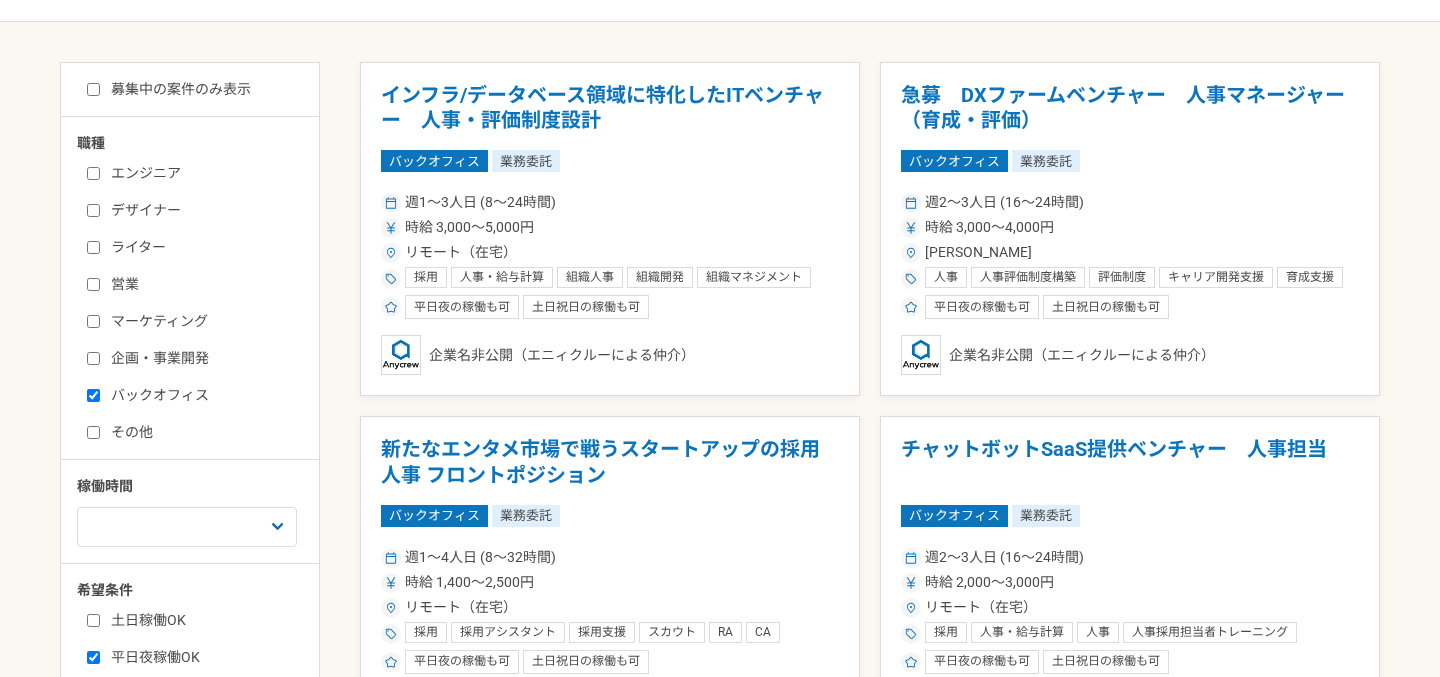 click on "バックオフィス" at bounding box center (93, 395) 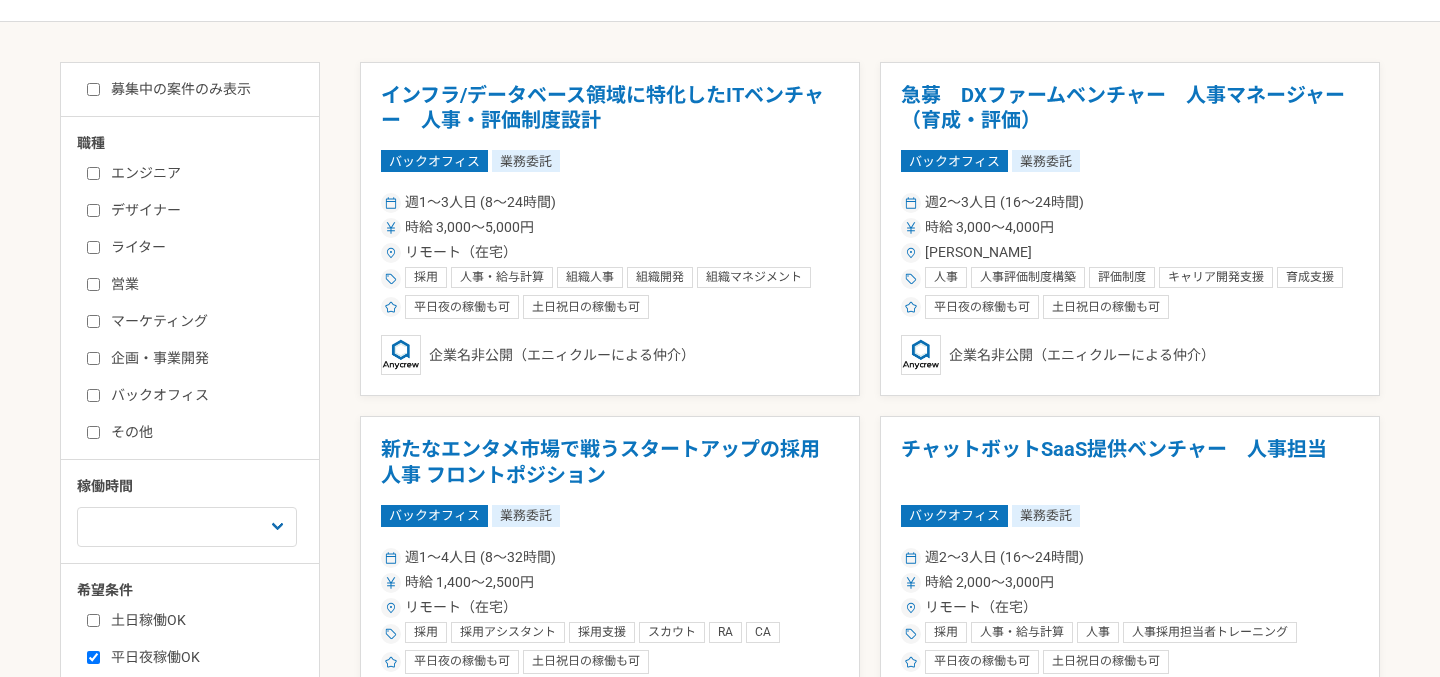 checkbox on "false" 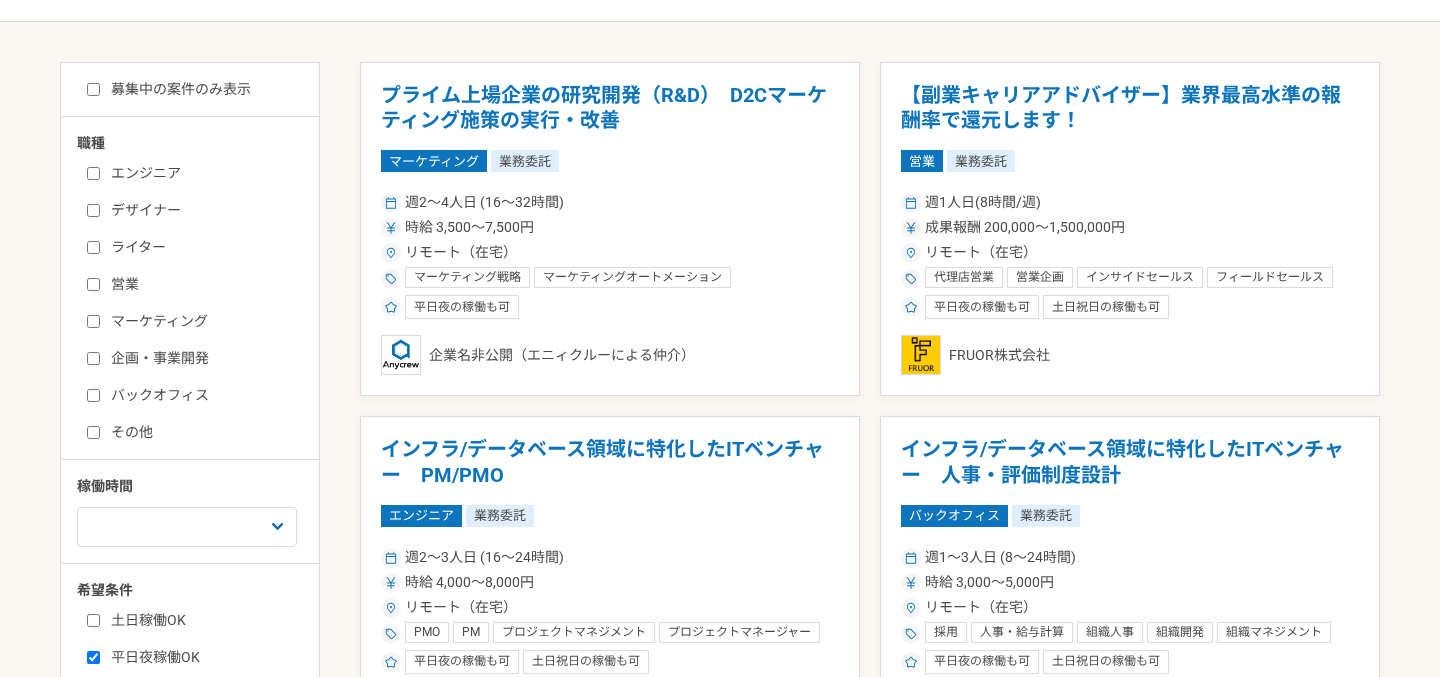 click on "その他" at bounding box center [93, 432] 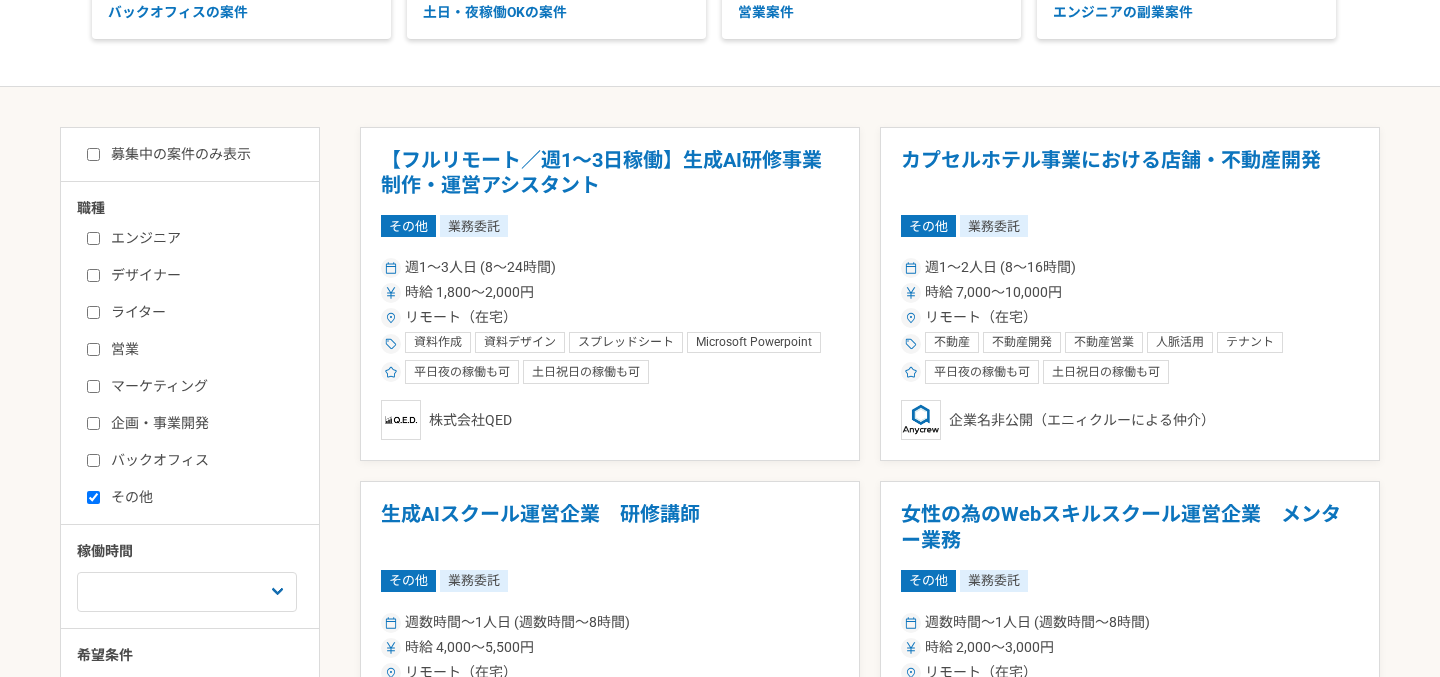scroll, scrollTop: 256, scrollLeft: 0, axis: vertical 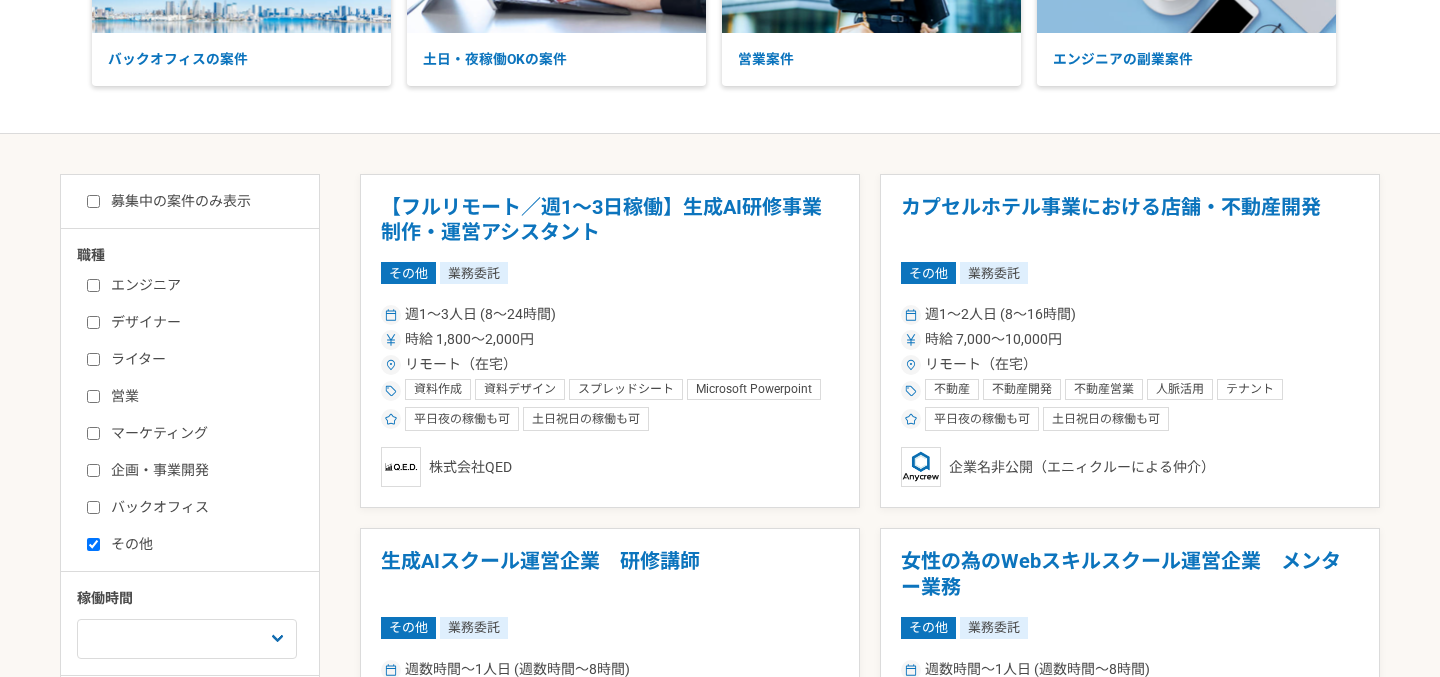 click on "その他" at bounding box center [93, 544] 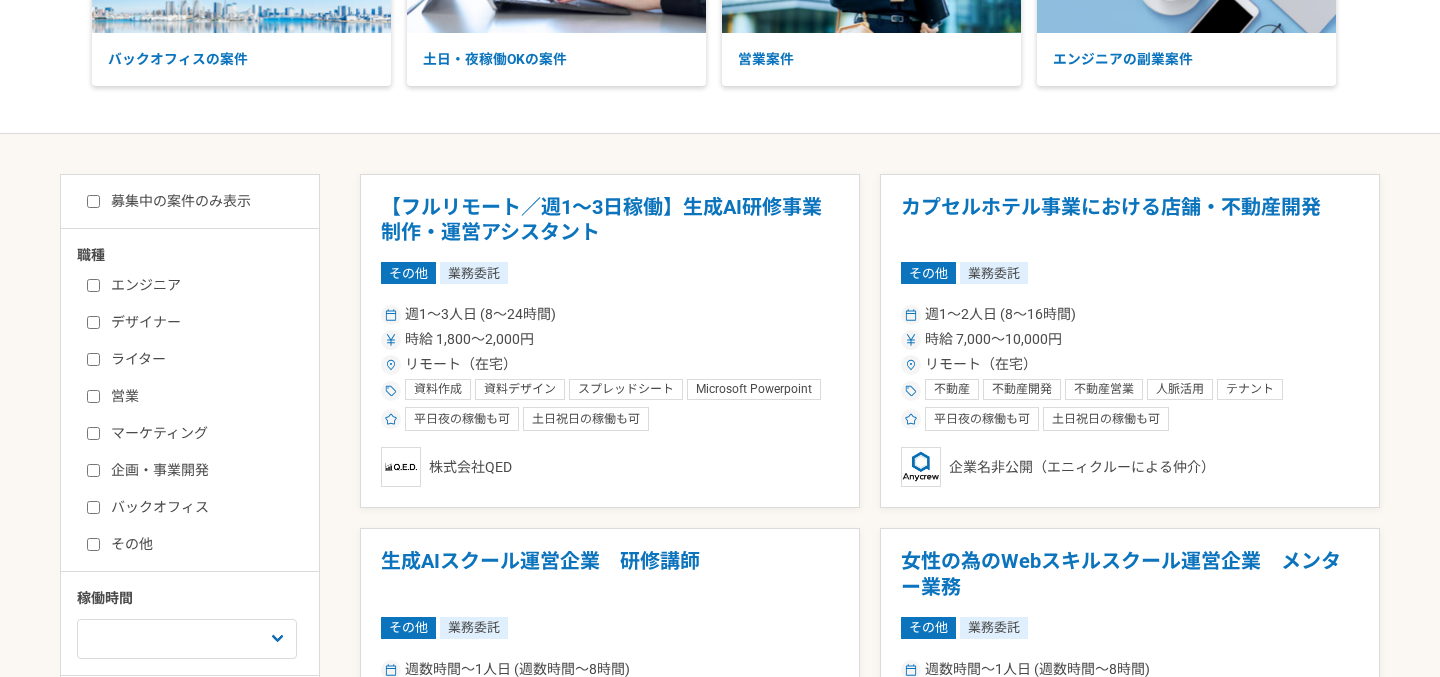 checkbox on "false" 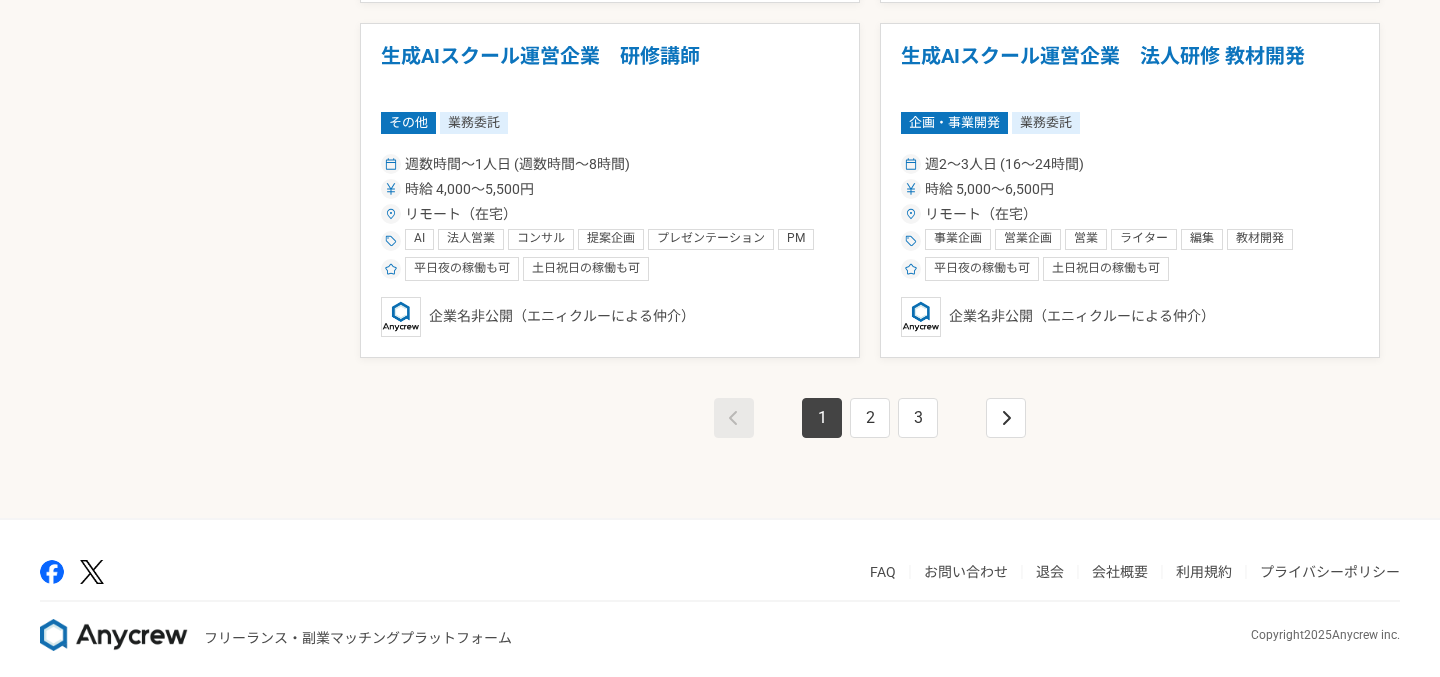 scroll, scrollTop: 3612, scrollLeft: 0, axis: vertical 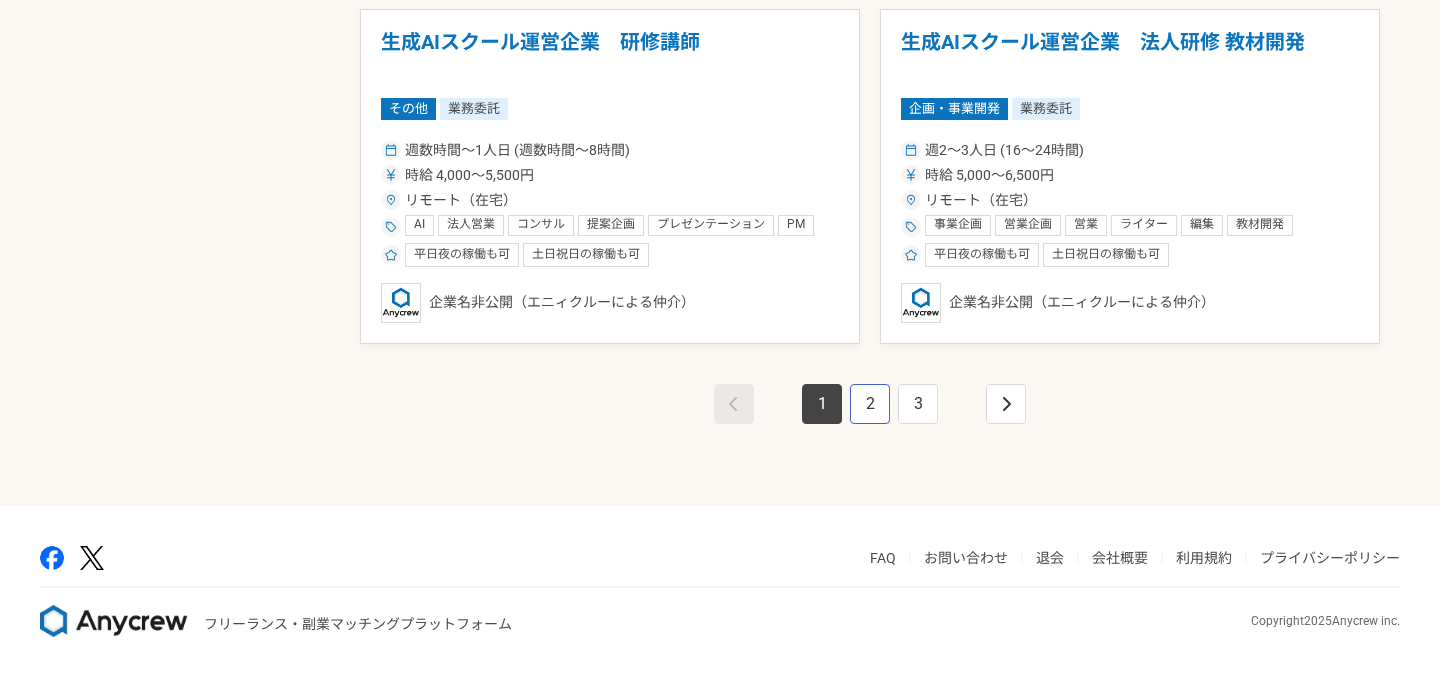 click on "2" at bounding box center [870, 404] 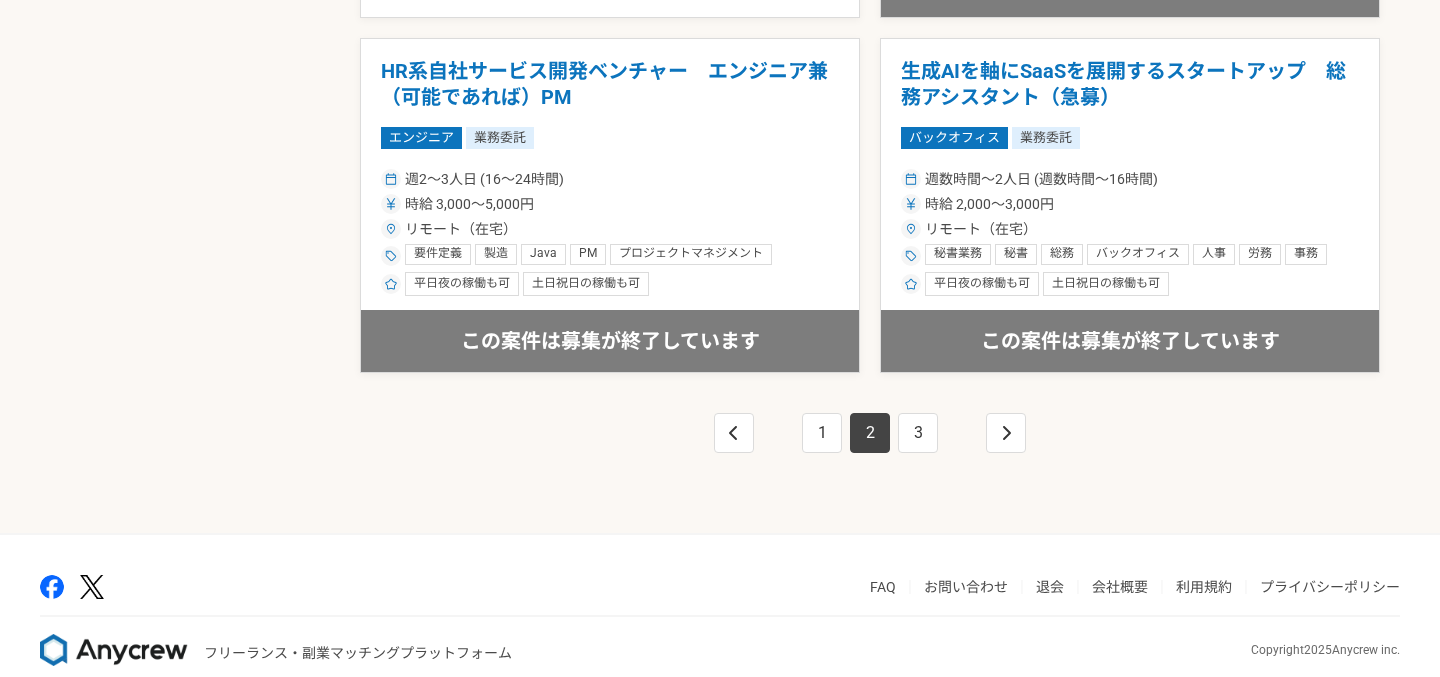 scroll, scrollTop: 3612, scrollLeft: 0, axis: vertical 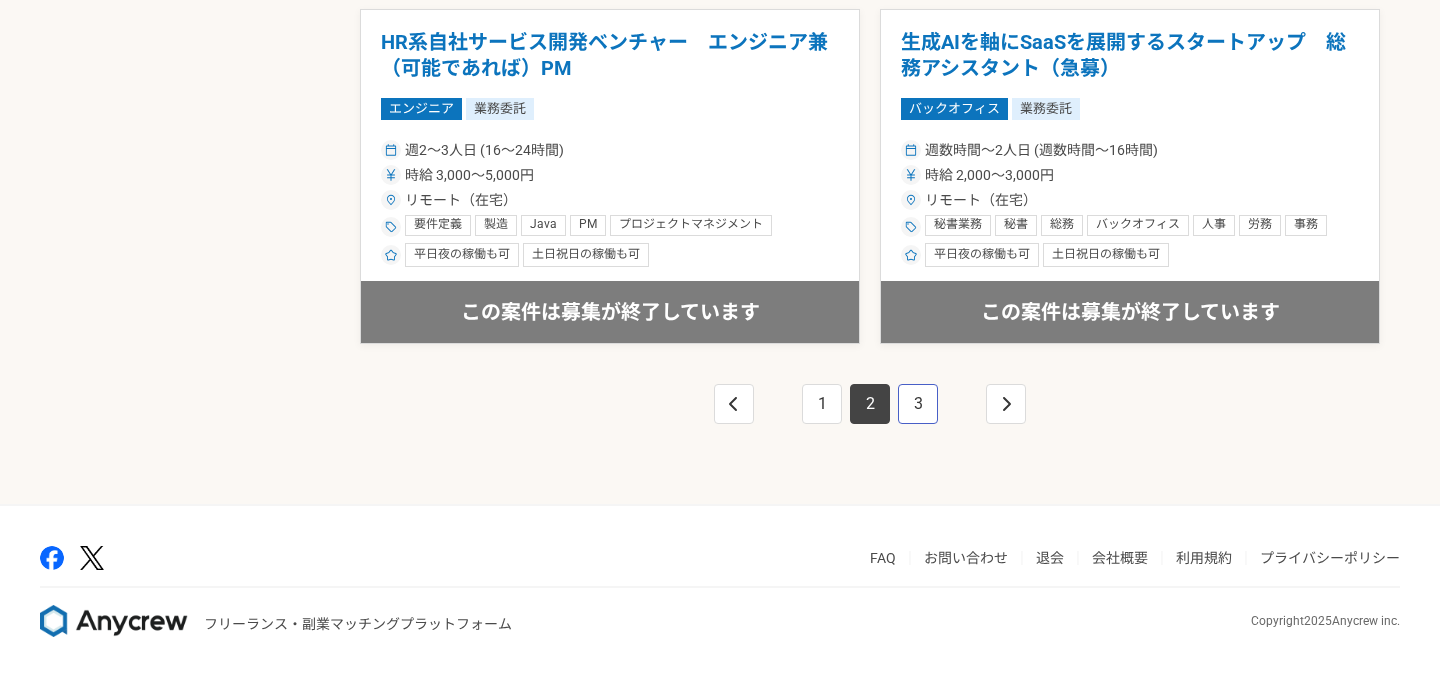 click on "3" at bounding box center (918, 404) 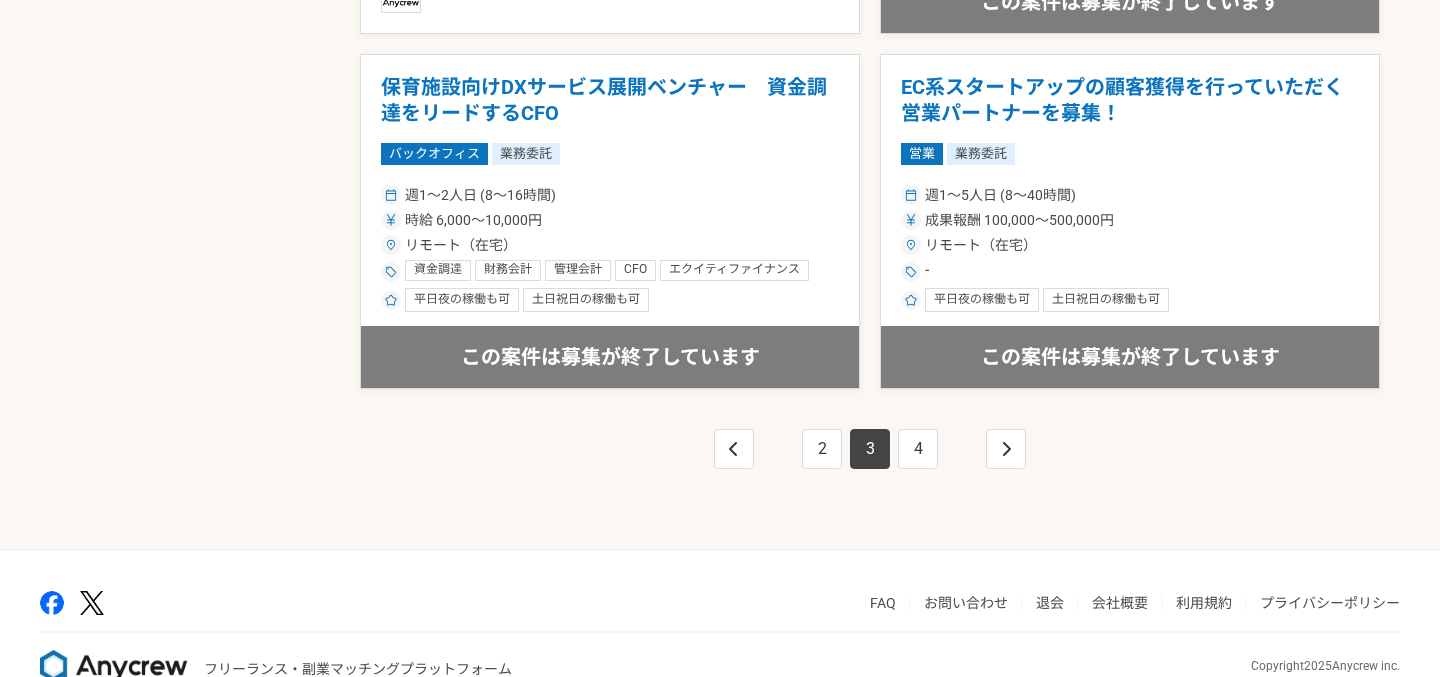 scroll, scrollTop: 3612, scrollLeft: 0, axis: vertical 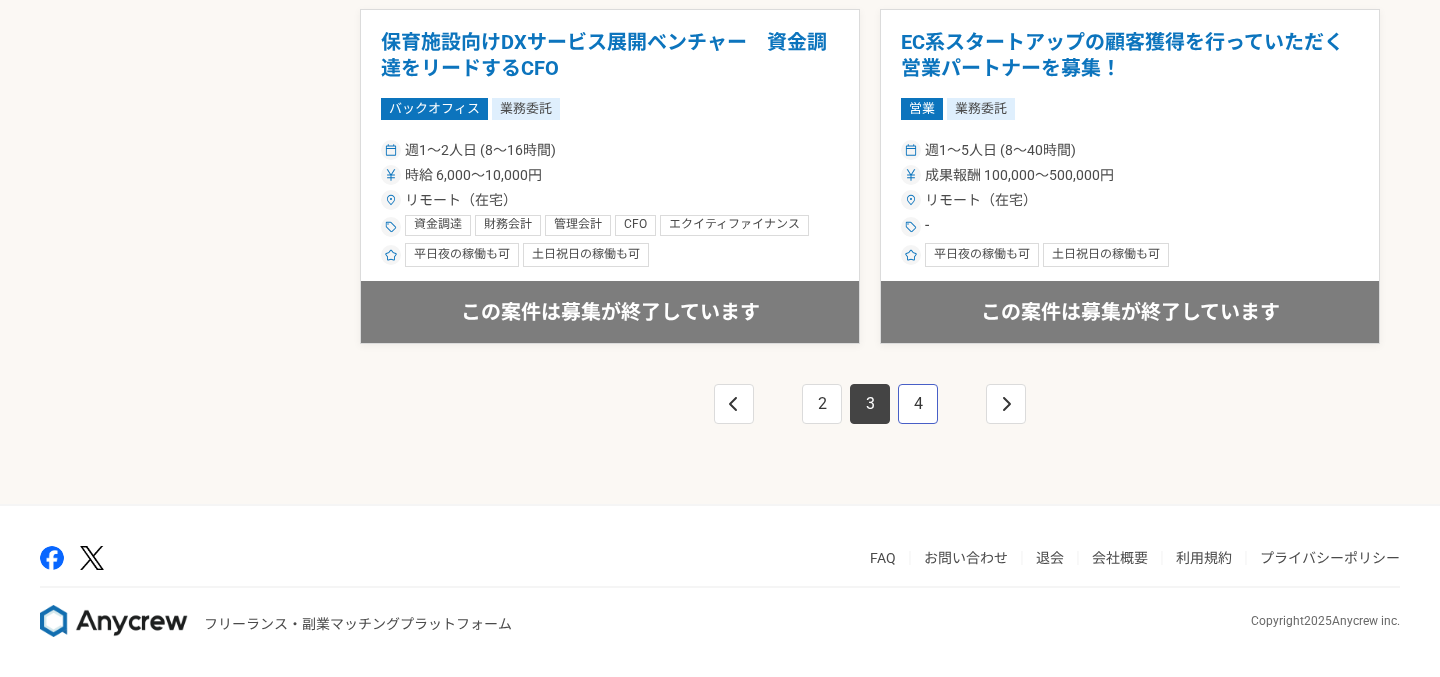 click on "4" at bounding box center [918, 404] 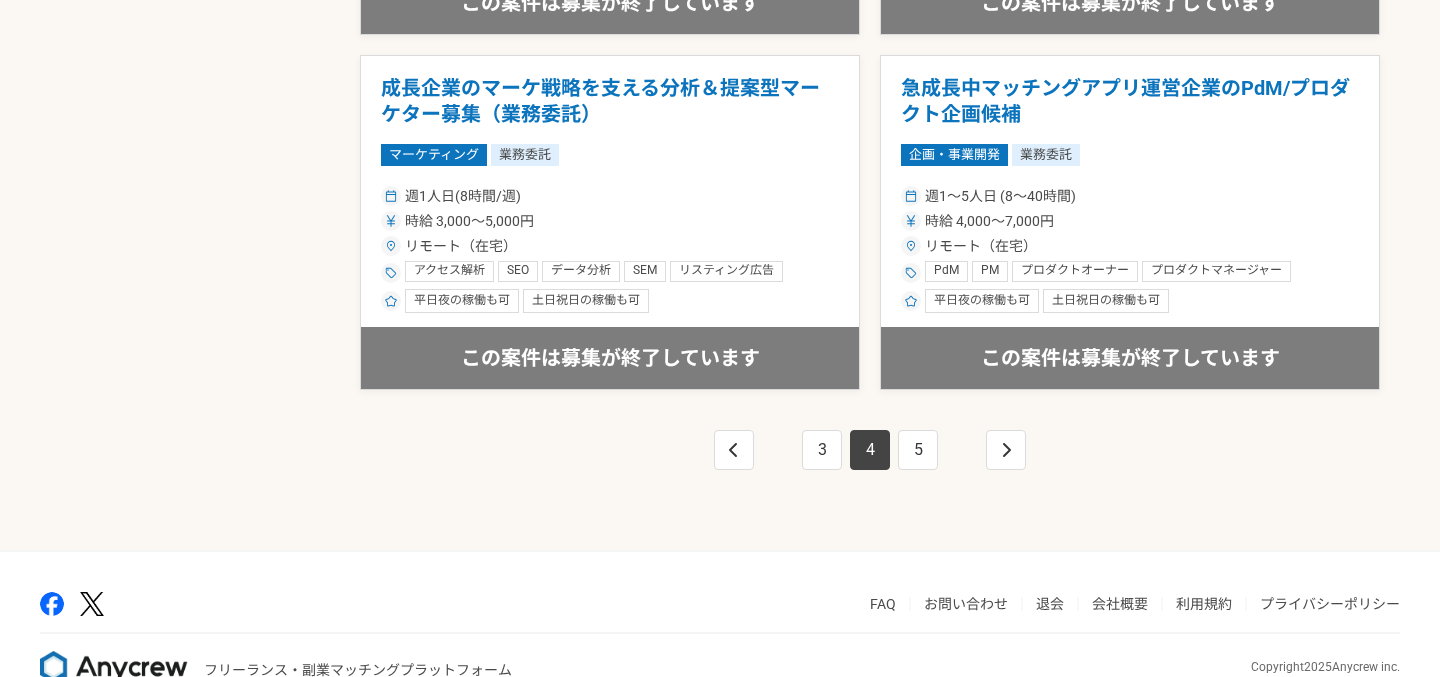 scroll, scrollTop: 3612, scrollLeft: 0, axis: vertical 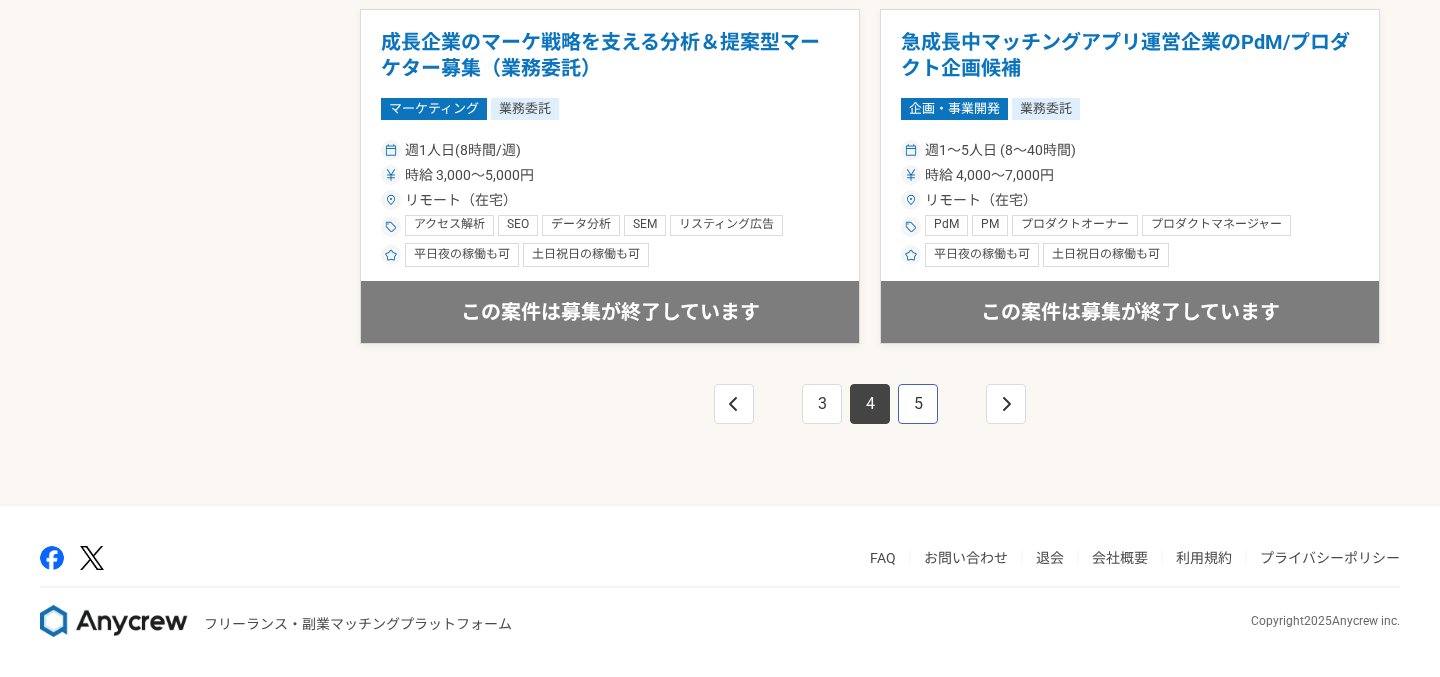 click on "5" at bounding box center (918, 404) 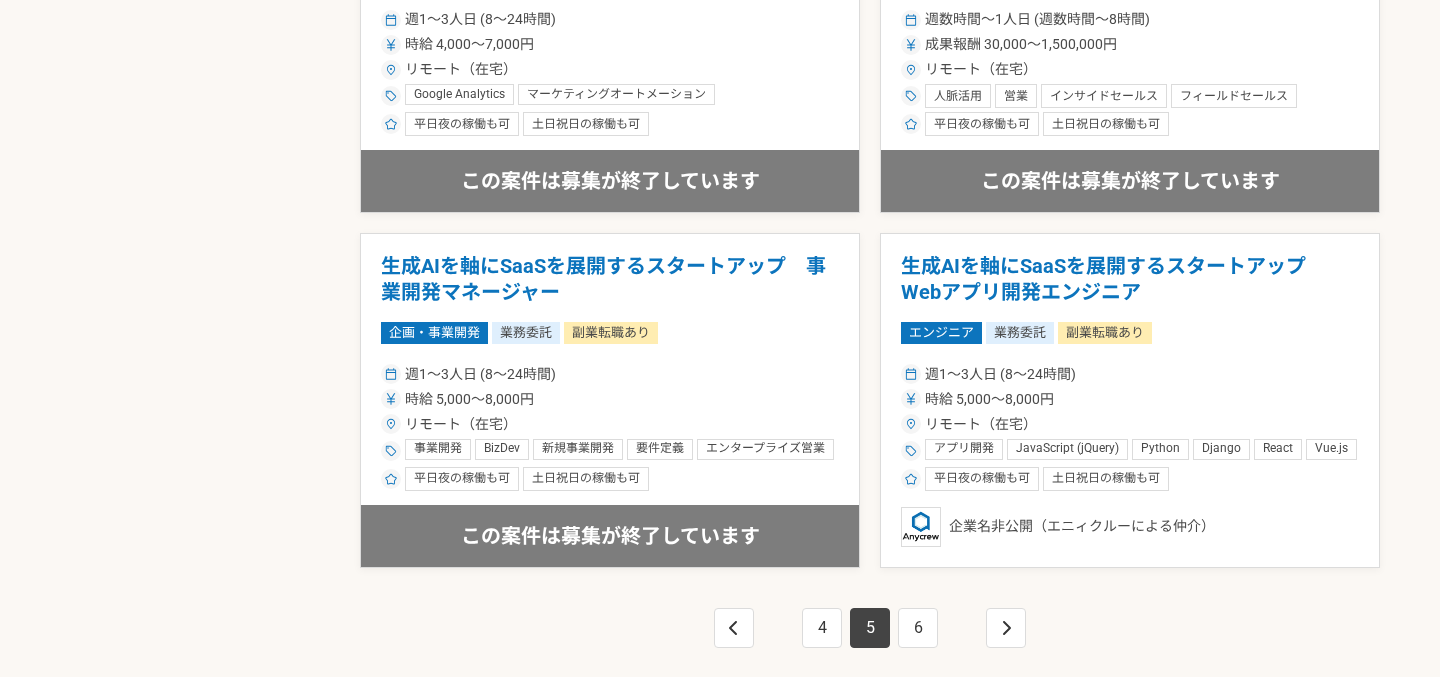 scroll, scrollTop: 3457, scrollLeft: 0, axis: vertical 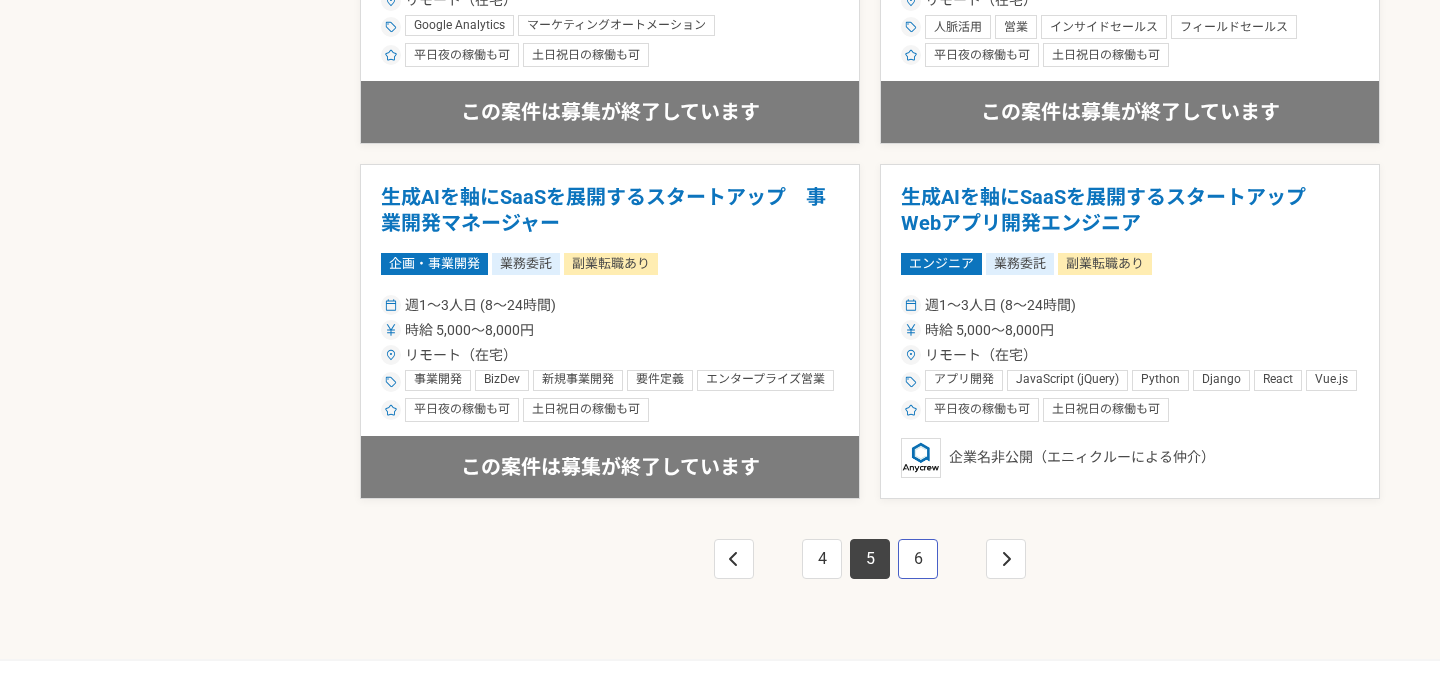 click on "6" at bounding box center [918, 559] 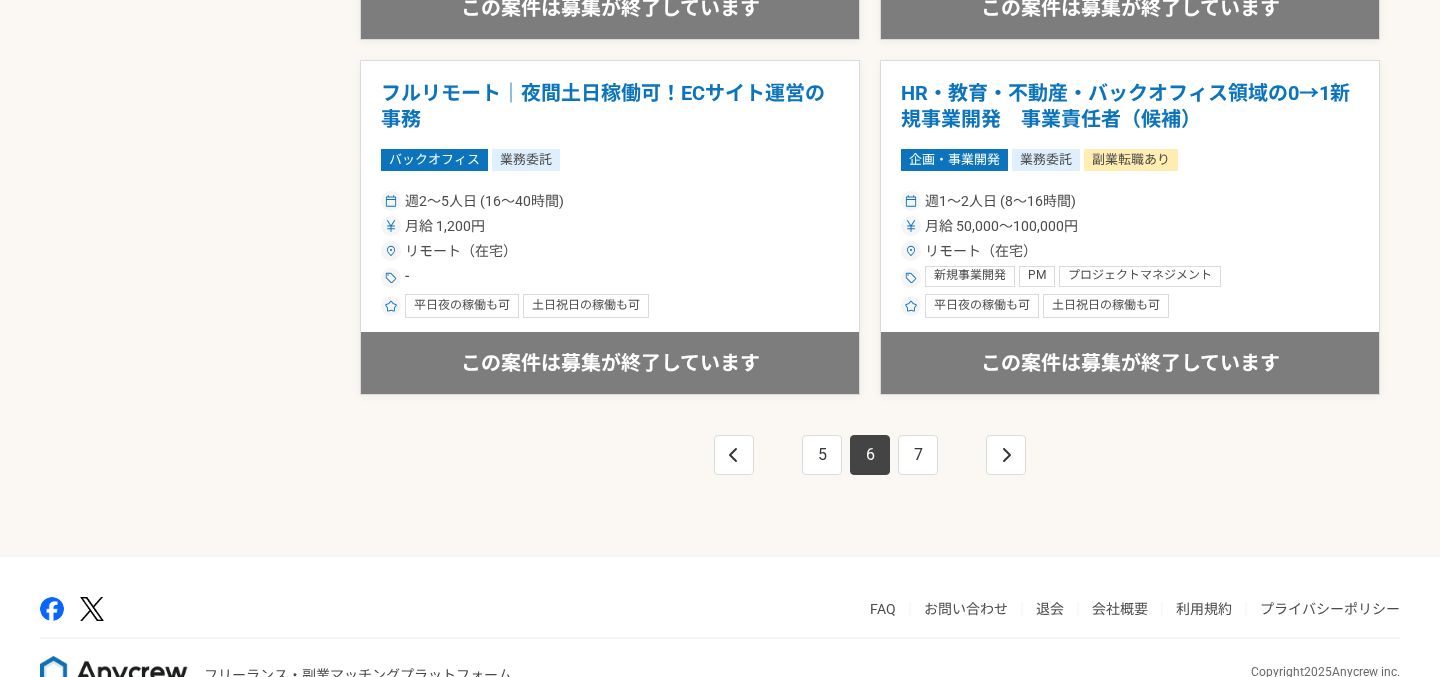 scroll, scrollTop: 3612, scrollLeft: 0, axis: vertical 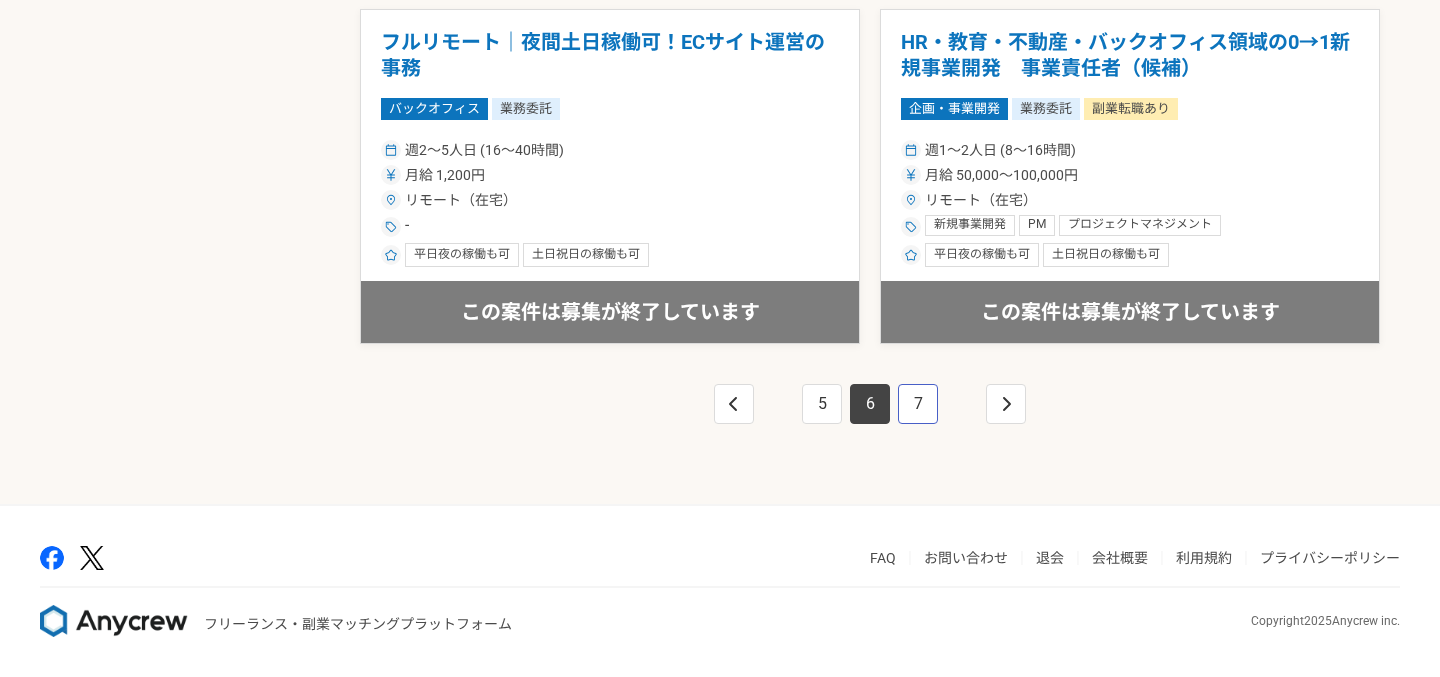 click on "7" at bounding box center [918, 404] 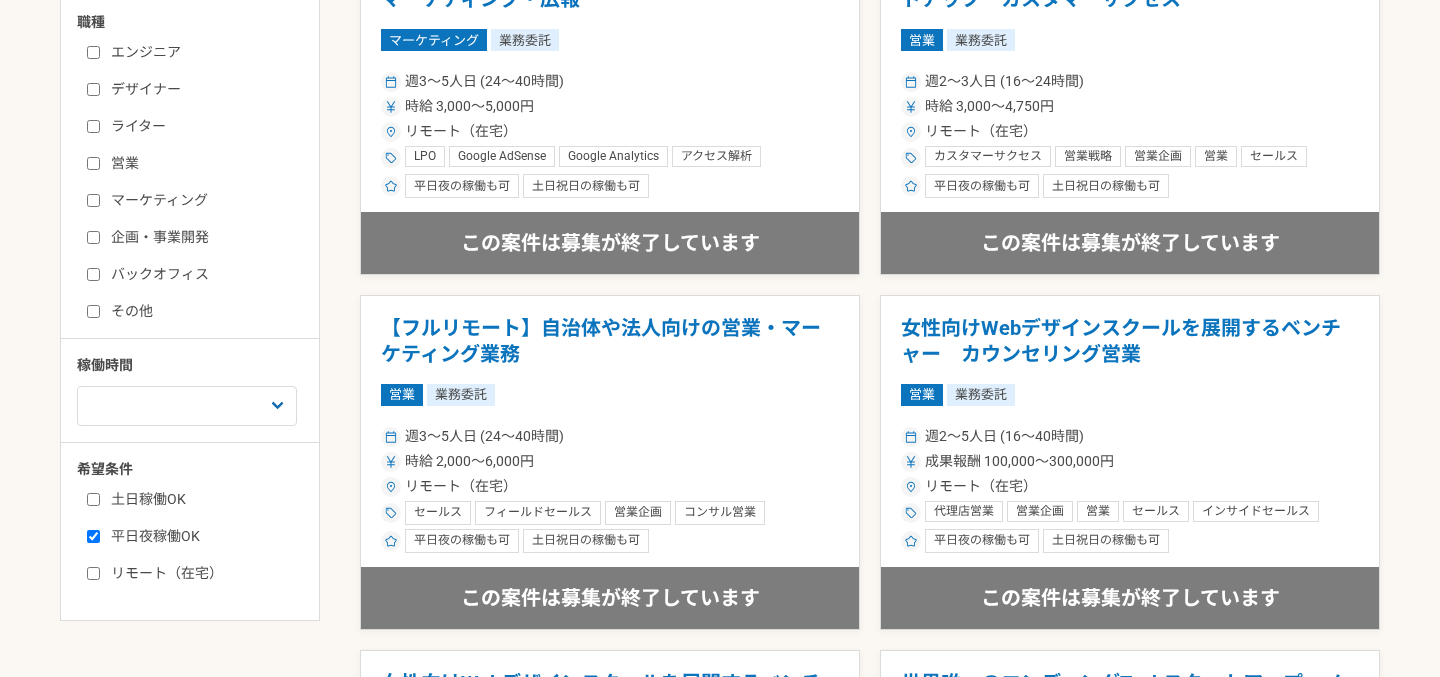 scroll, scrollTop: 0, scrollLeft: 0, axis: both 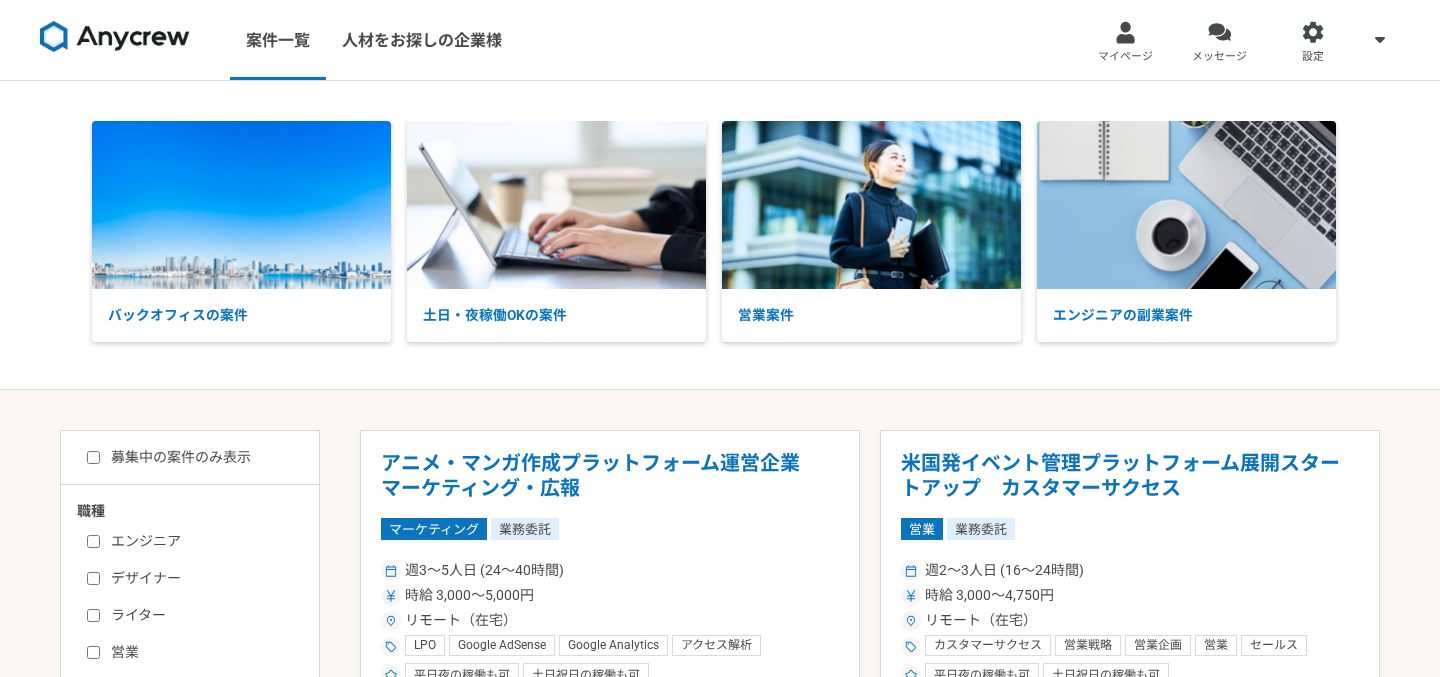 click on "募集中の案件のみ表示" at bounding box center (93, 457) 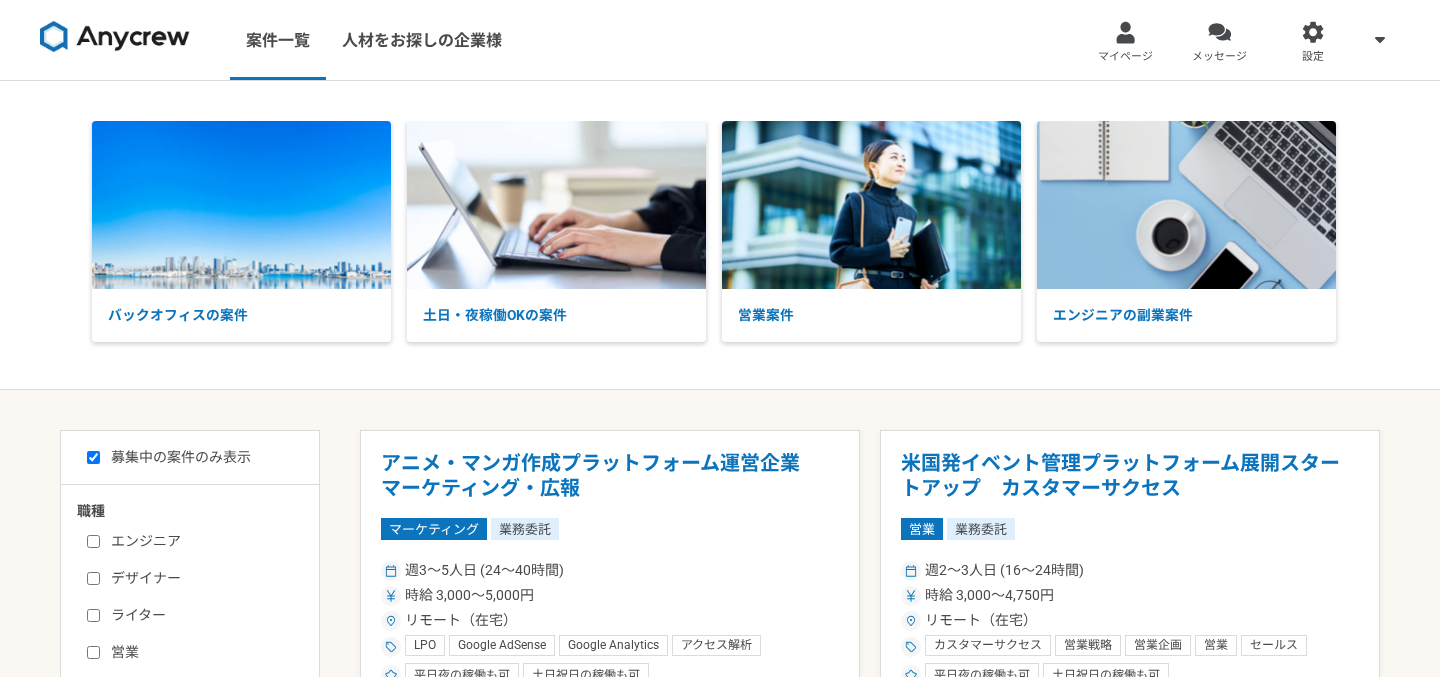checkbox on "true" 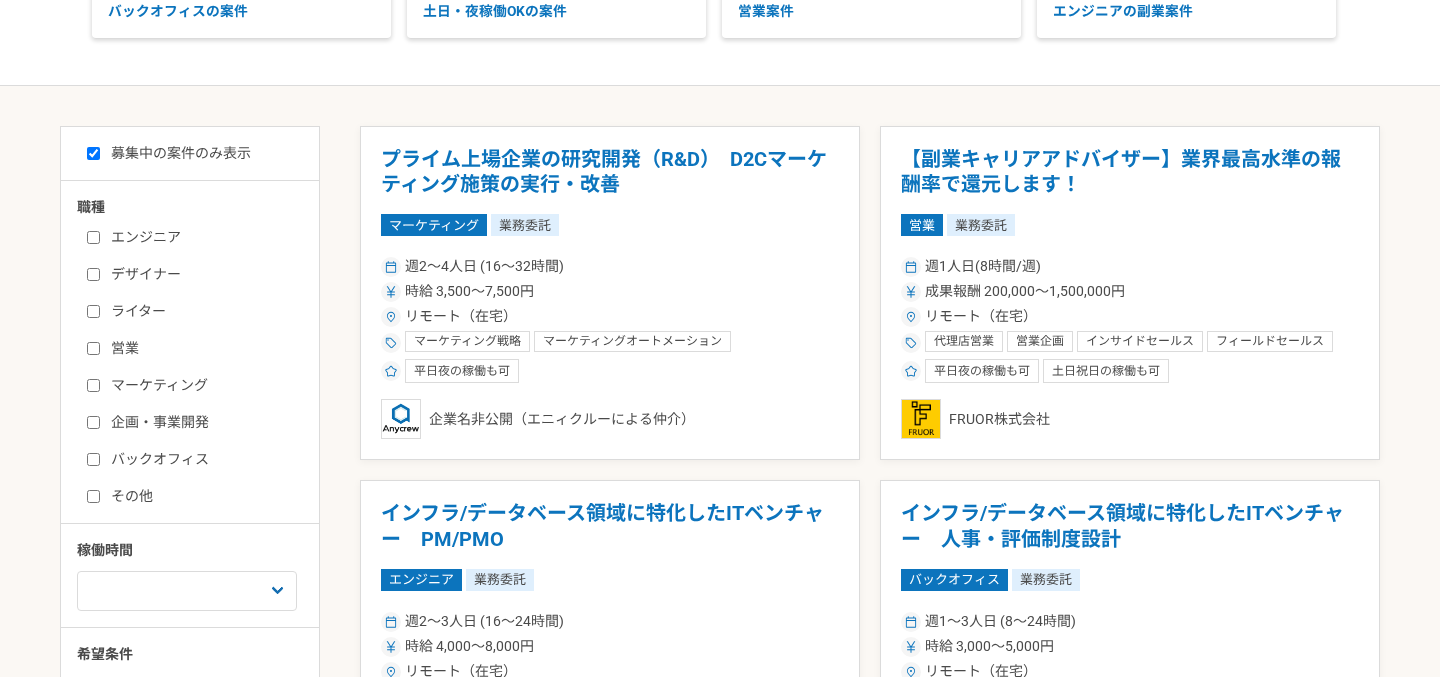 scroll, scrollTop: 305, scrollLeft: 0, axis: vertical 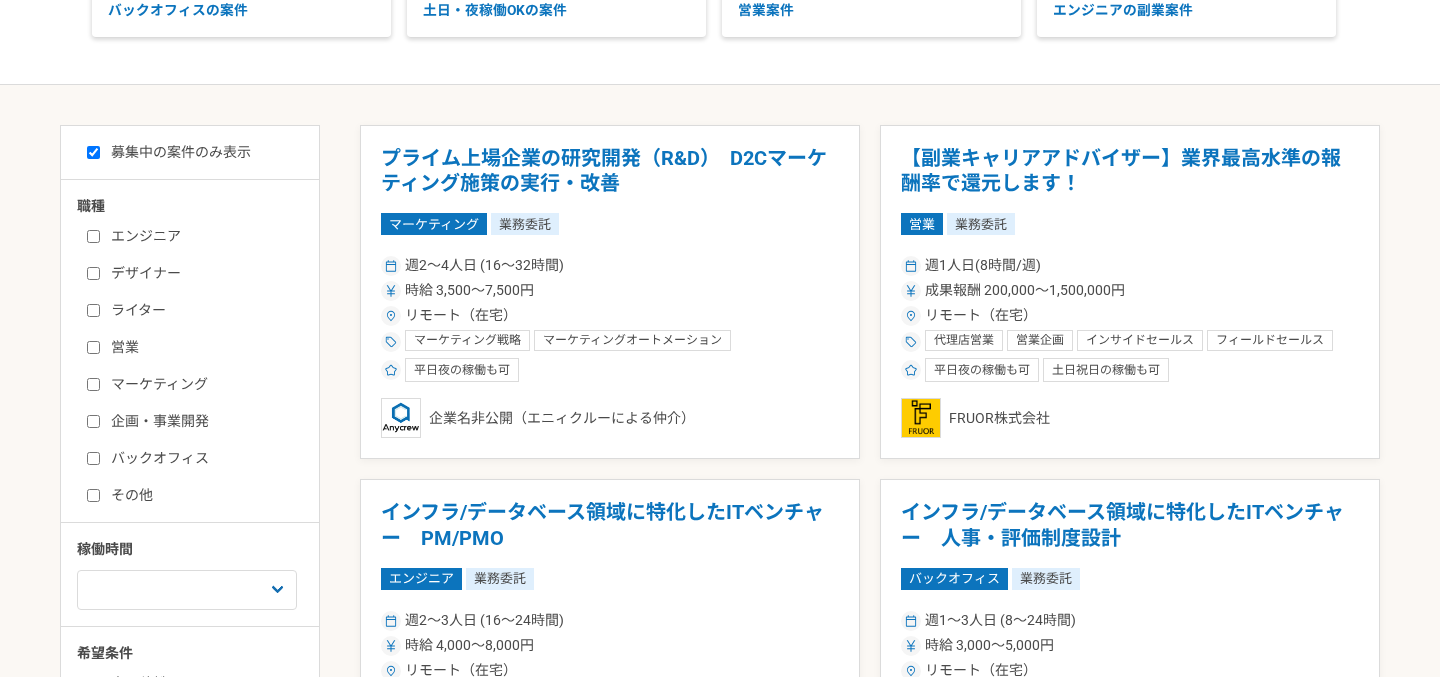 click on "マーケティング" at bounding box center [93, 384] 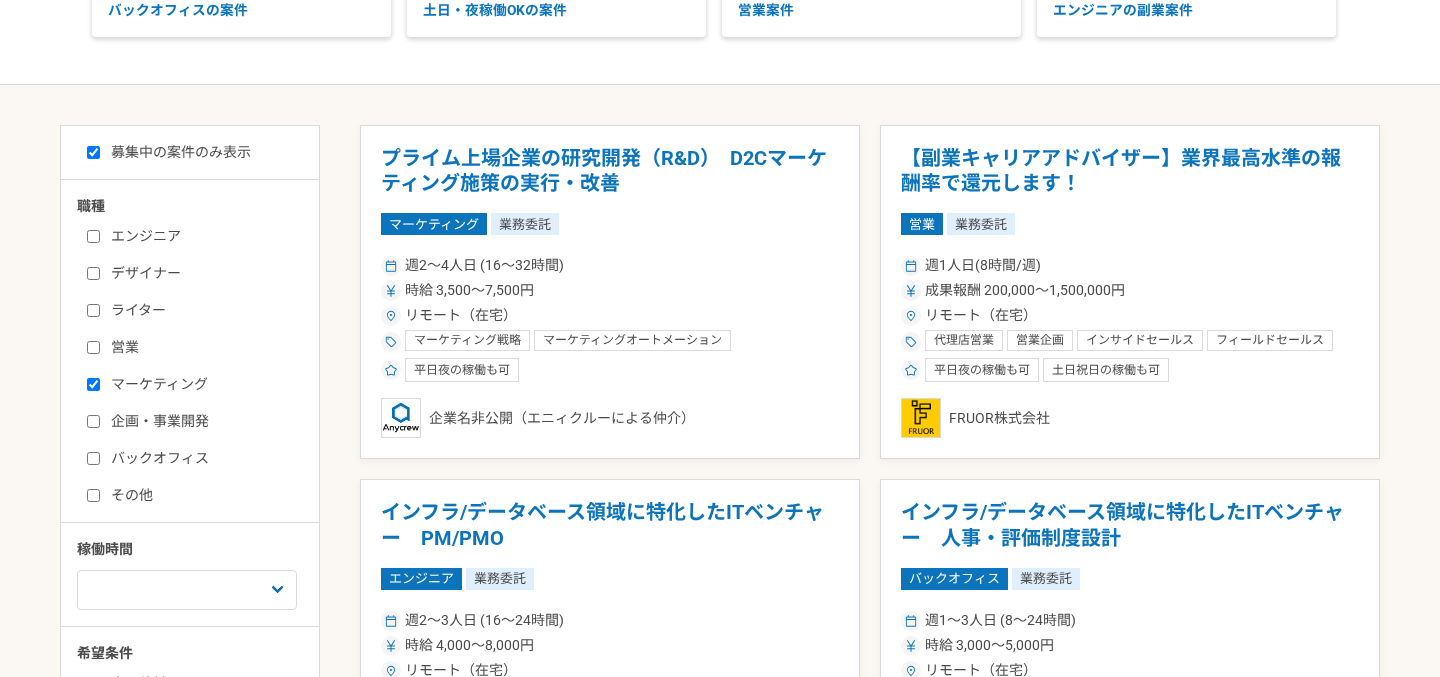 checkbox on "true" 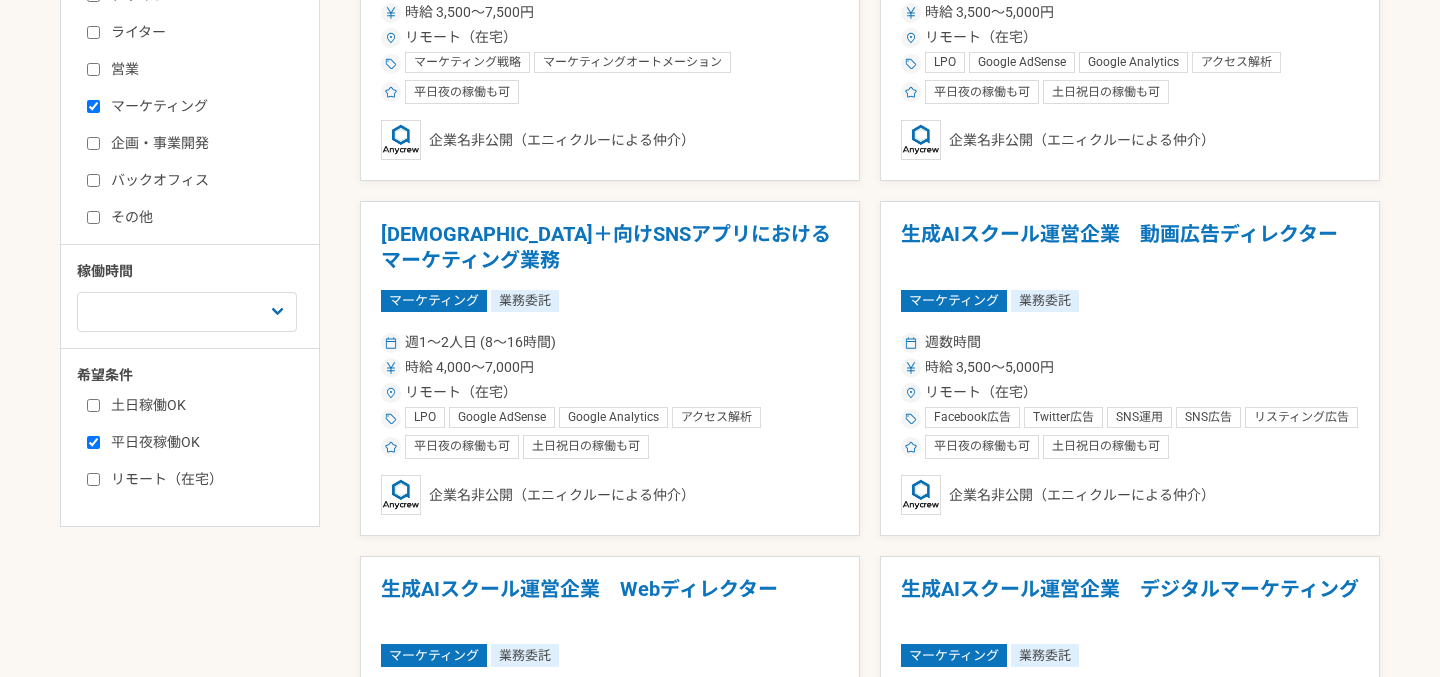 scroll, scrollTop: 0, scrollLeft: 0, axis: both 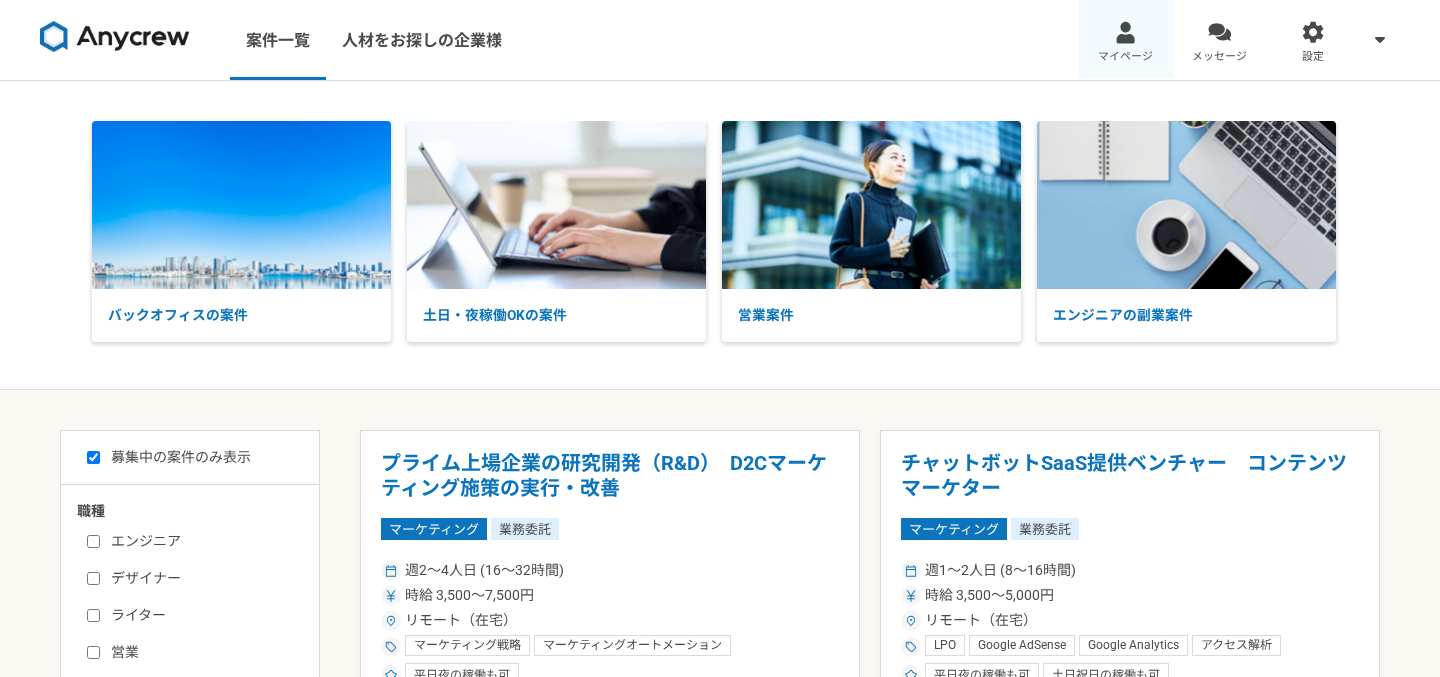 click on "マイページ" at bounding box center [1125, 57] 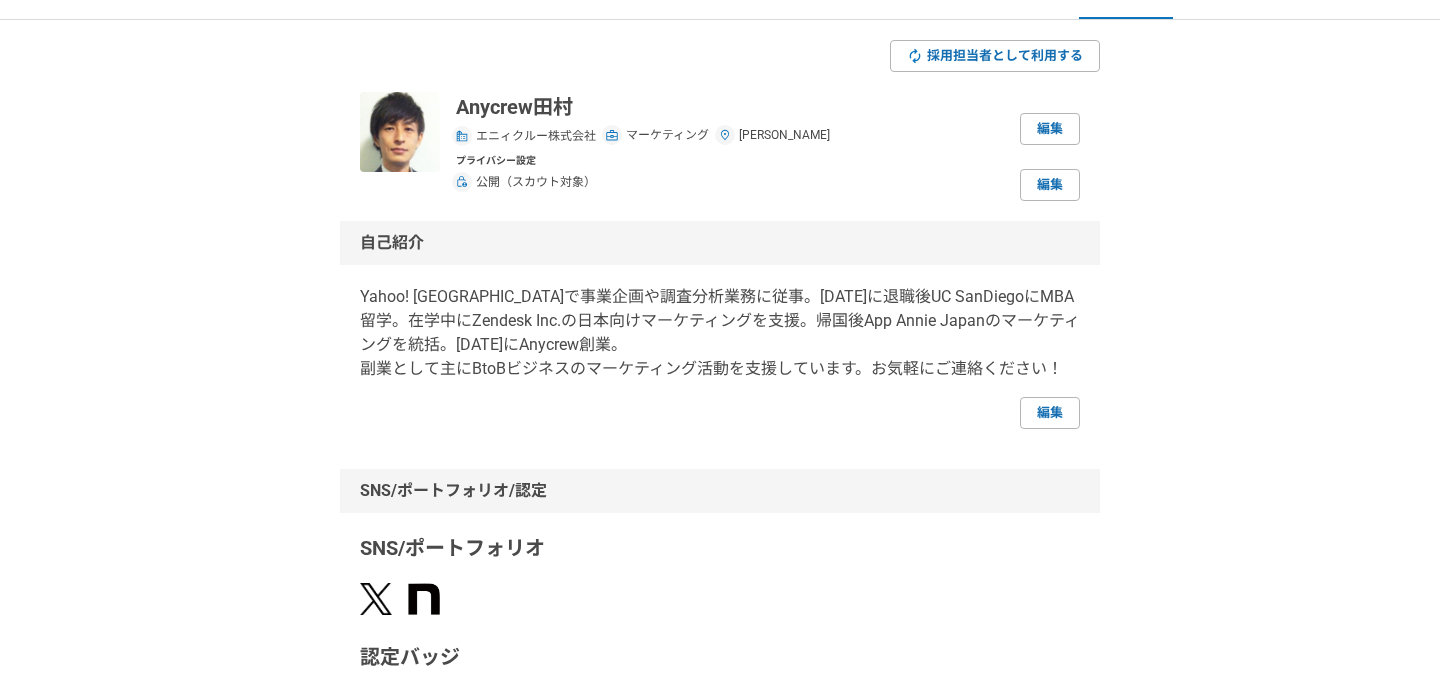 scroll, scrollTop: 0, scrollLeft: 0, axis: both 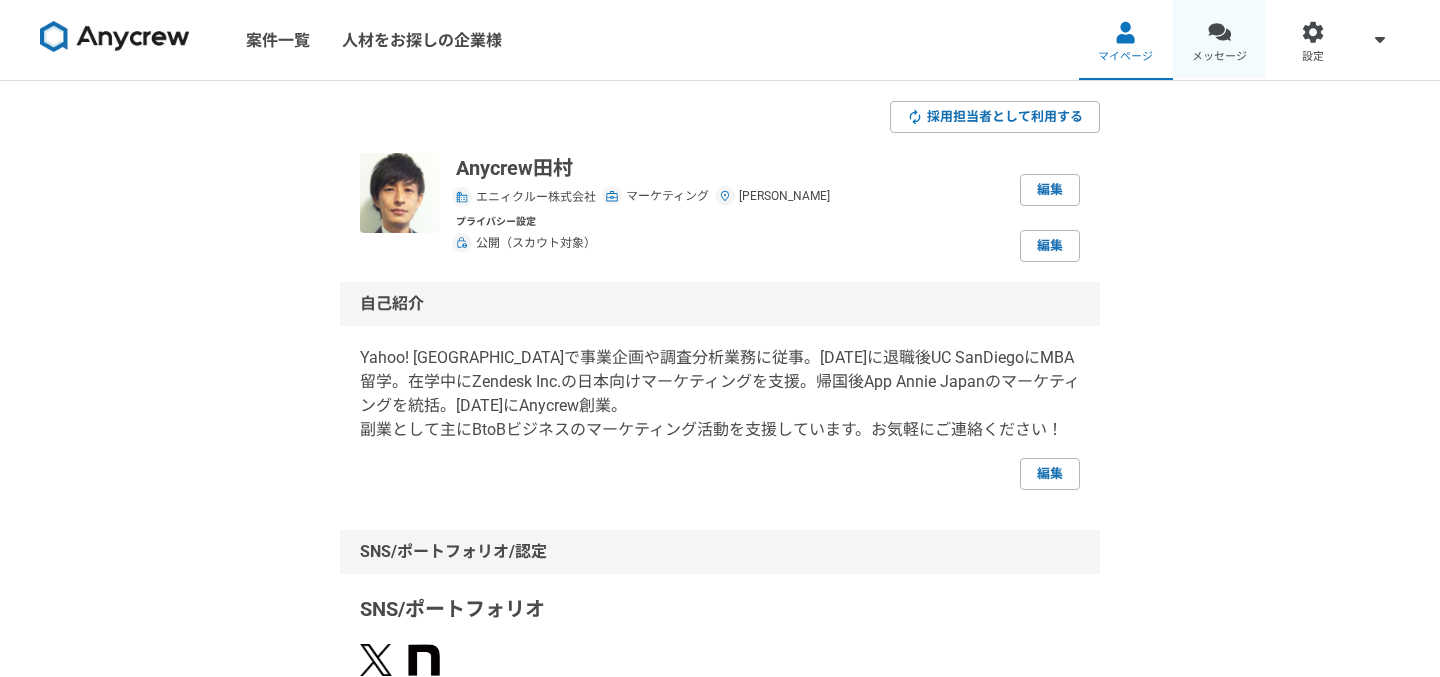 click on "メッセージ" at bounding box center [1220, 40] 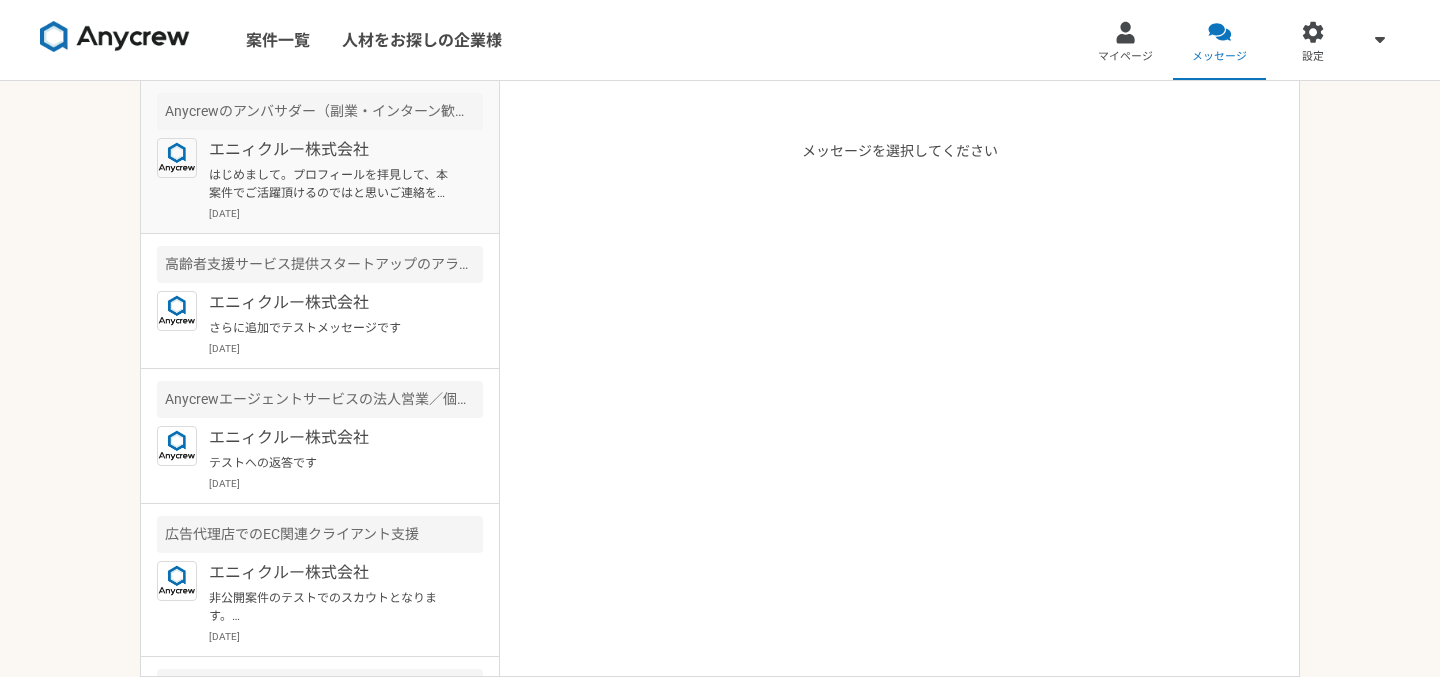 click on "はじめまして。プロフィールを拝見して、本案件でご活躍頂けるのではと思いご連絡を差し上げました。
案件ページの内容をご確認頂き、もし条件など合致されるようでしたら是非詳細をご案内できればと思いますので、ご返信頂けますと幸いです。" at bounding box center (332, 184) 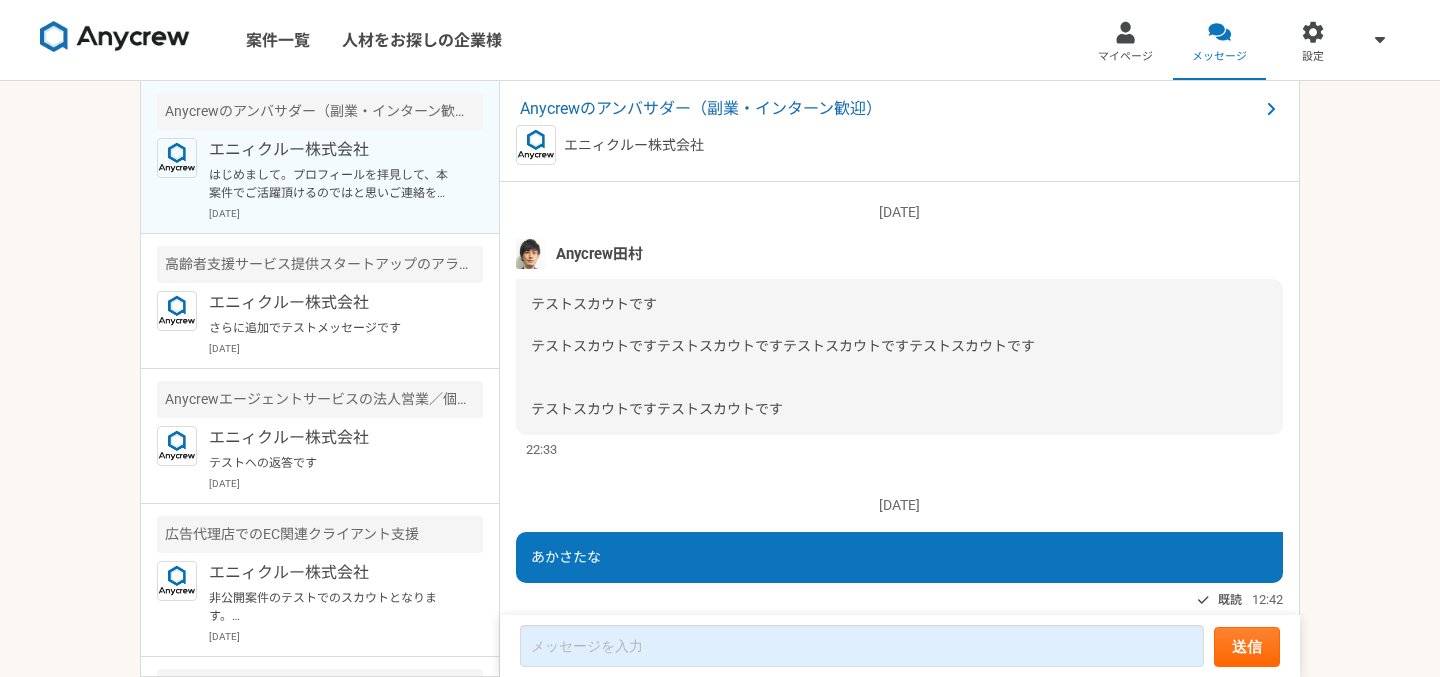 scroll, scrollTop: 228, scrollLeft: 0, axis: vertical 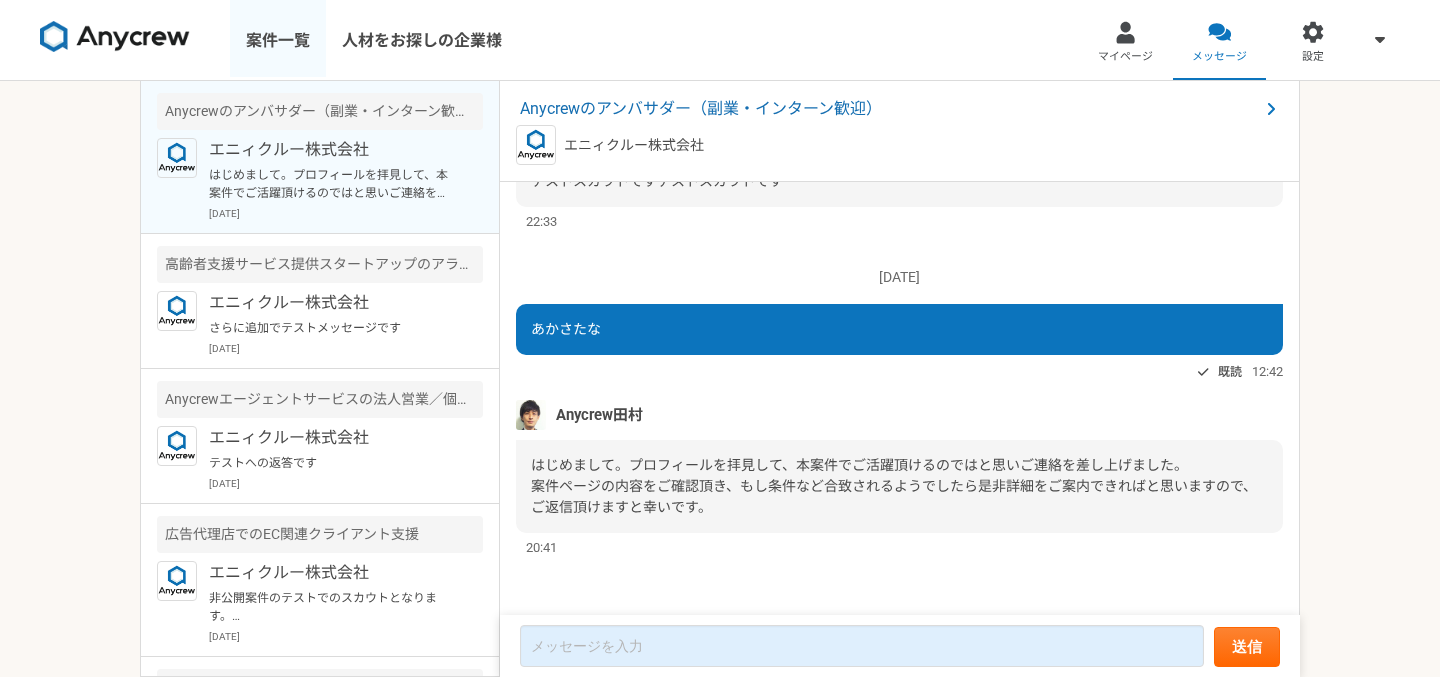 click on "案件一覧" at bounding box center (278, 40) 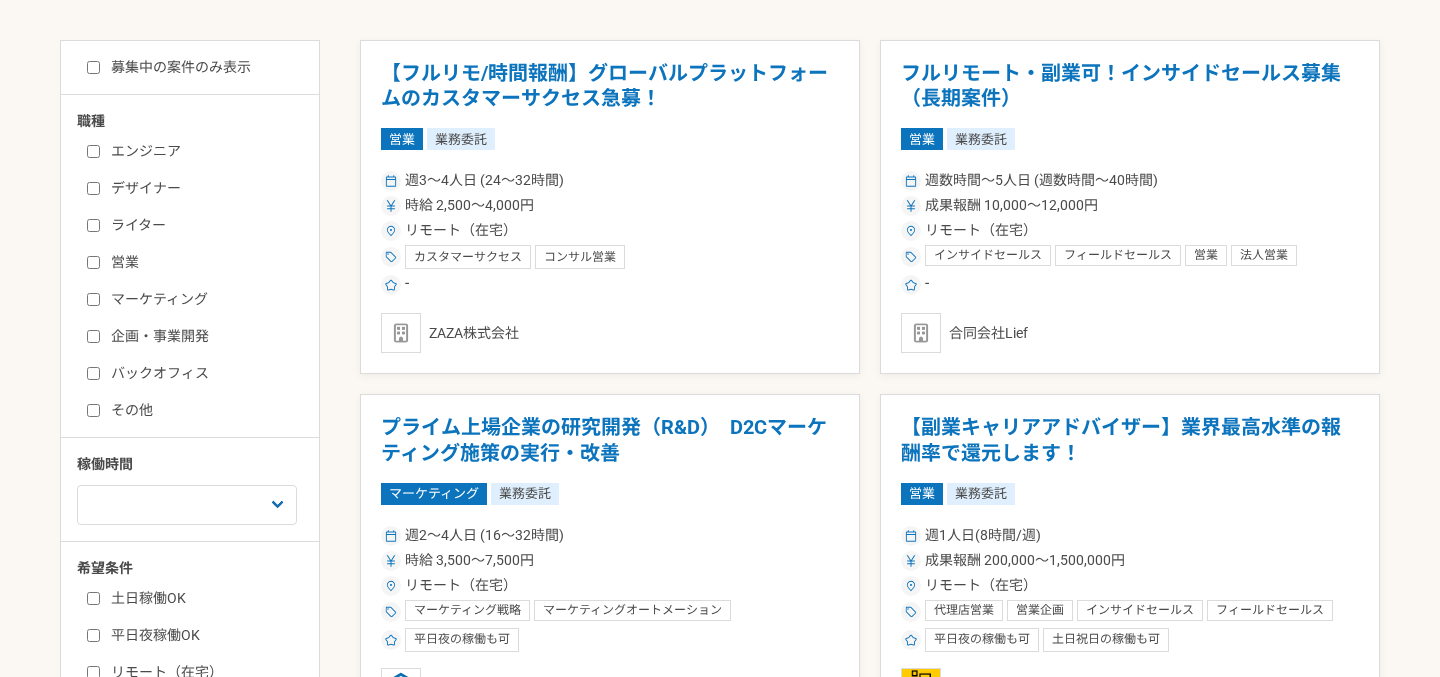 scroll, scrollTop: 392, scrollLeft: 0, axis: vertical 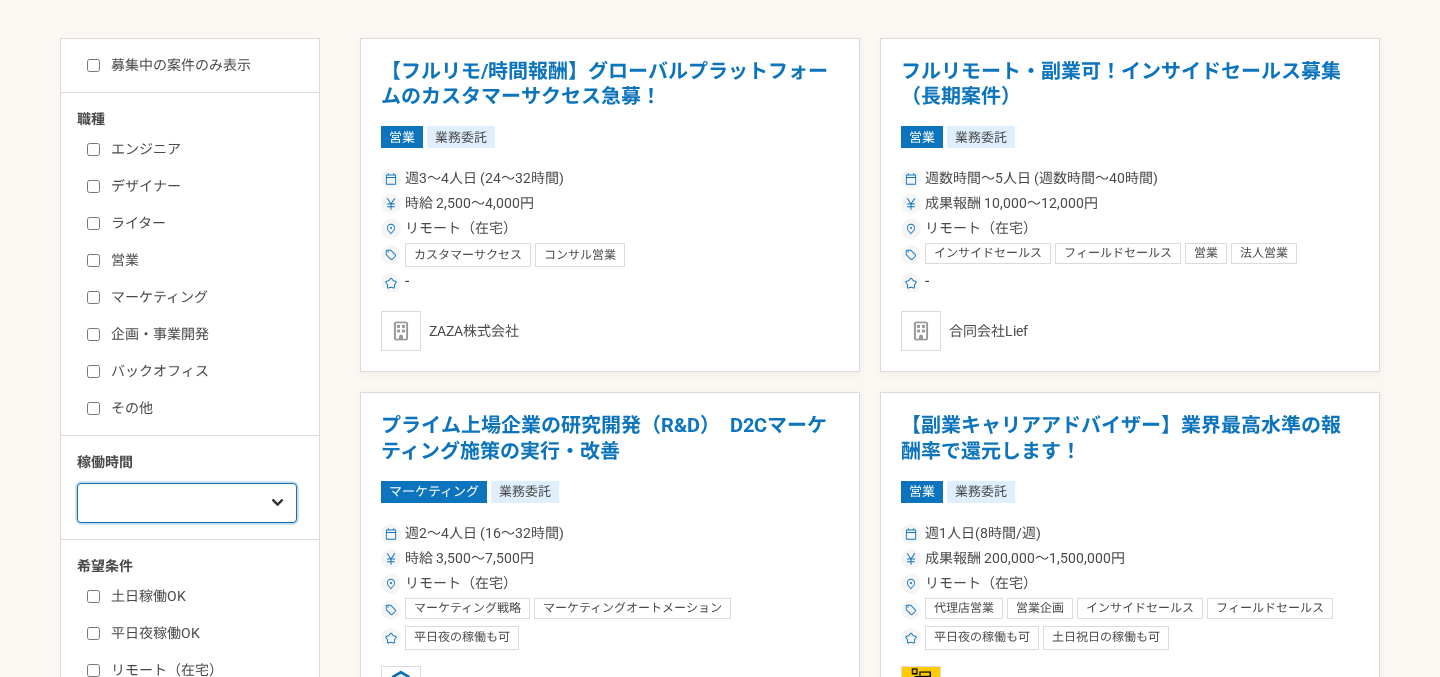 click on "週1人日（8時間）以下 週2人日（16時間）以下 週3人日（24時間）以下 週4人日（32時間）以下 週5人日（40時間）以下" at bounding box center (187, 503) 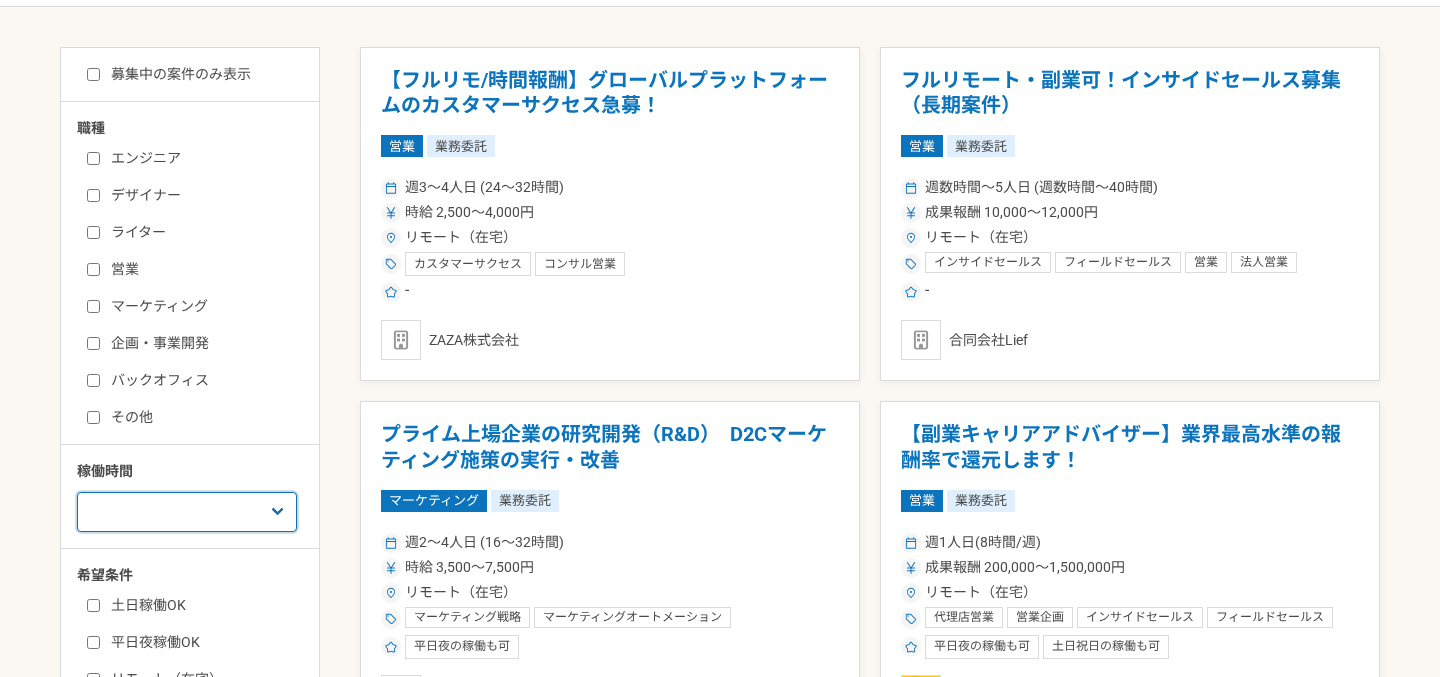 scroll, scrollTop: 382, scrollLeft: 0, axis: vertical 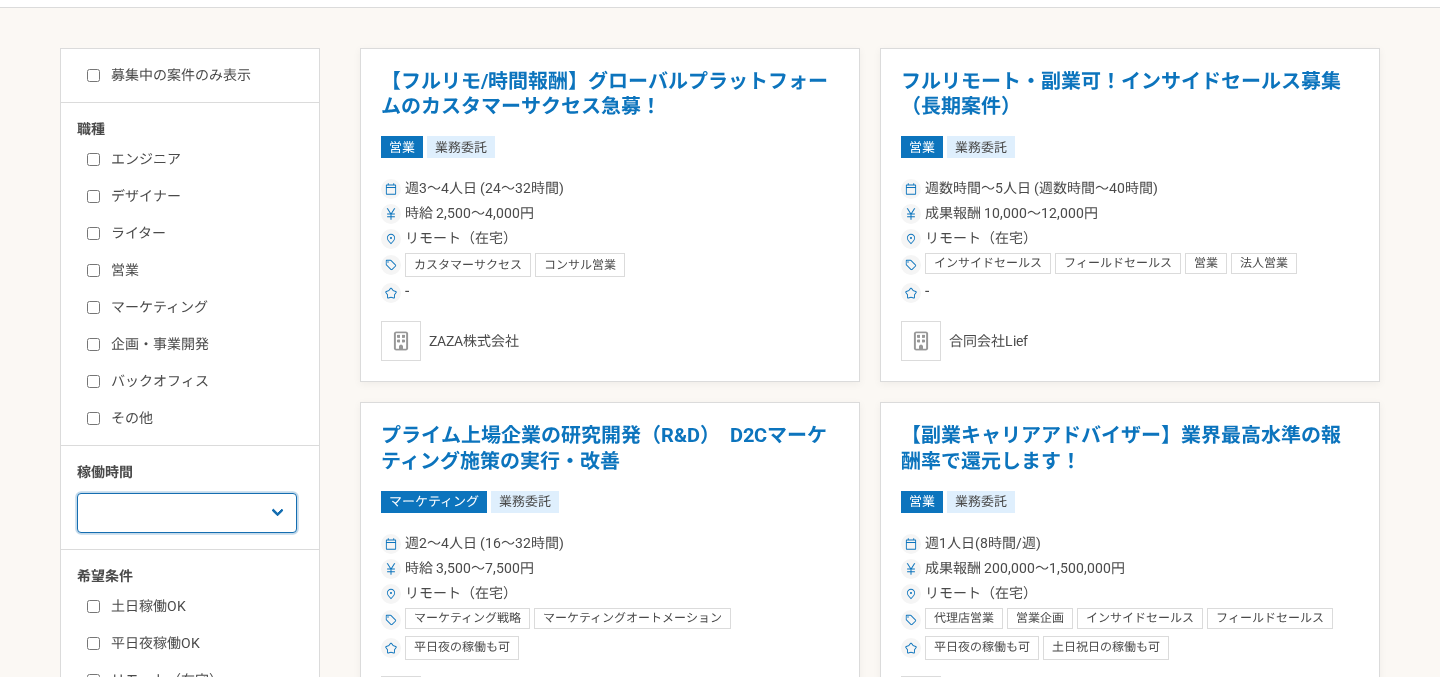 click on "週1人日（8時間）以下 週2人日（16時間）以下 週3人日（24時間）以下 週4人日（32時間）以下 週5人日（40時間）以下" at bounding box center (187, 513) 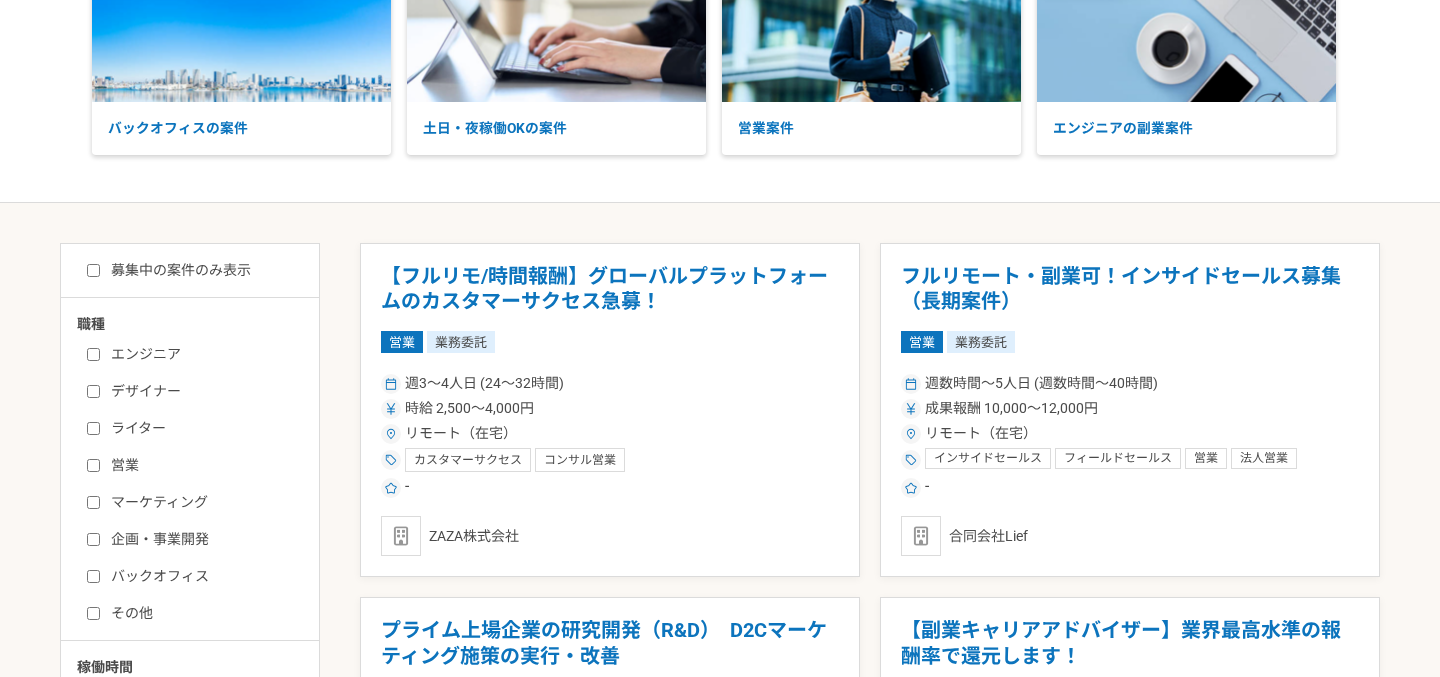 scroll, scrollTop: 202, scrollLeft: 0, axis: vertical 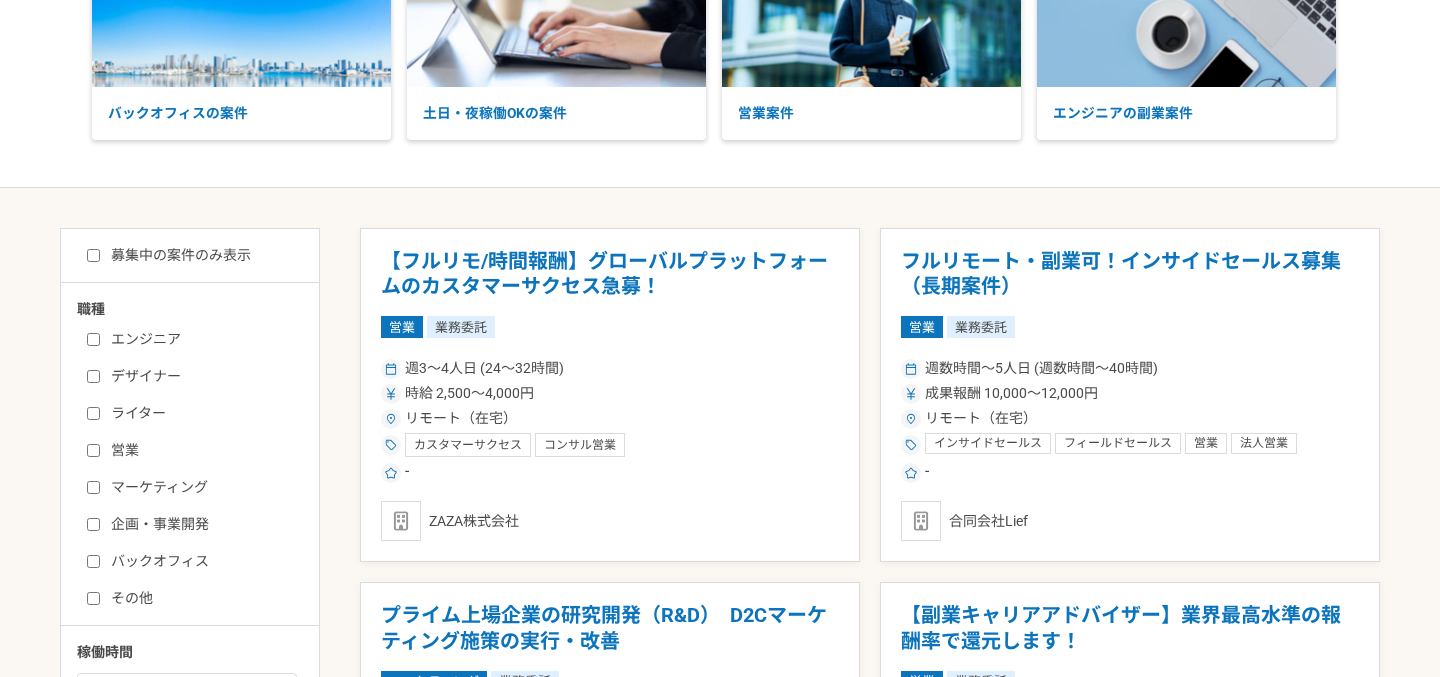 click on "エンジニア" at bounding box center [202, 339] 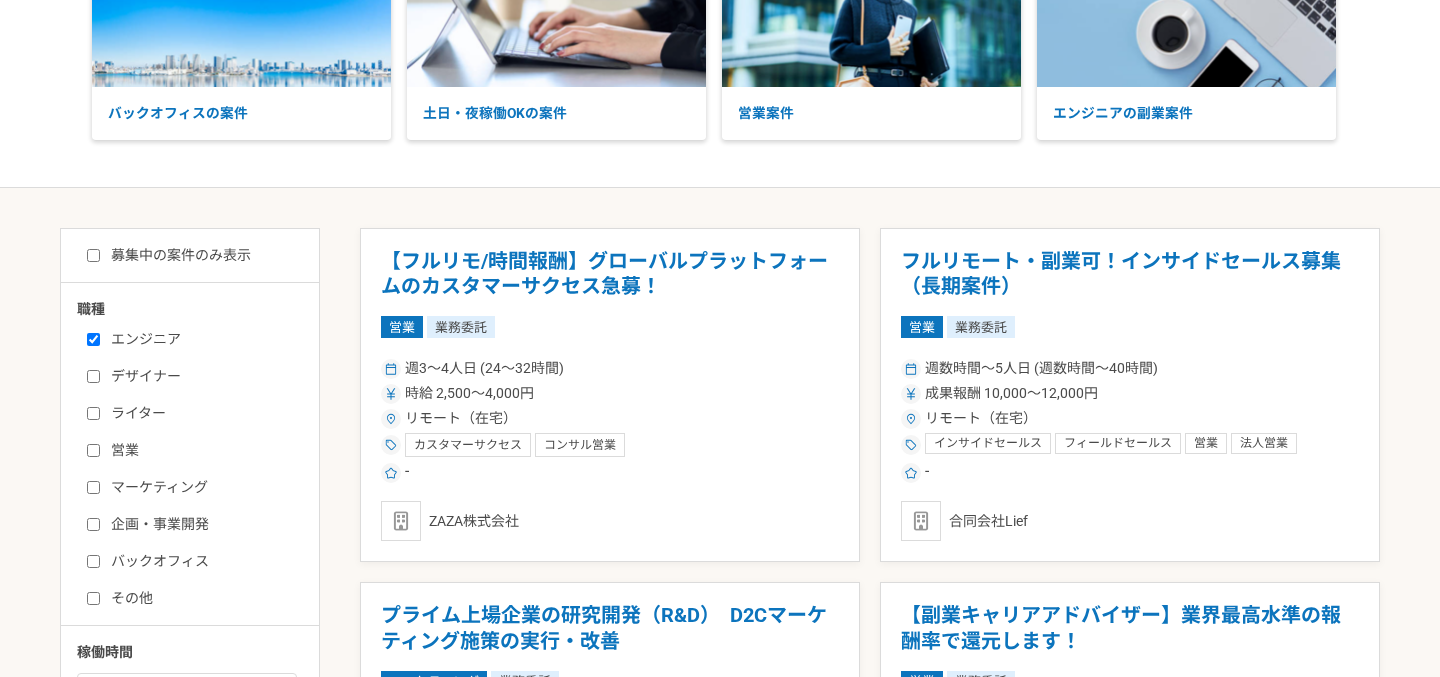 checkbox on "true" 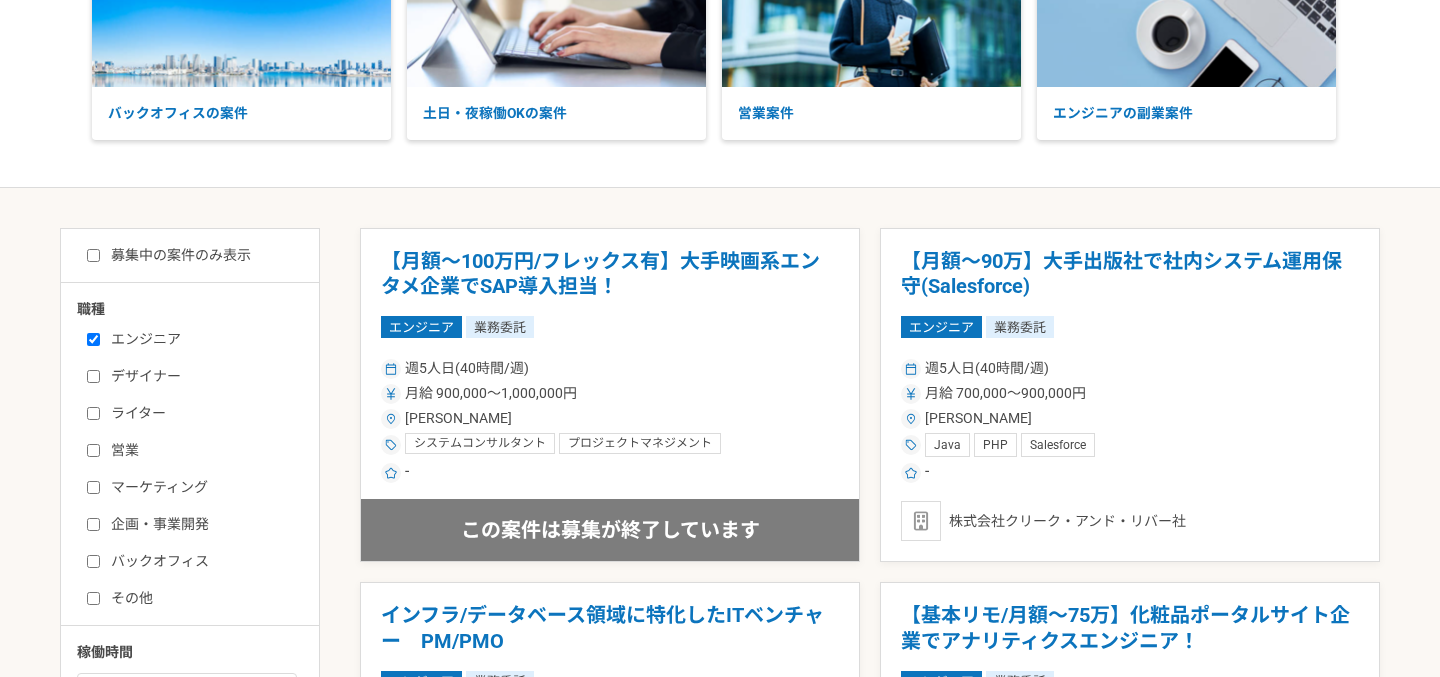 click on "デザイナー" at bounding box center (93, 376) 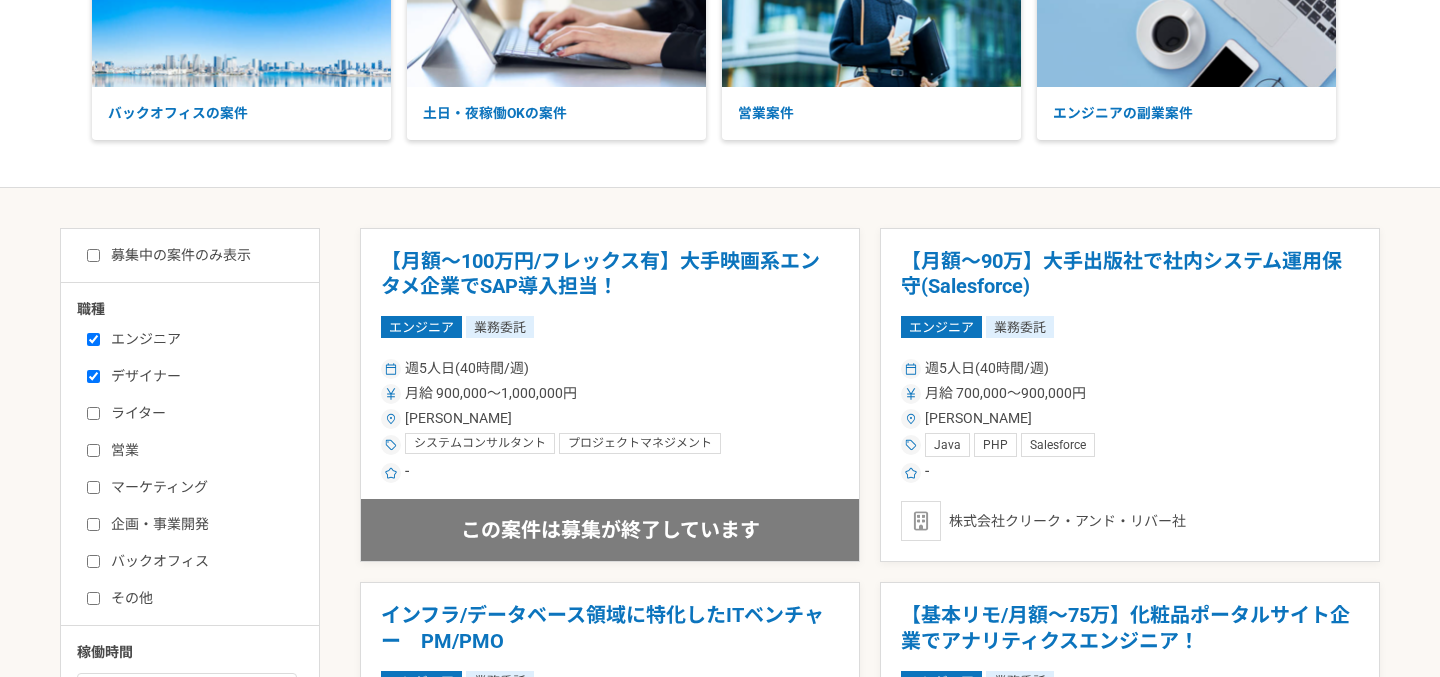 checkbox on "true" 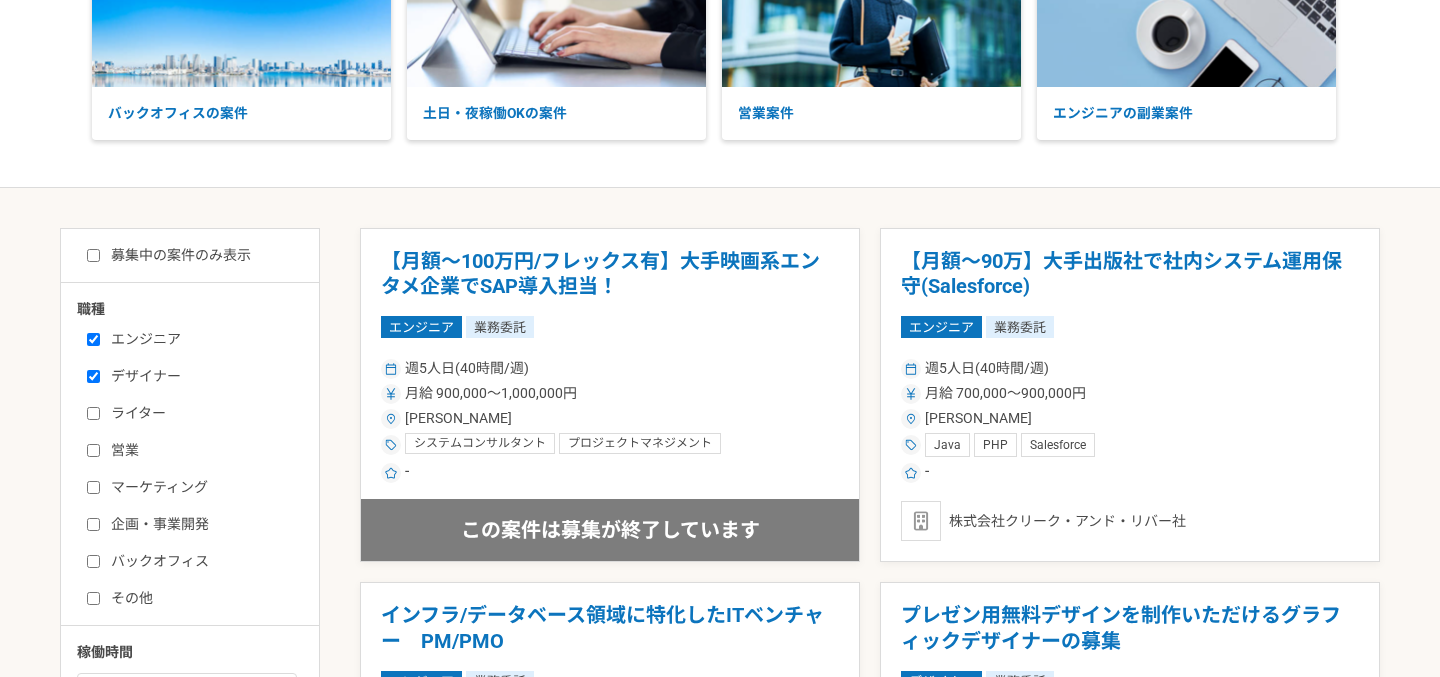 click on "ライター" at bounding box center (93, 413) 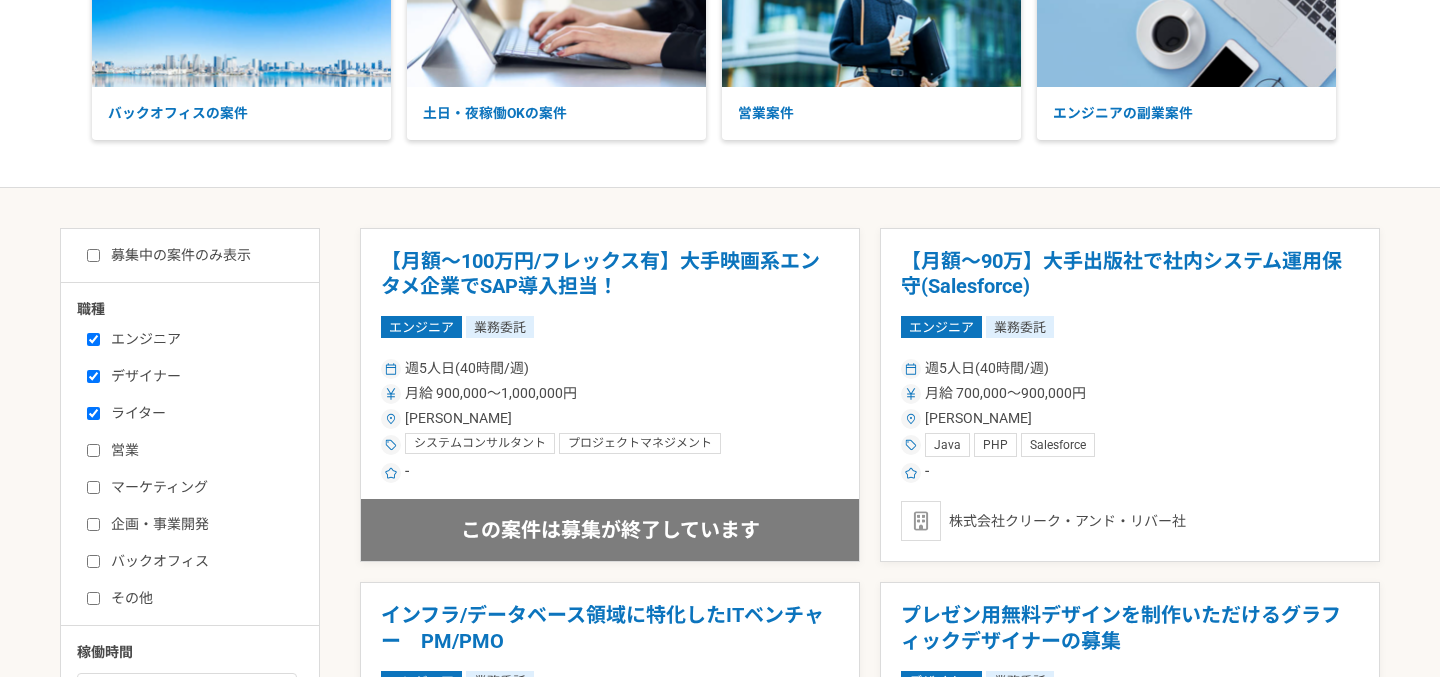 checkbox on "true" 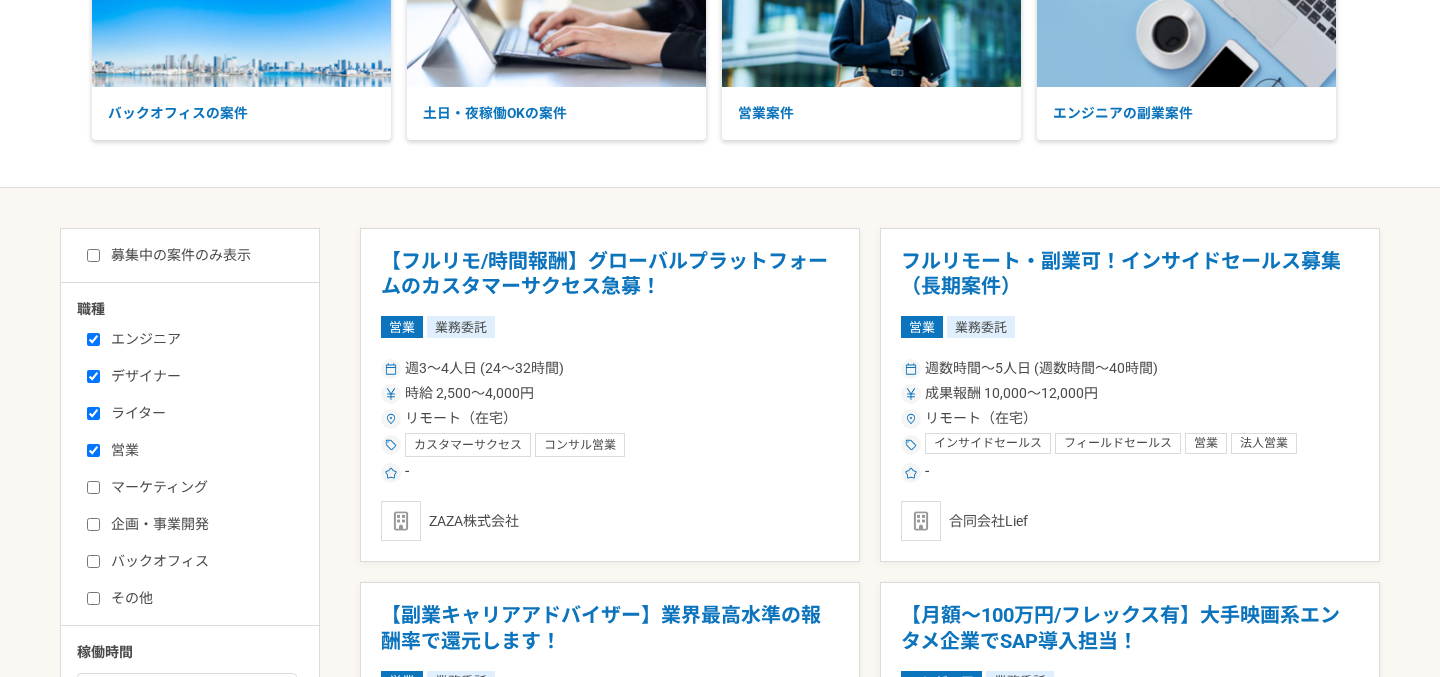 click on "営業" at bounding box center (93, 450) 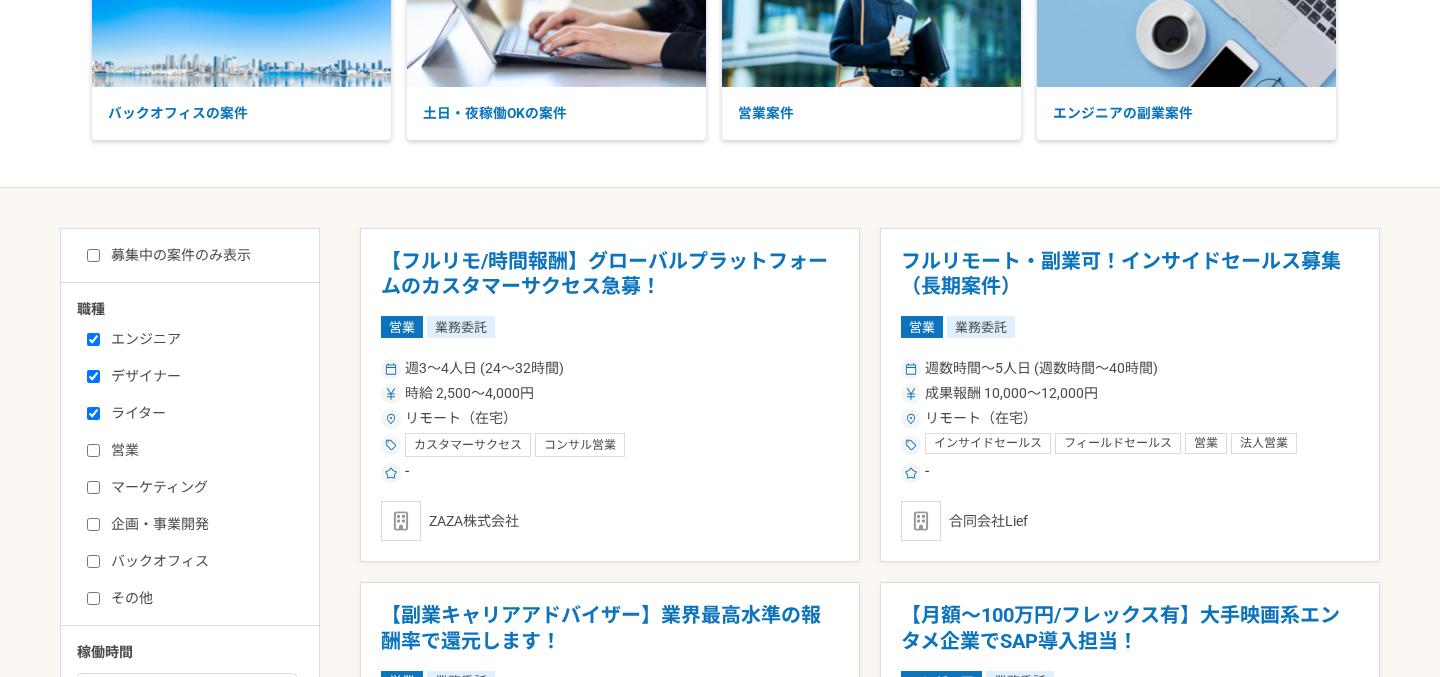 checkbox on "false" 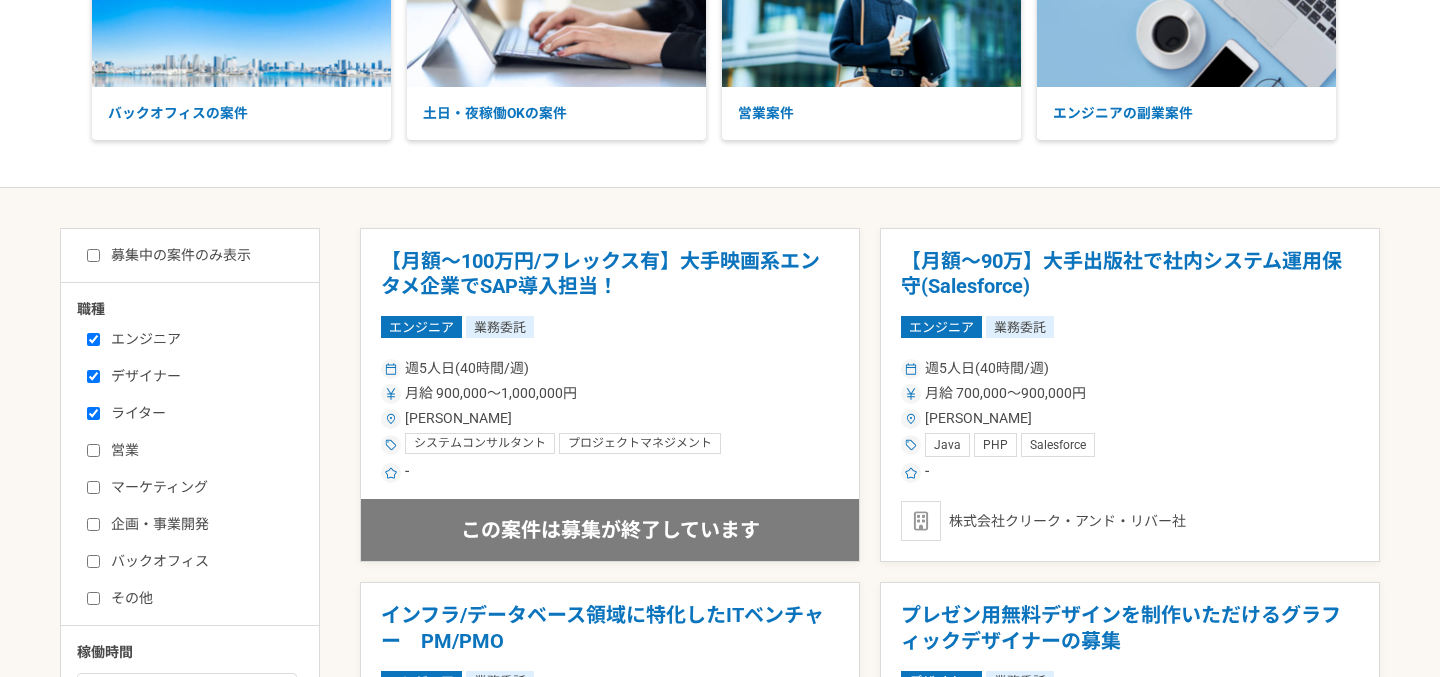 click on "ライター" at bounding box center [93, 413] 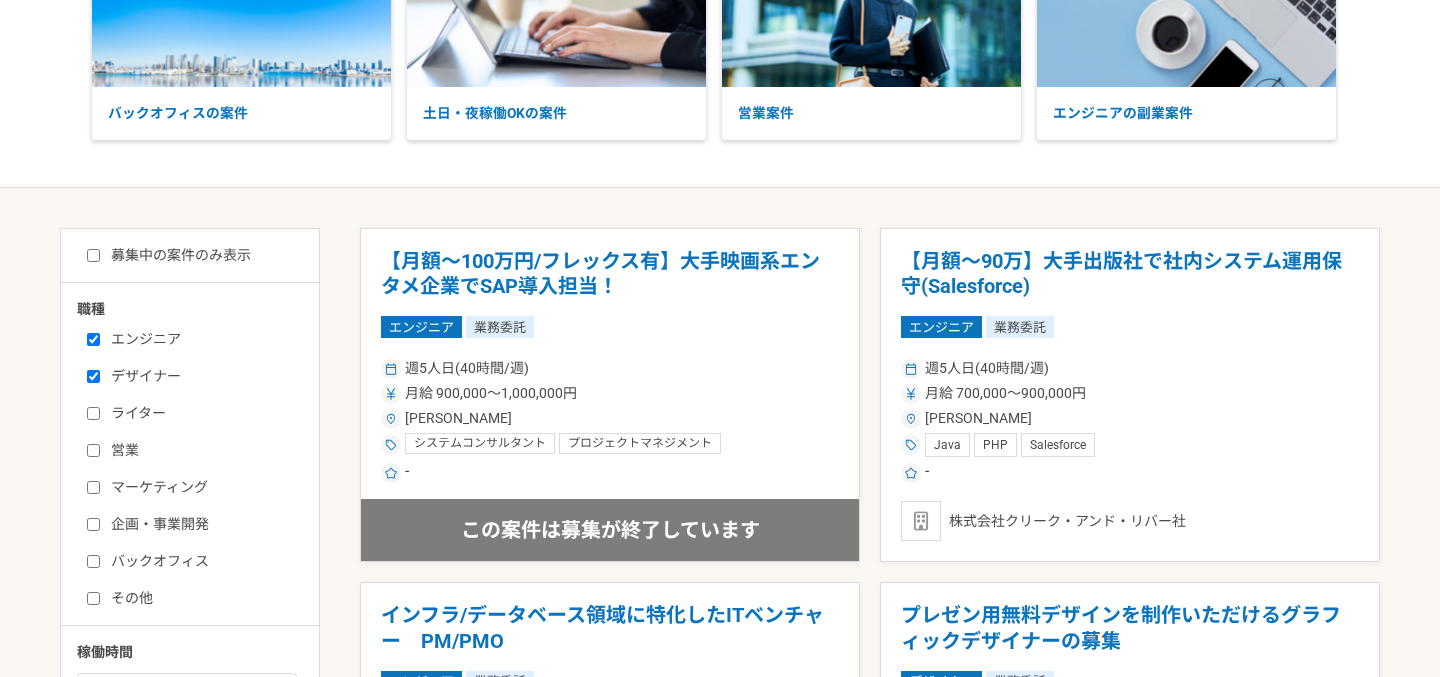 checkbox on "false" 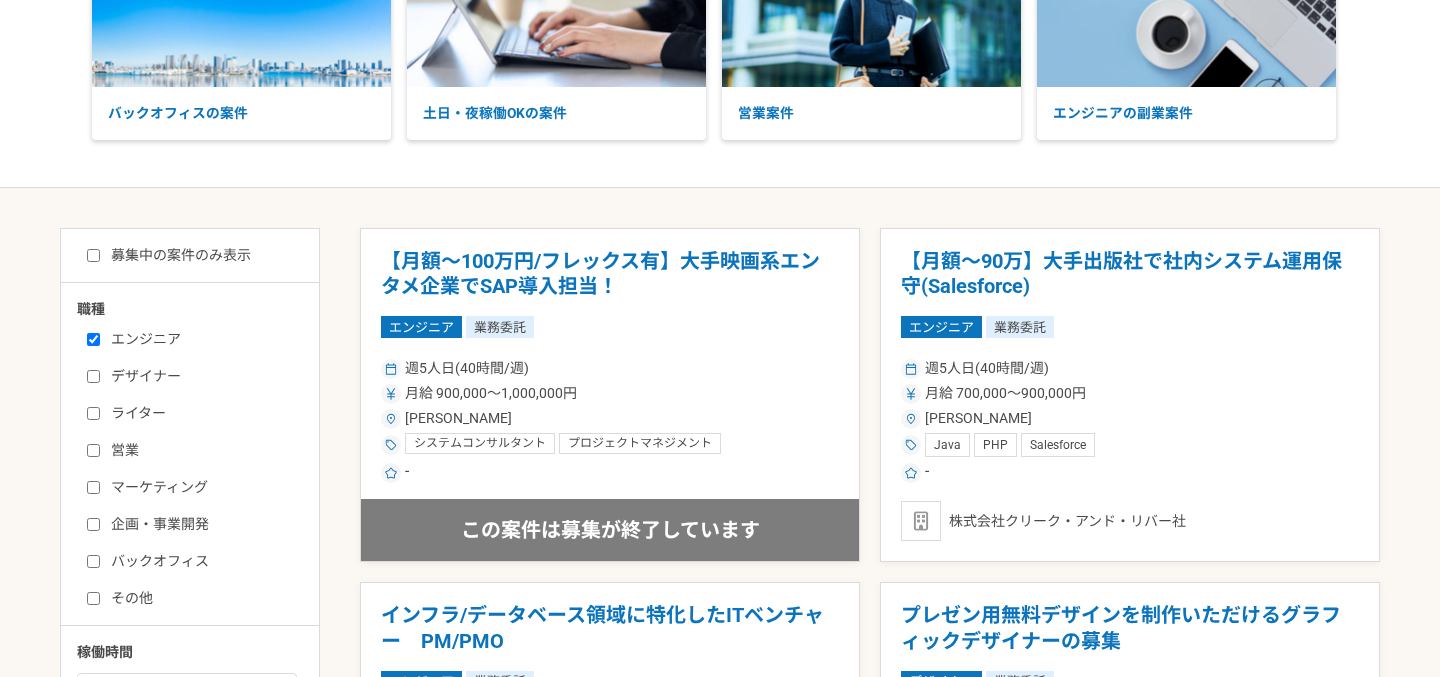 checkbox on "false" 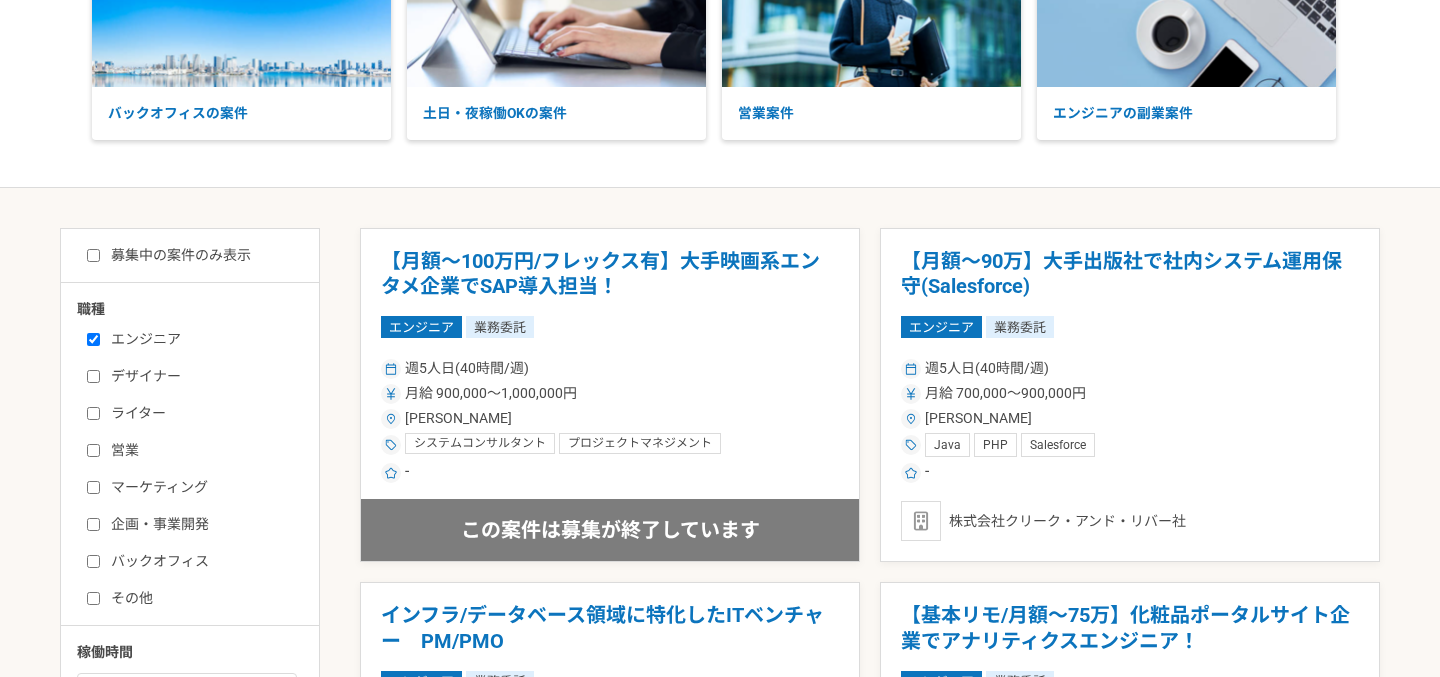 click on "エンジニア" at bounding box center (93, 339) 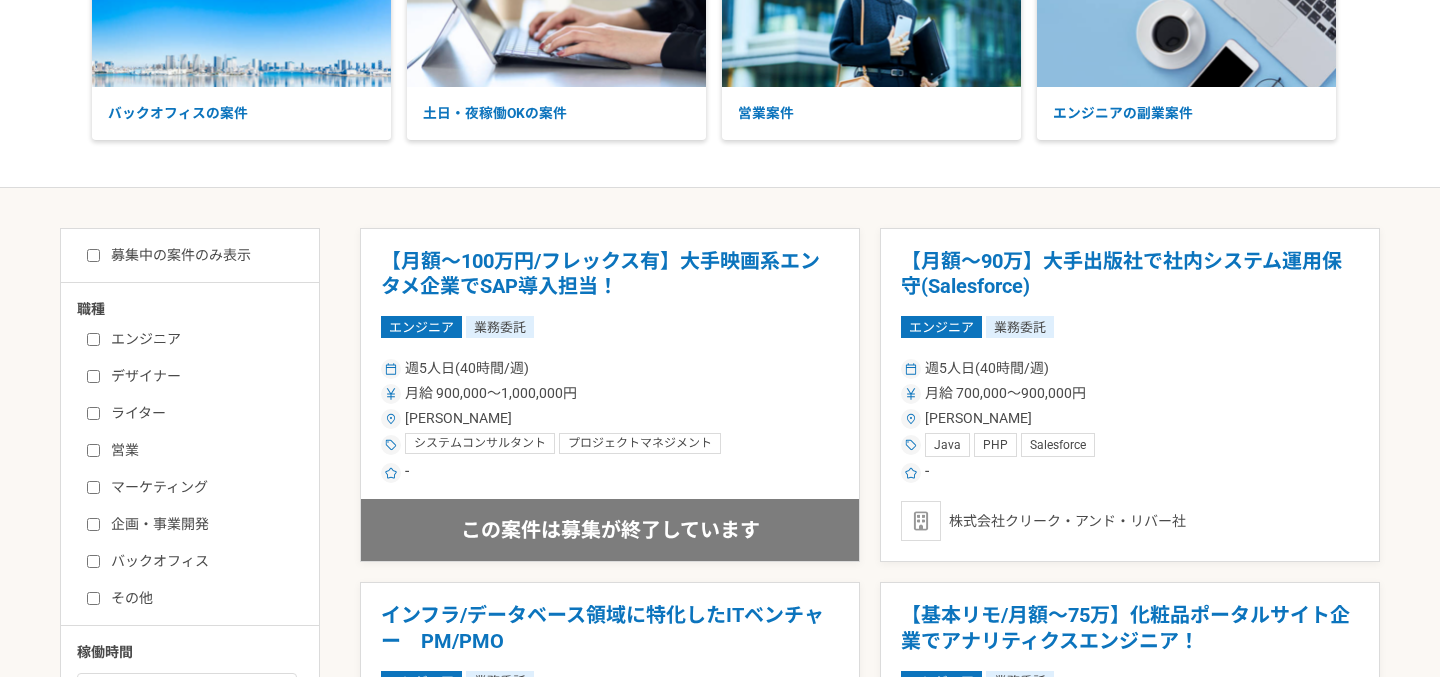 checkbox on "false" 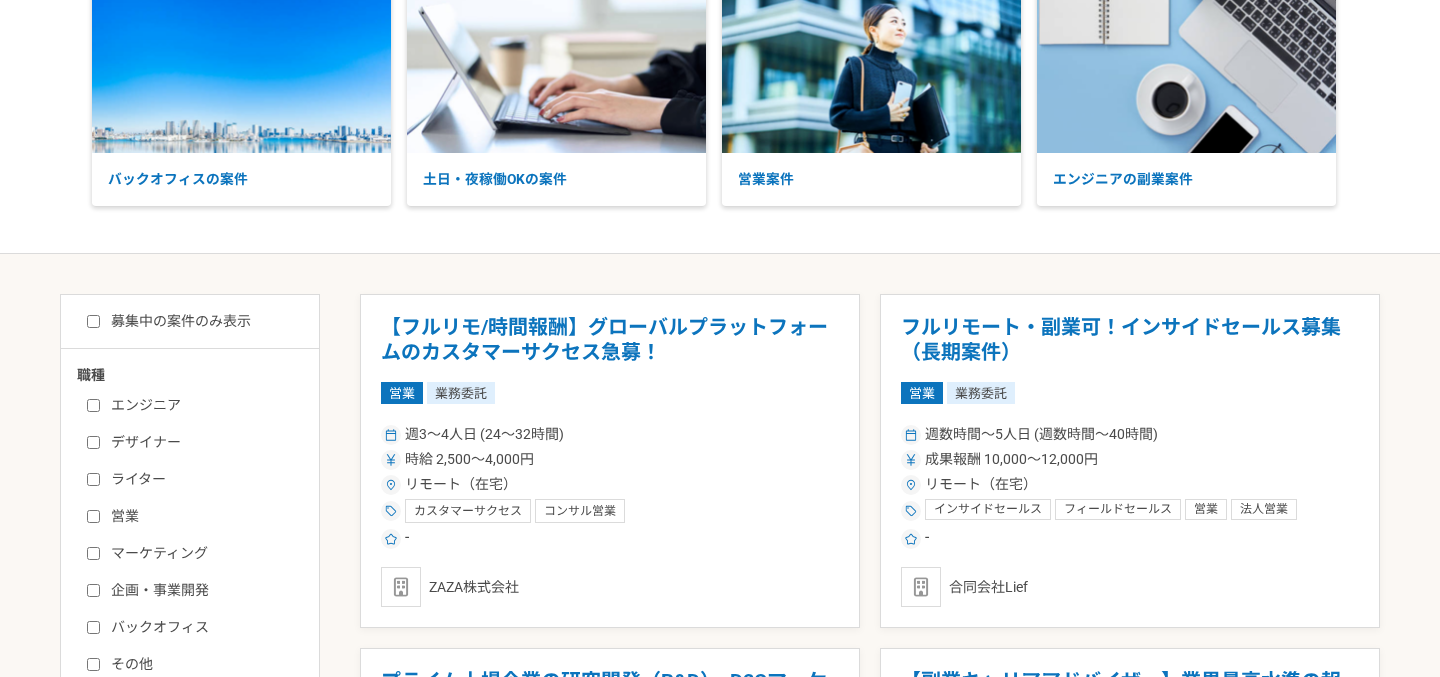 scroll, scrollTop: 0, scrollLeft: 0, axis: both 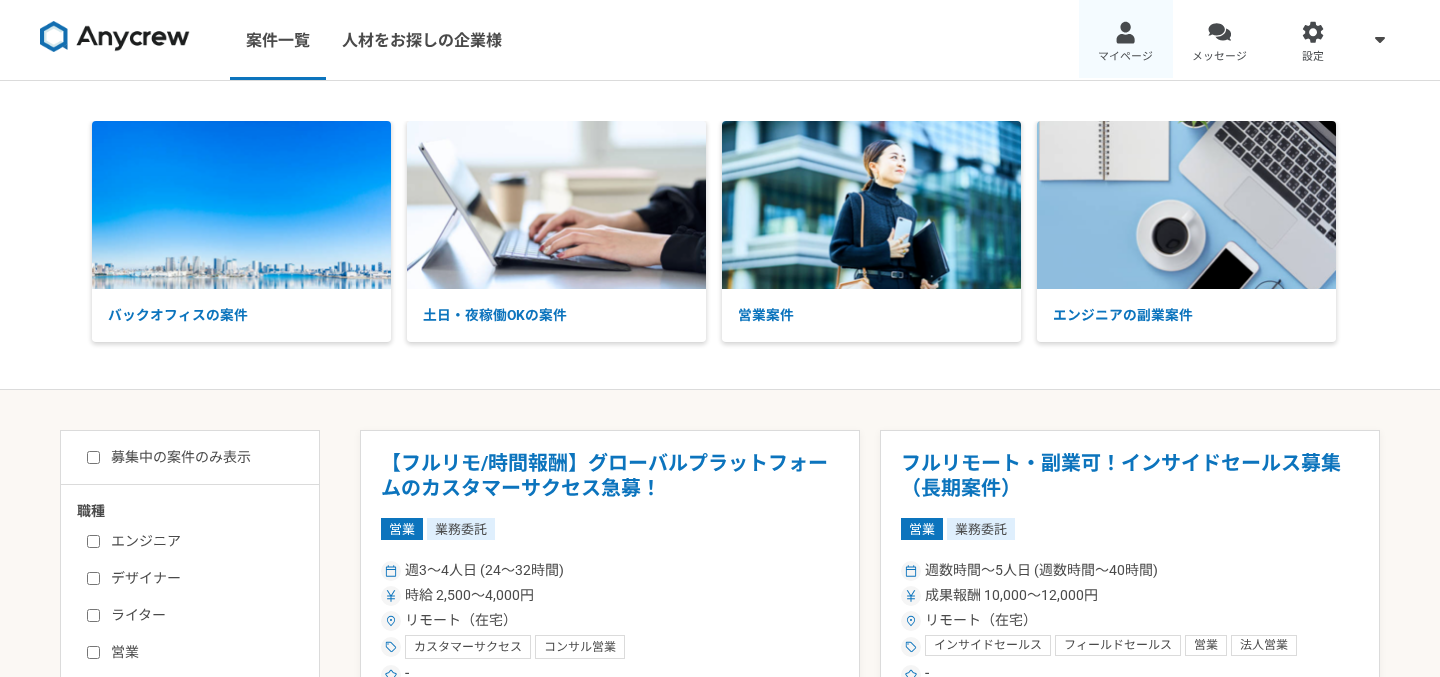 click on "マイページ" at bounding box center [1125, 57] 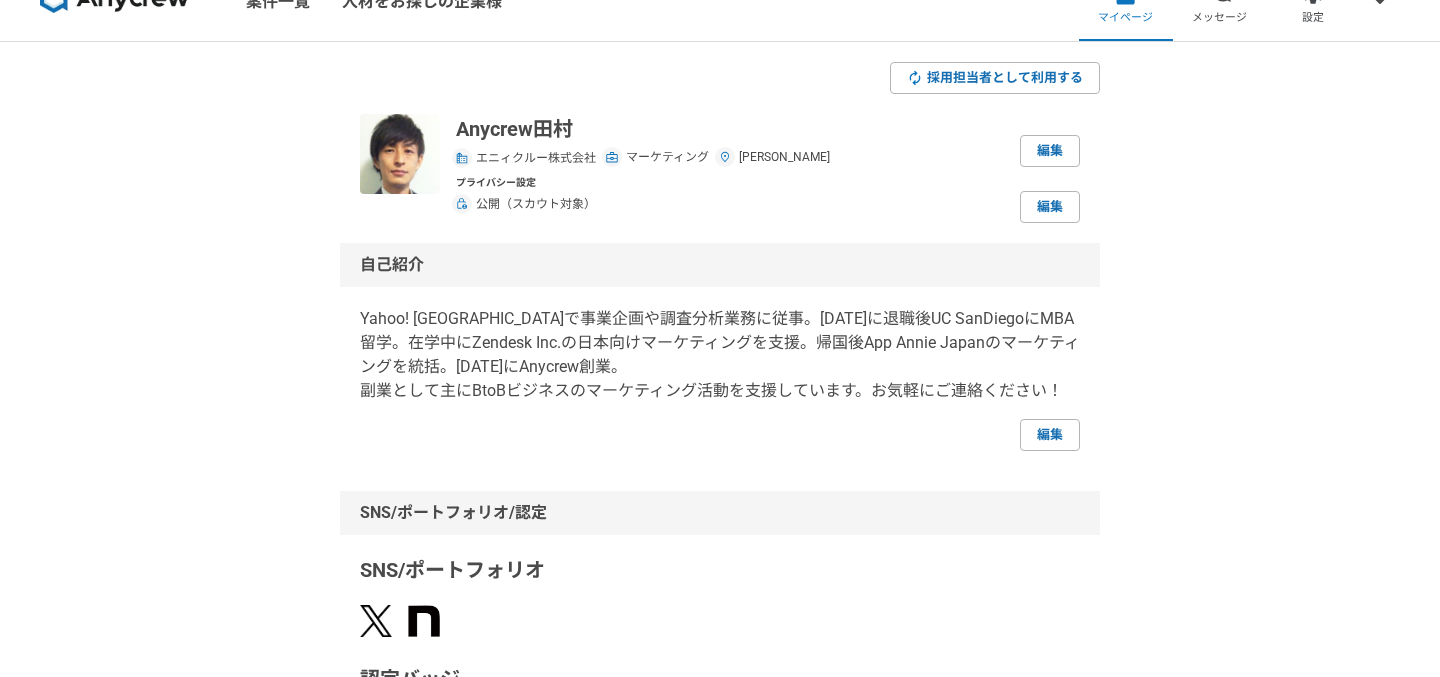 scroll, scrollTop: 0, scrollLeft: 0, axis: both 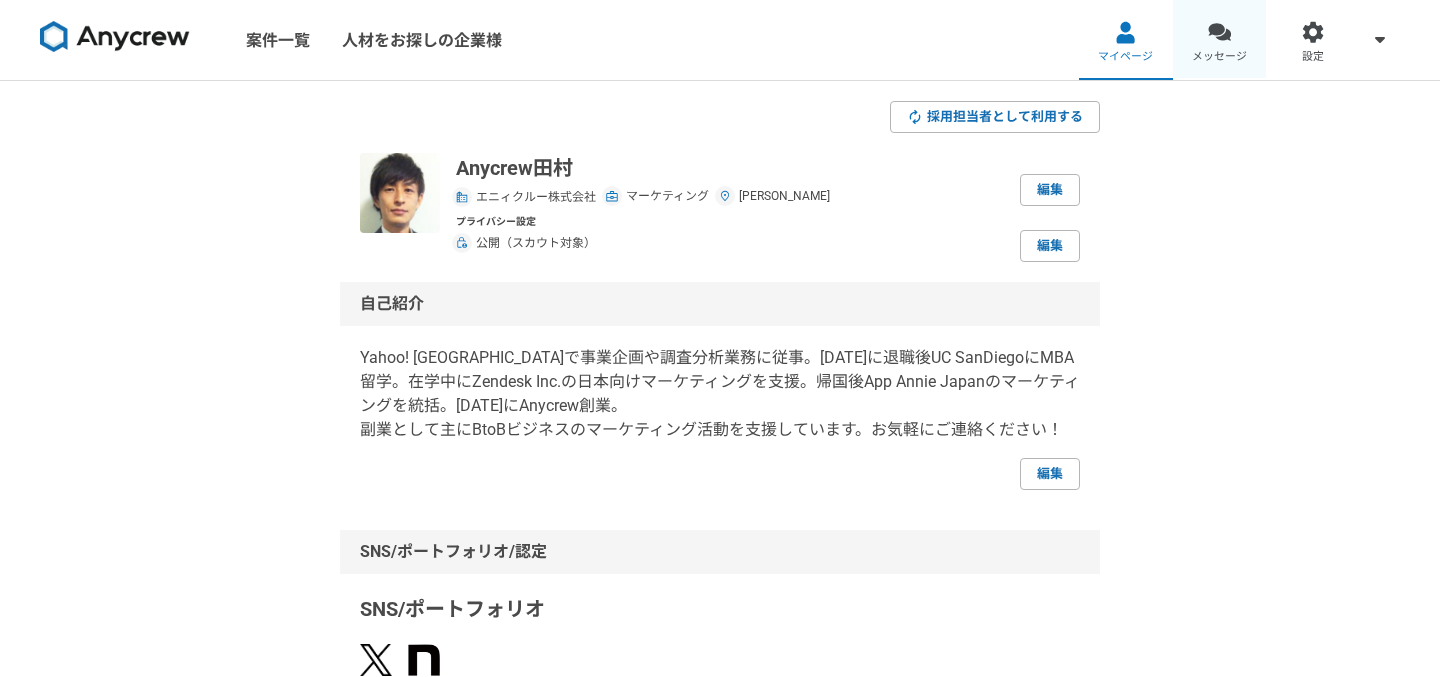 click on "メッセージ" at bounding box center [1219, 57] 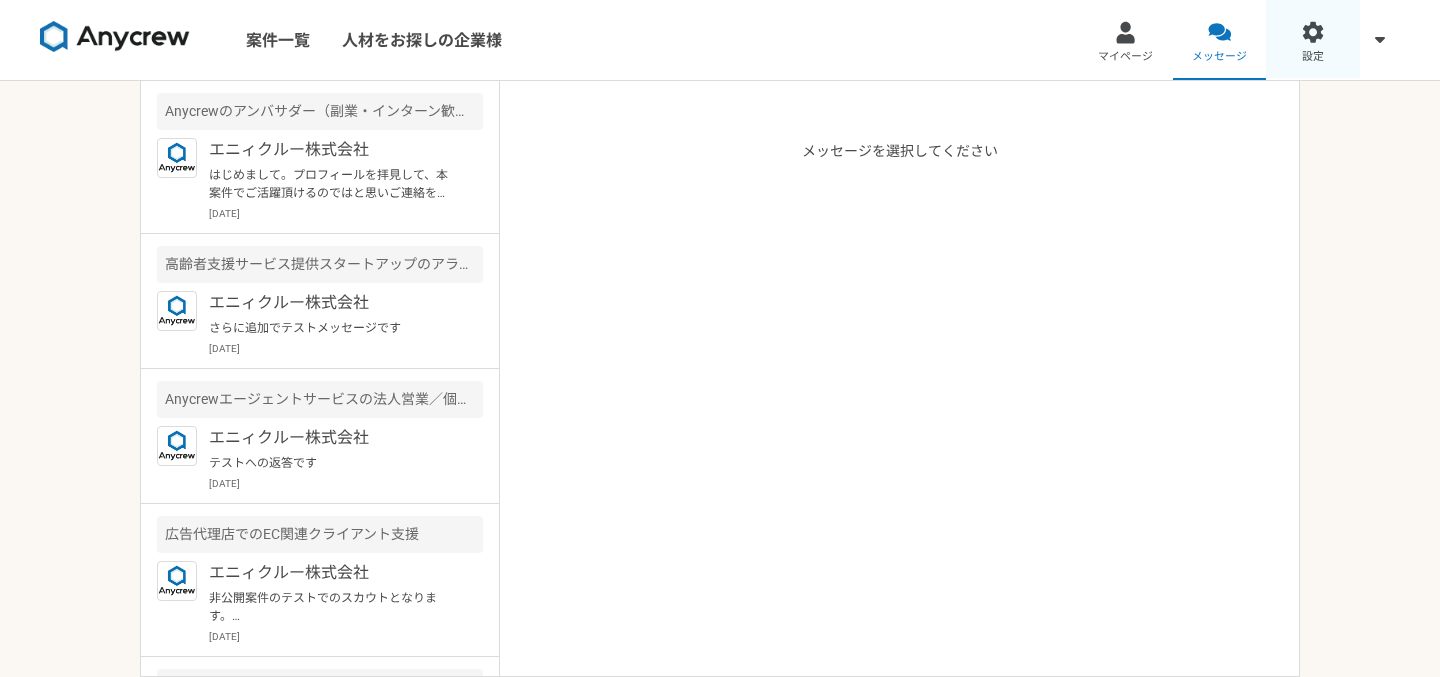 click on "設定" at bounding box center (1313, 40) 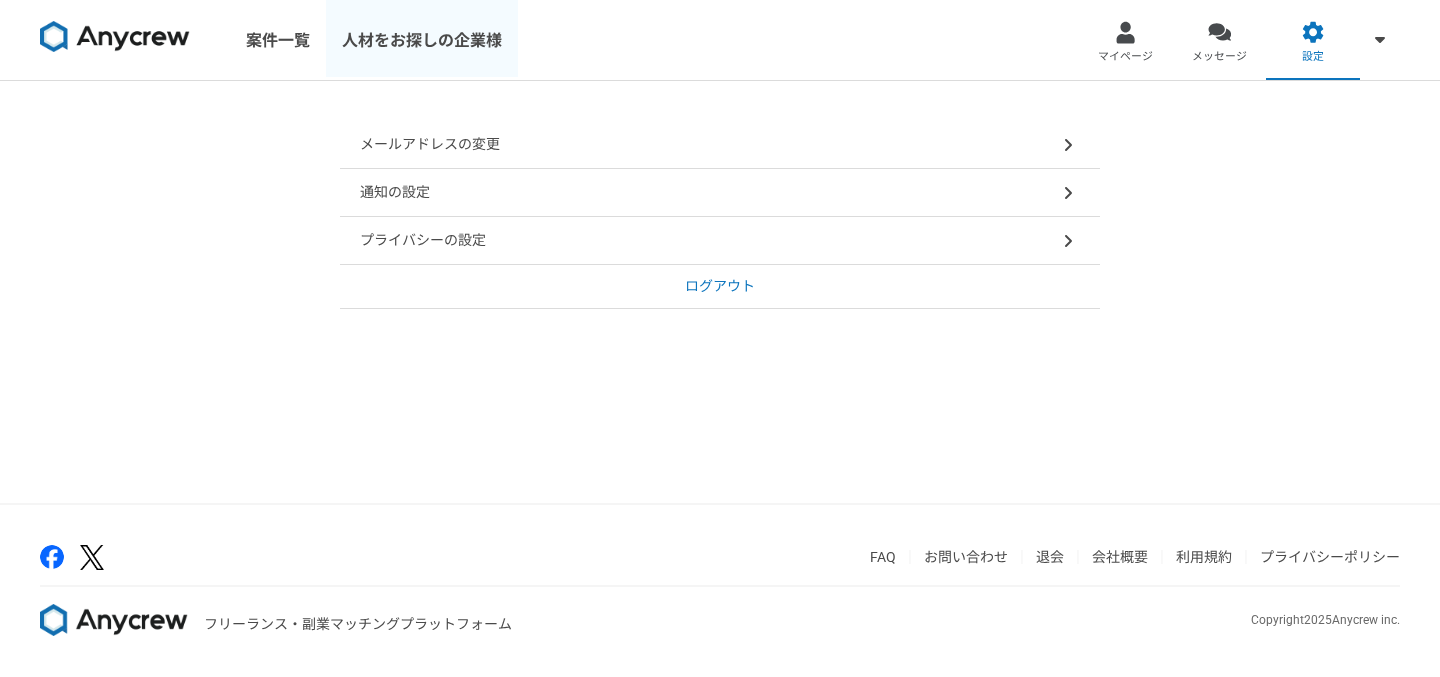 click on "人材をお探しの企業様" at bounding box center (422, 40) 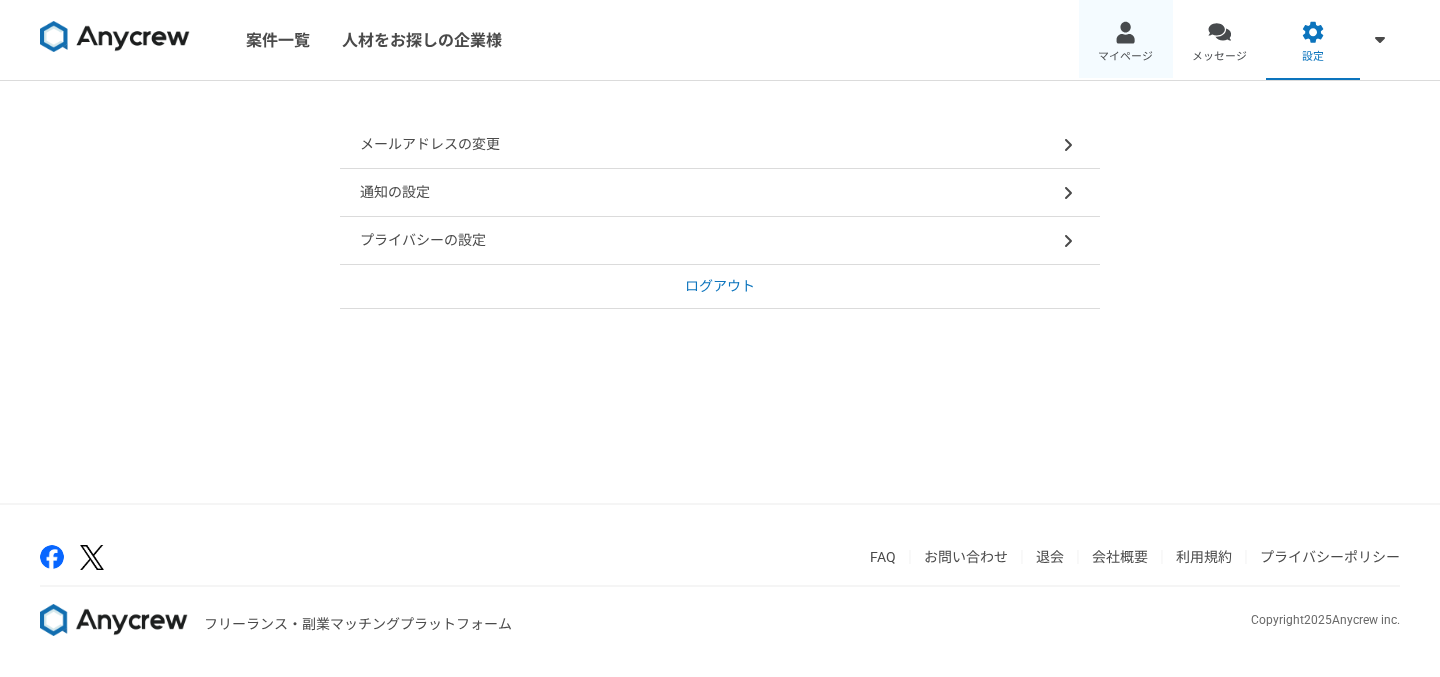 click on "マイページ" at bounding box center [1125, 57] 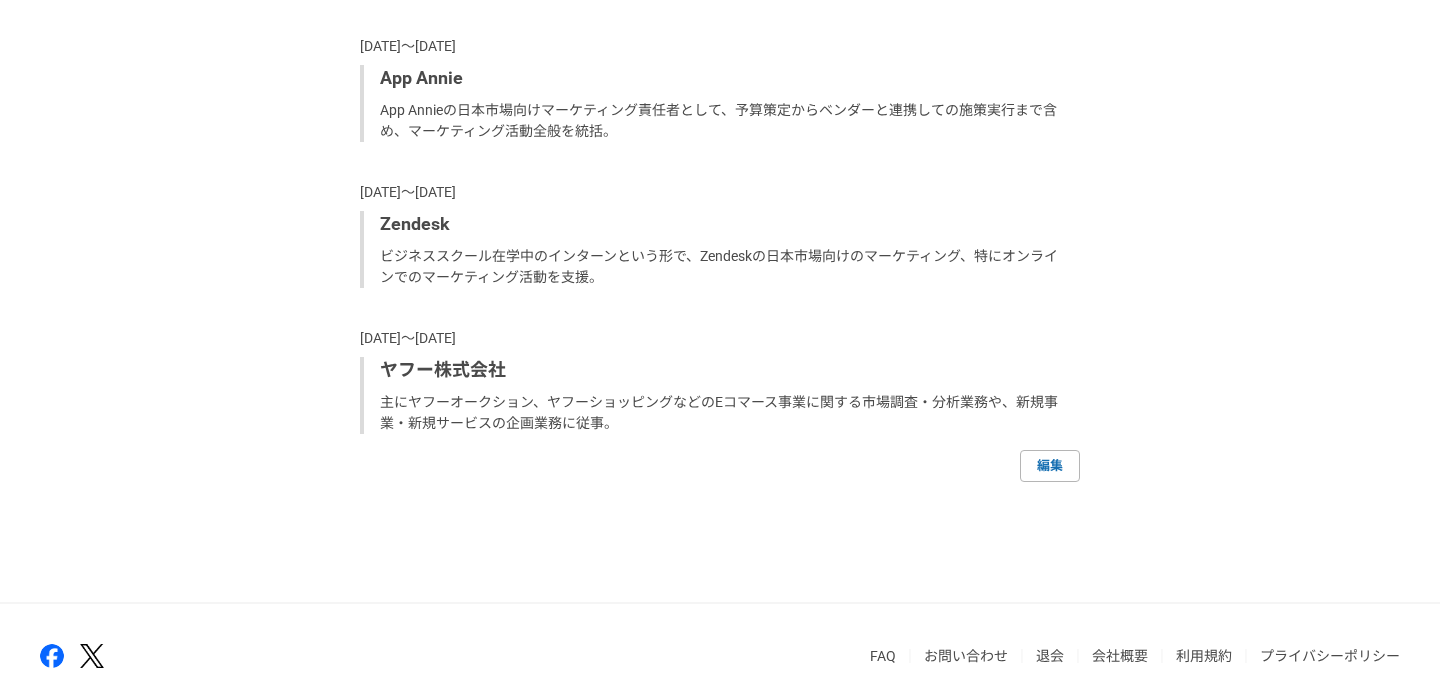 scroll, scrollTop: 1672, scrollLeft: 0, axis: vertical 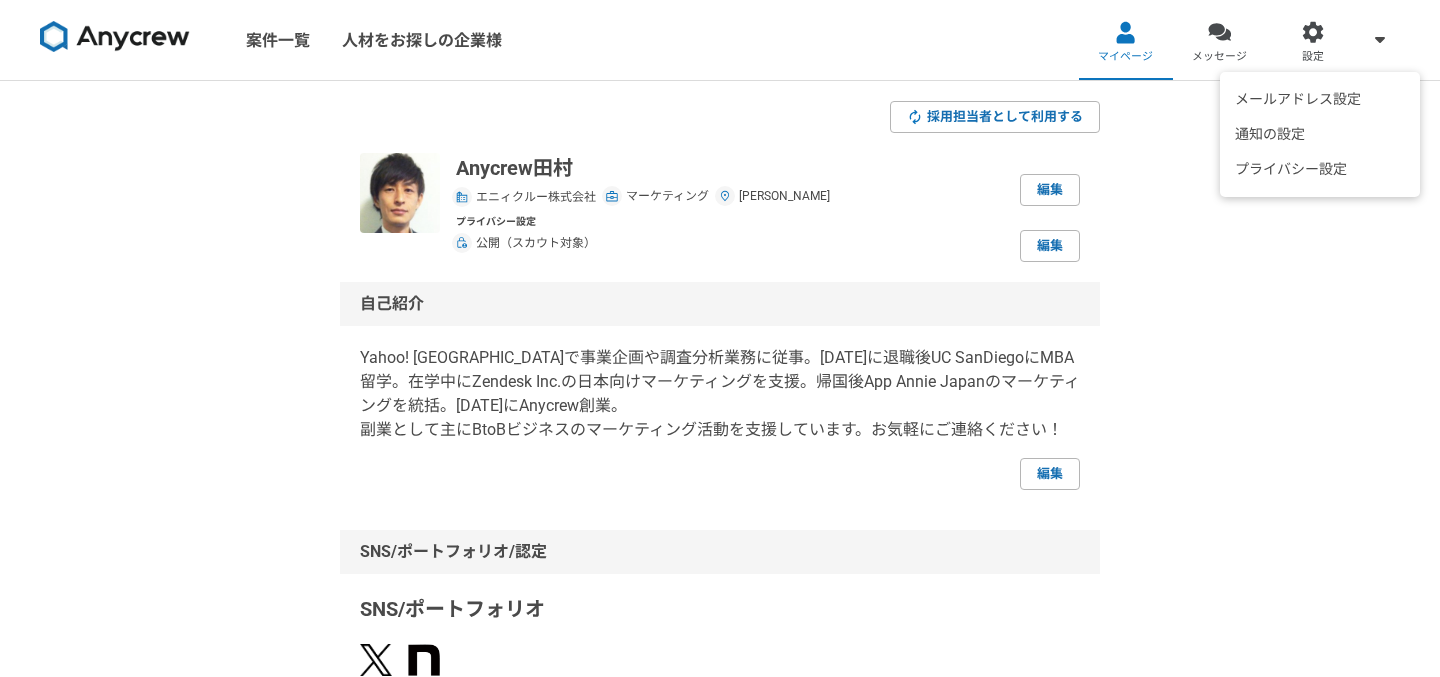 click 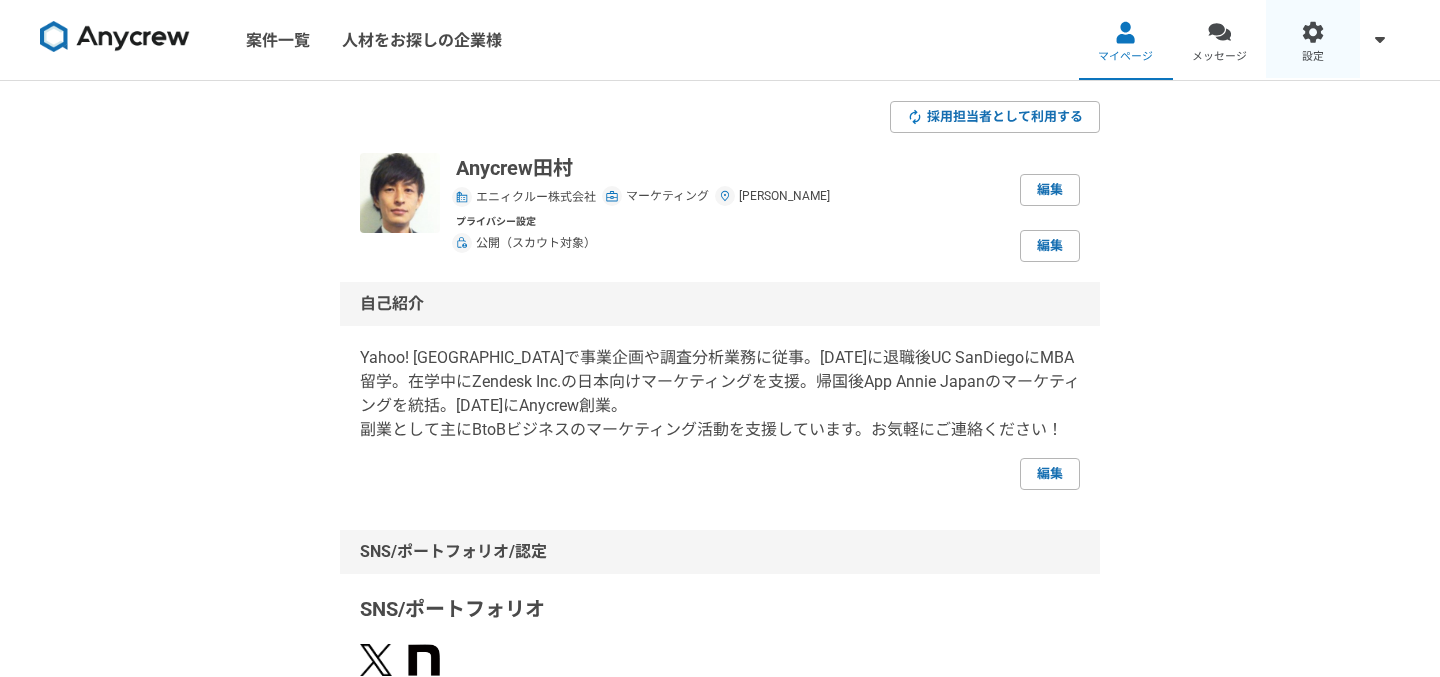 click at bounding box center (1313, 32) 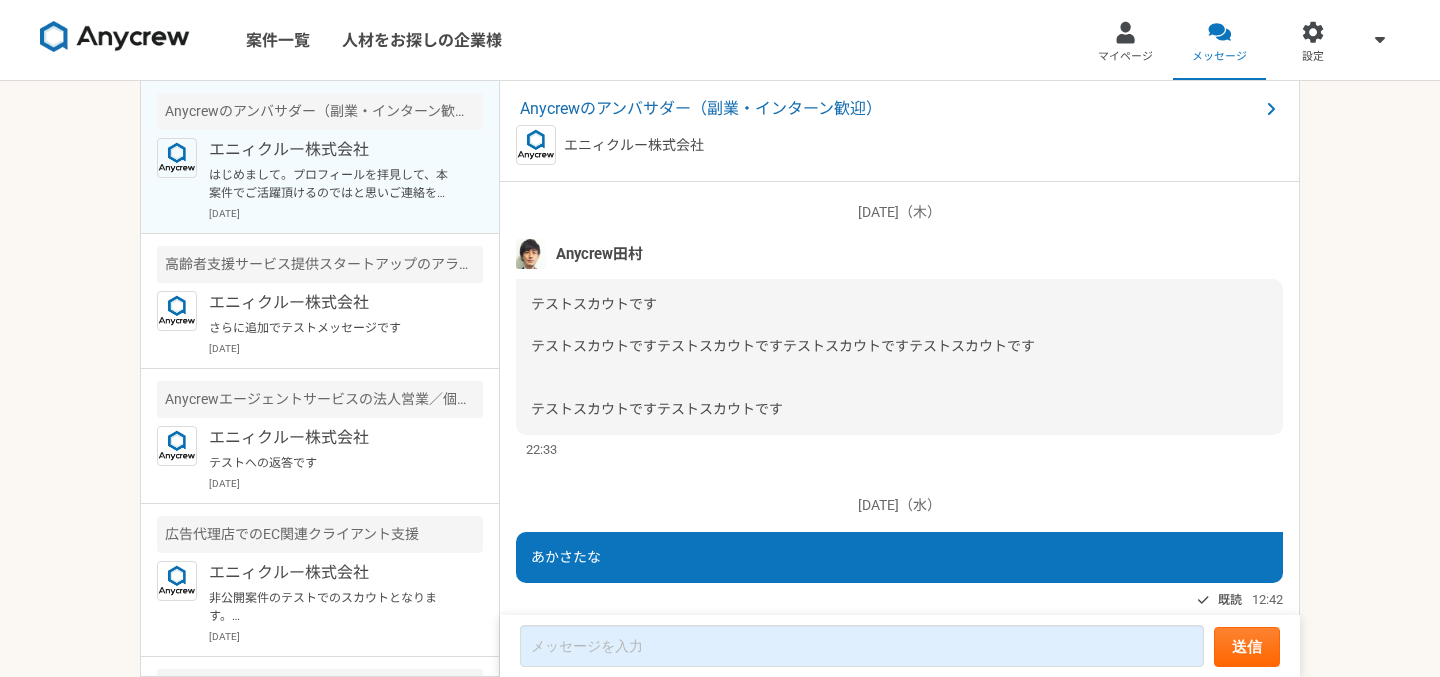 scroll, scrollTop: 0, scrollLeft: 0, axis: both 